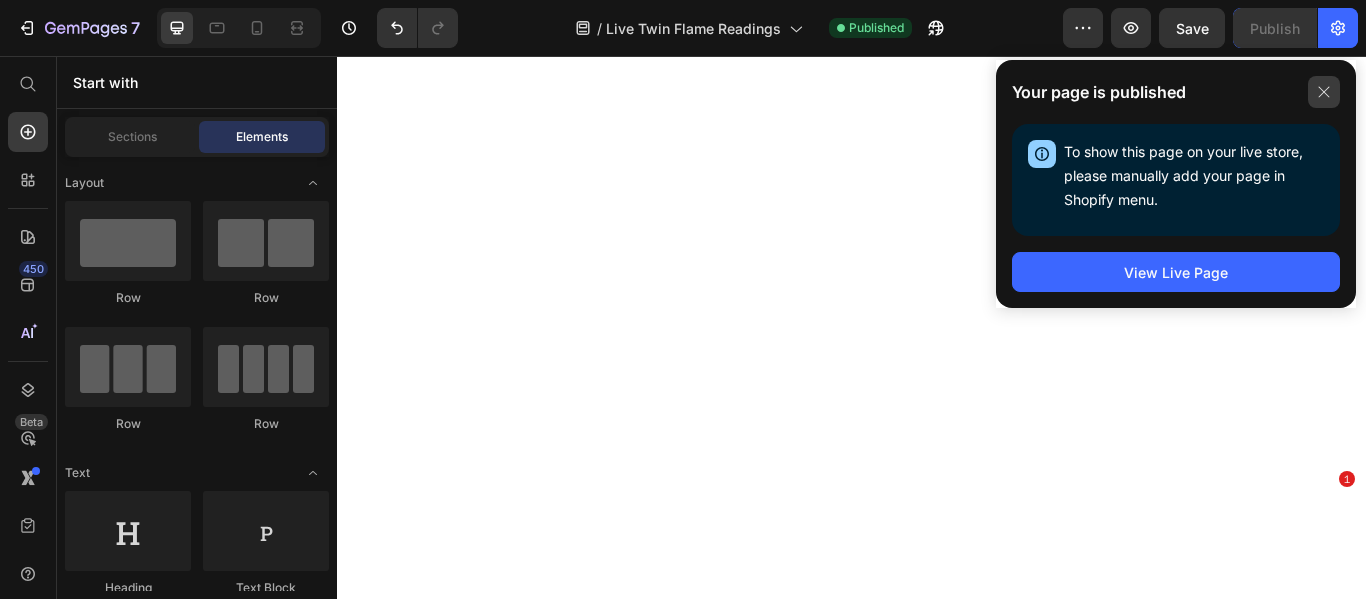 scroll, scrollTop: 0, scrollLeft: 0, axis: both 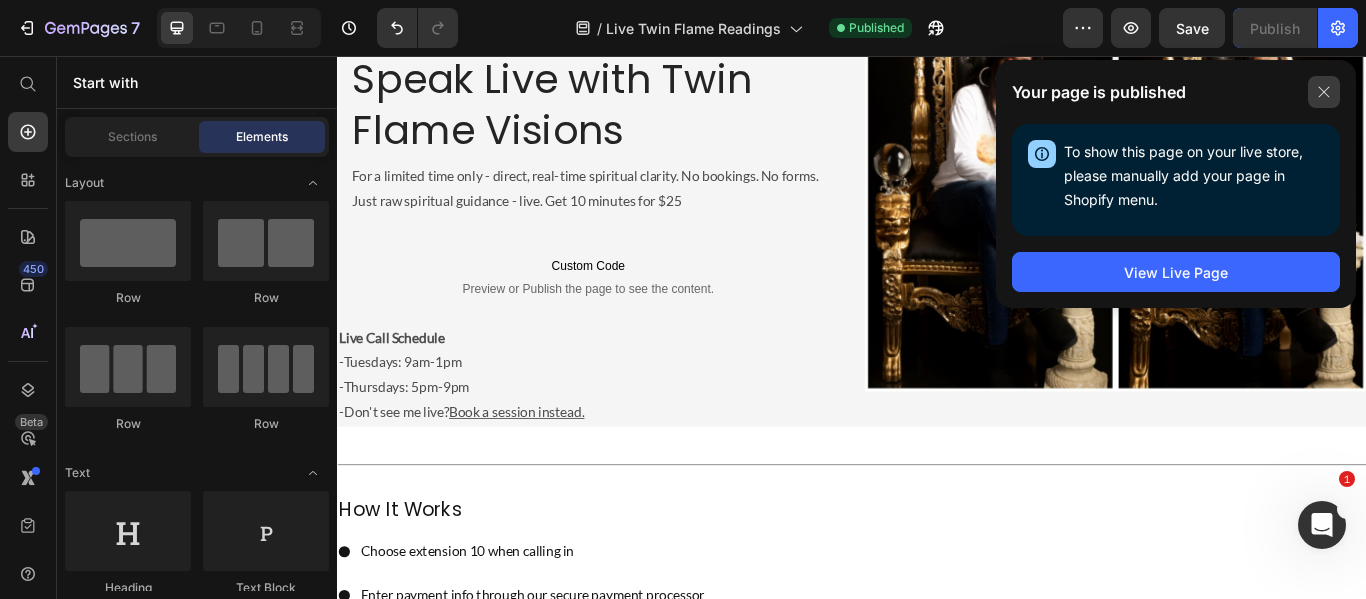 click 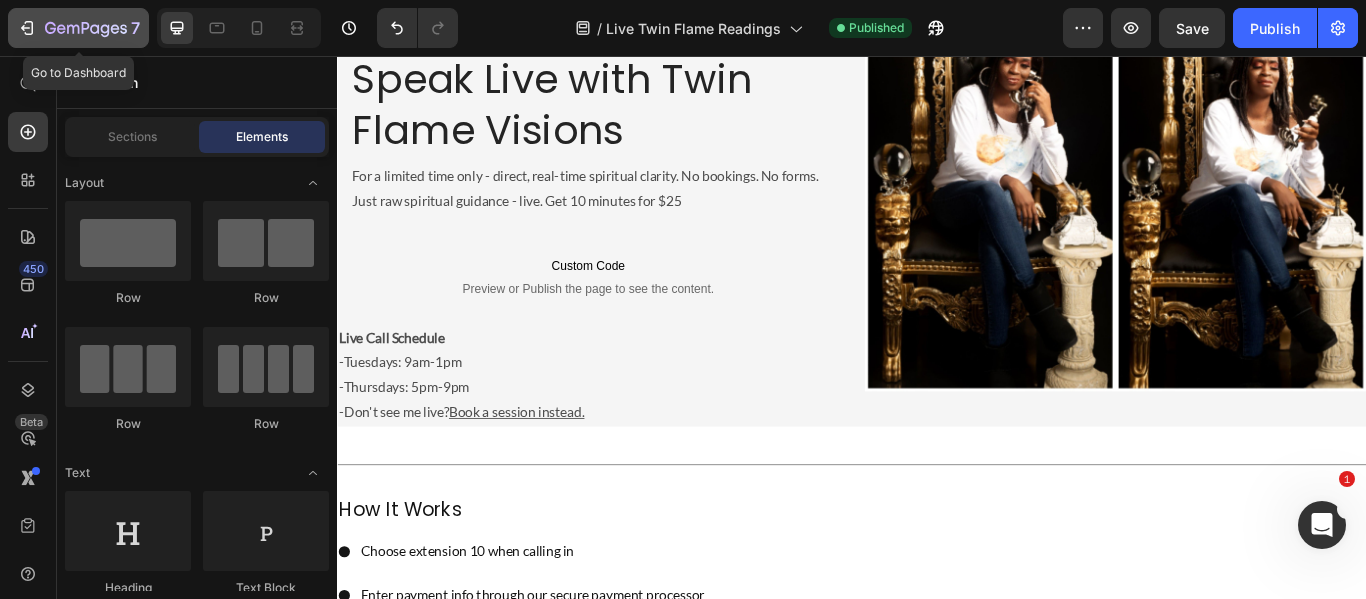 click 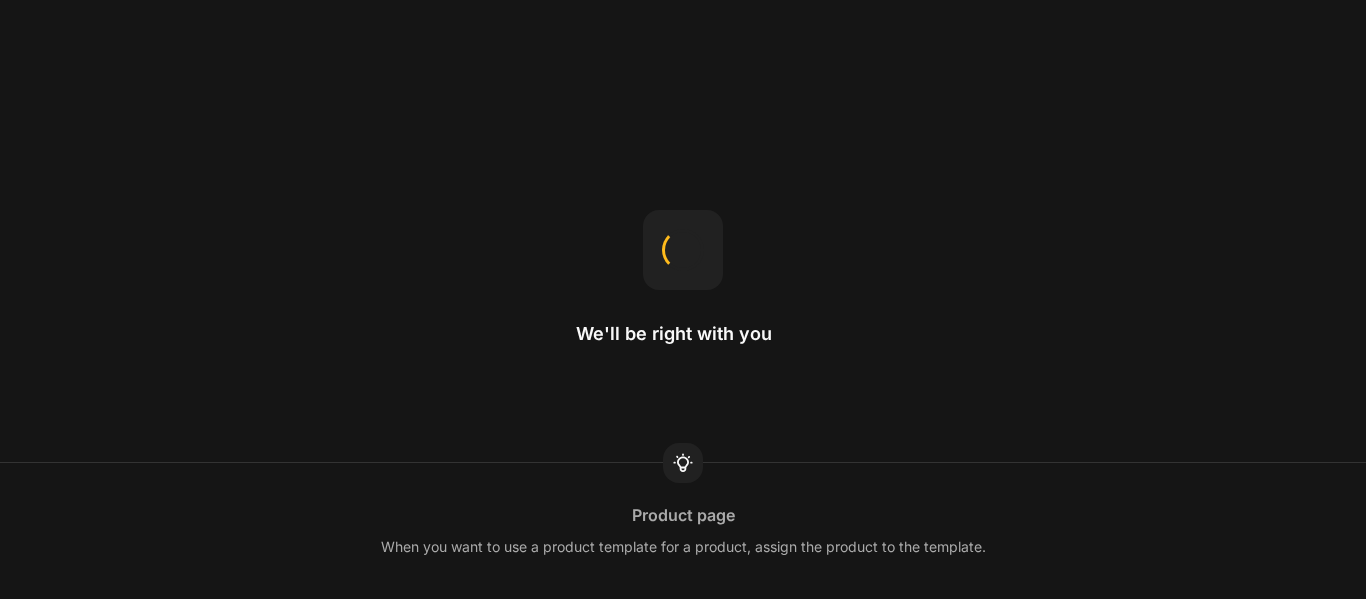 scroll, scrollTop: 0, scrollLeft: 0, axis: both 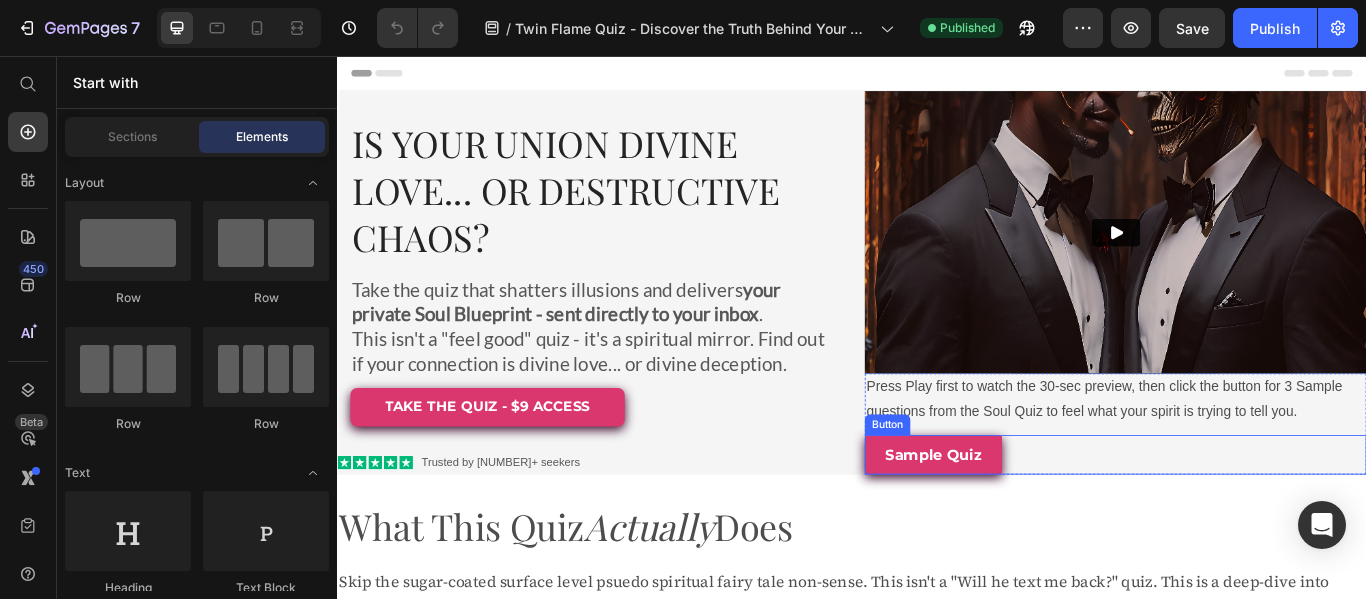 click on "Sample Quiz Button" at bounding box center [1244, 521] 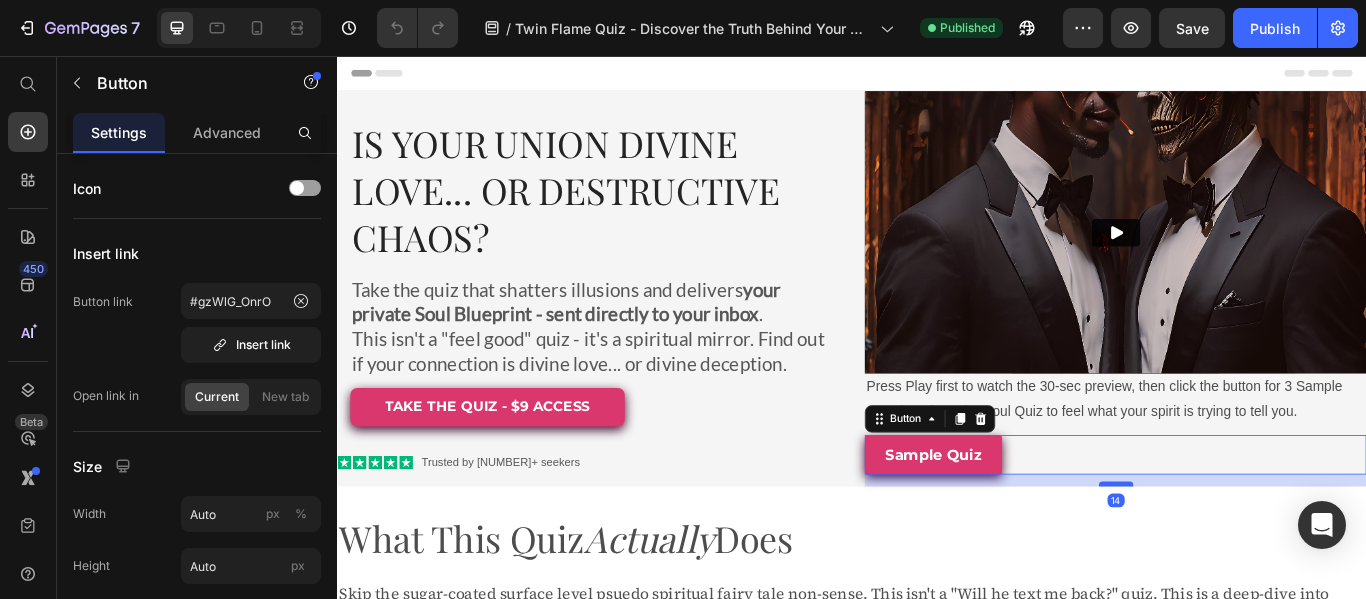 drag, startPoint x: 1229, startPoint y: 536, endPoint x: 1230, endPoint y: 550, distance: 14.035668 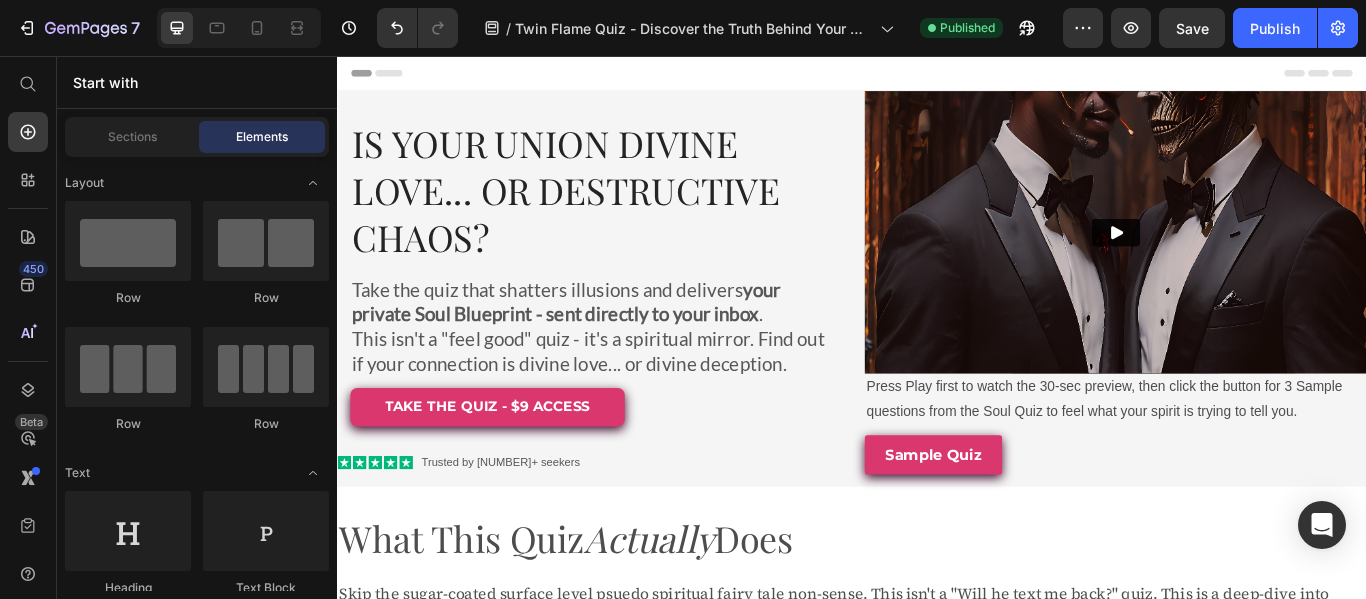 scroll, scrollTop: 92, scrollLeft: 0, axis: vertical 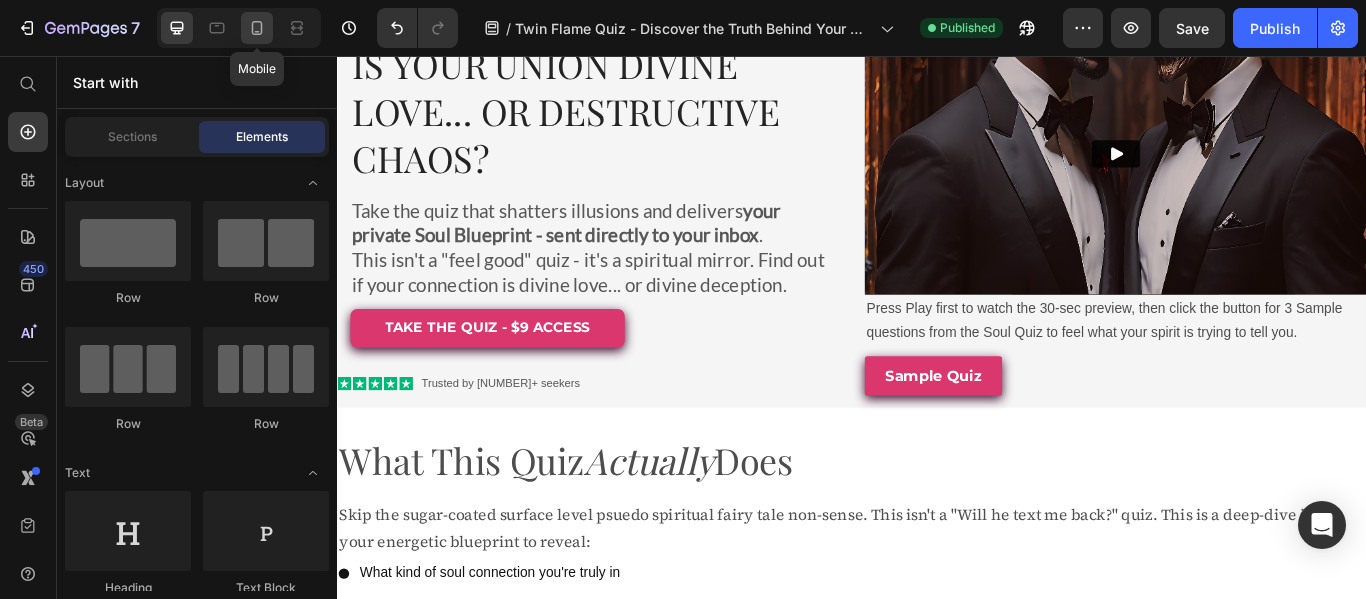 click 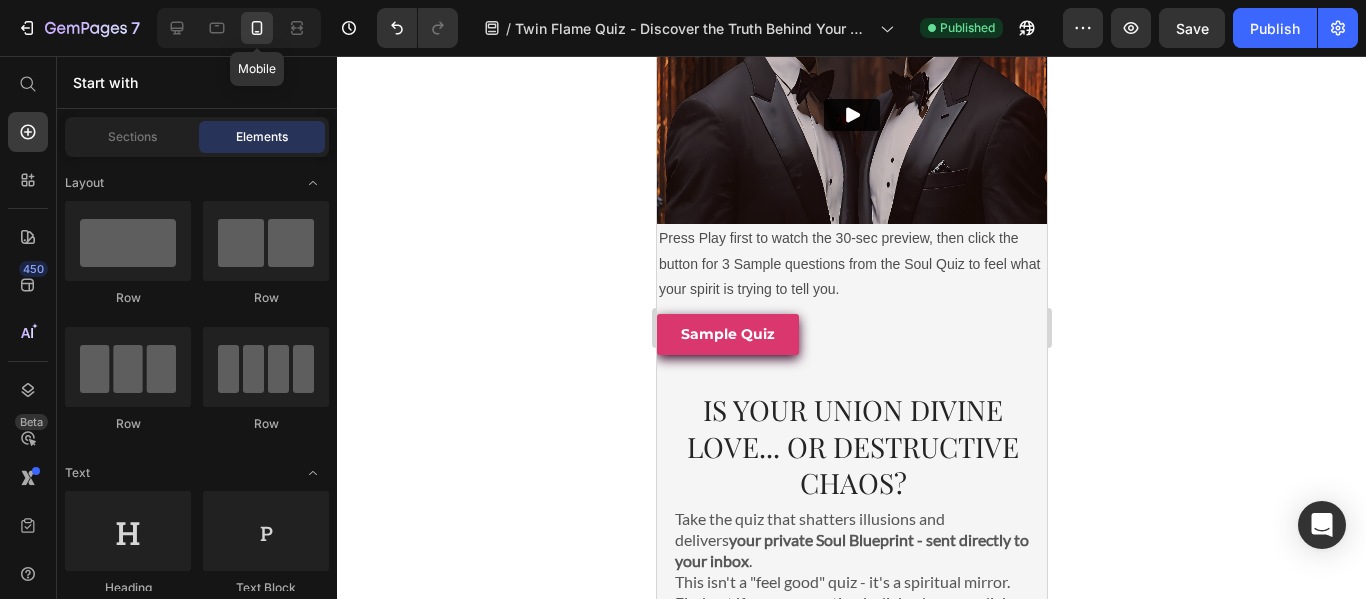 scroll, scrollTop: 27, scrollLeft: 0, axis: vertical 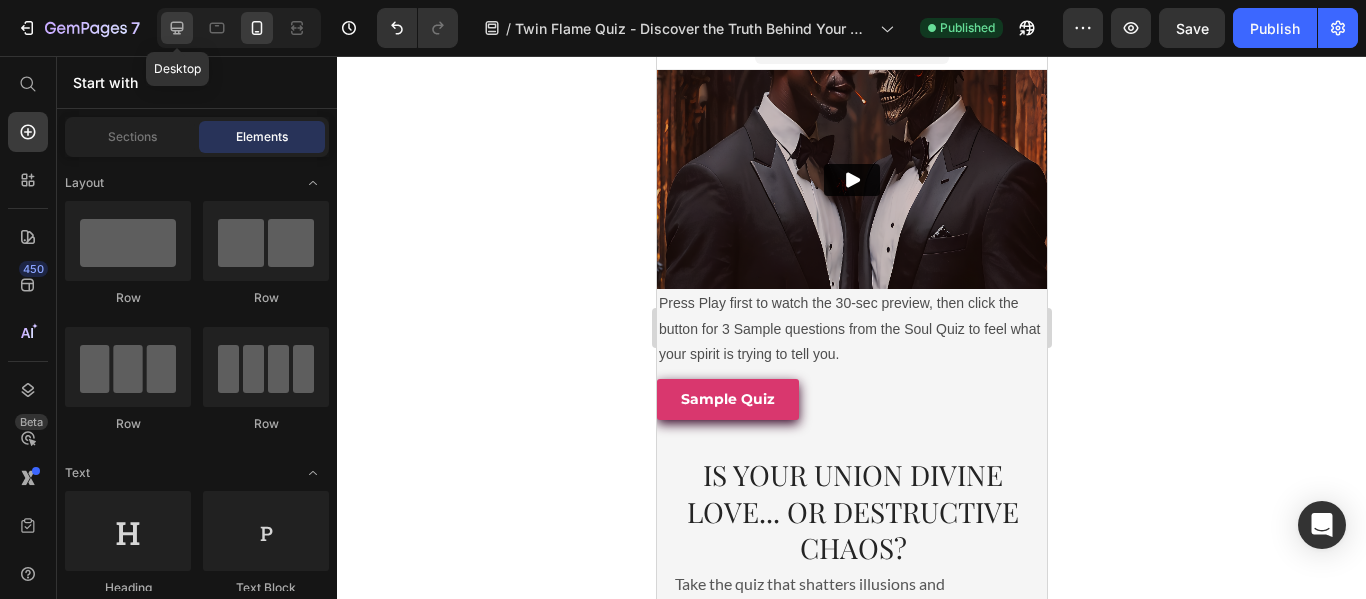 click 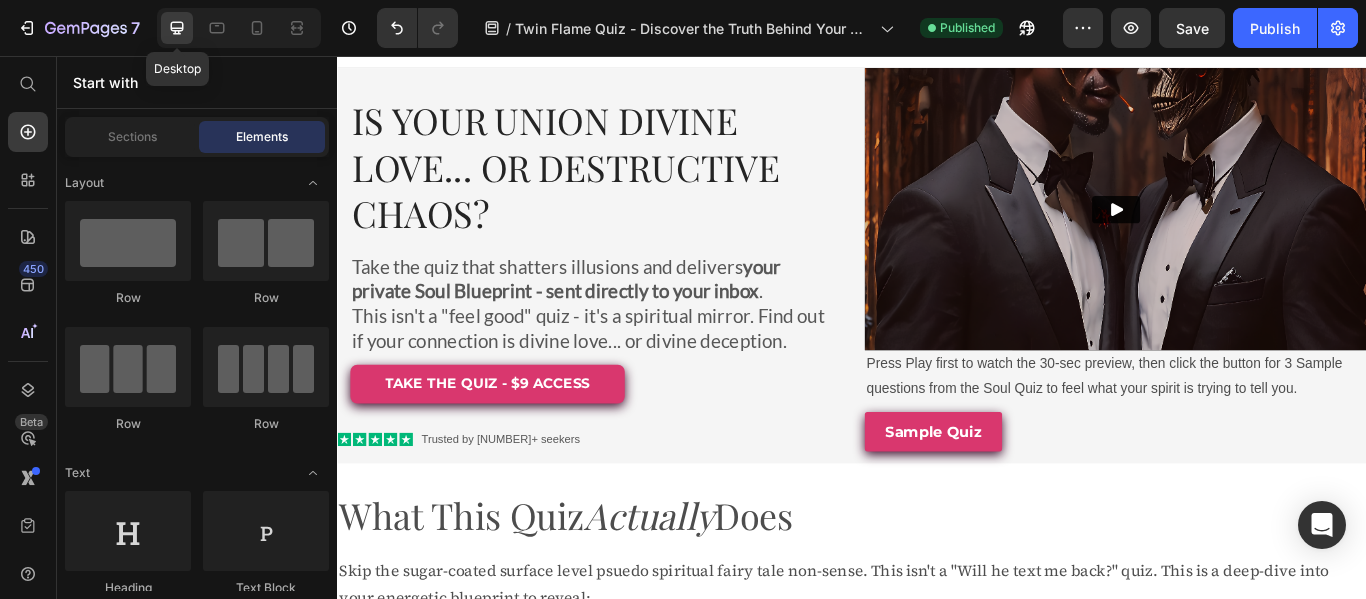scroll, scrollTop: 185, scrollLeft: 0, axis: vertical 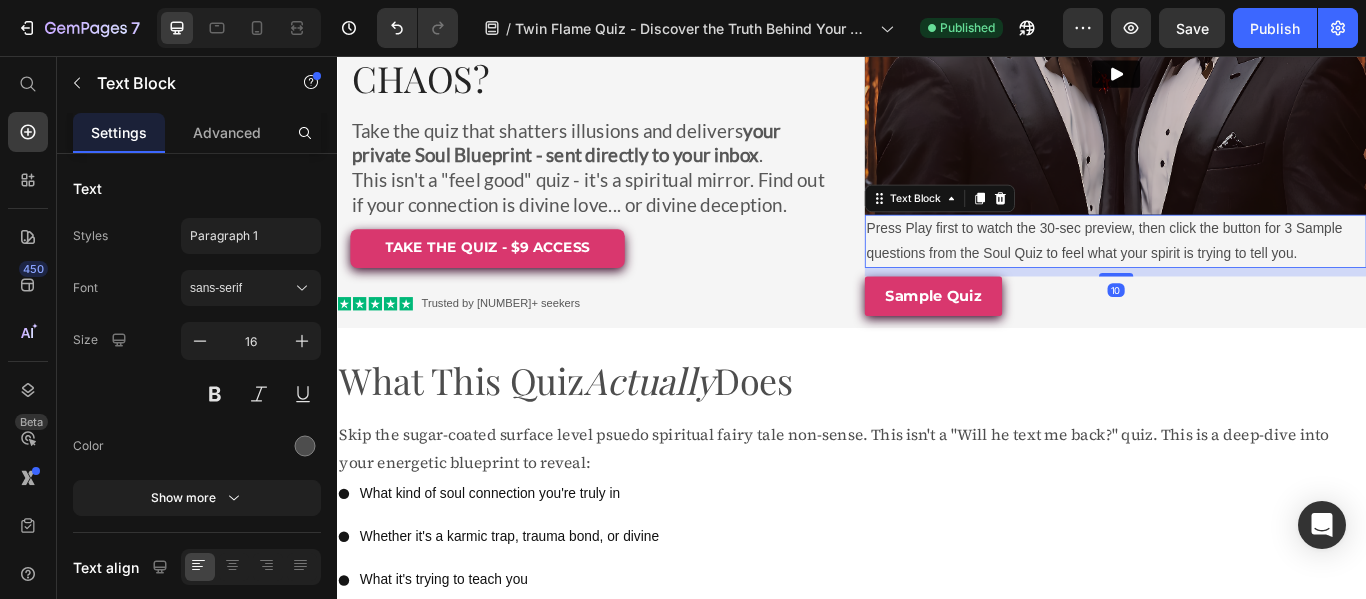 click on "Press Play first to watch the 30-sec preview, then click the button for 3 Sample questions from the Soul Quiz to feel what your spirit is trying to tell you." at bounding box center (1244, 272) 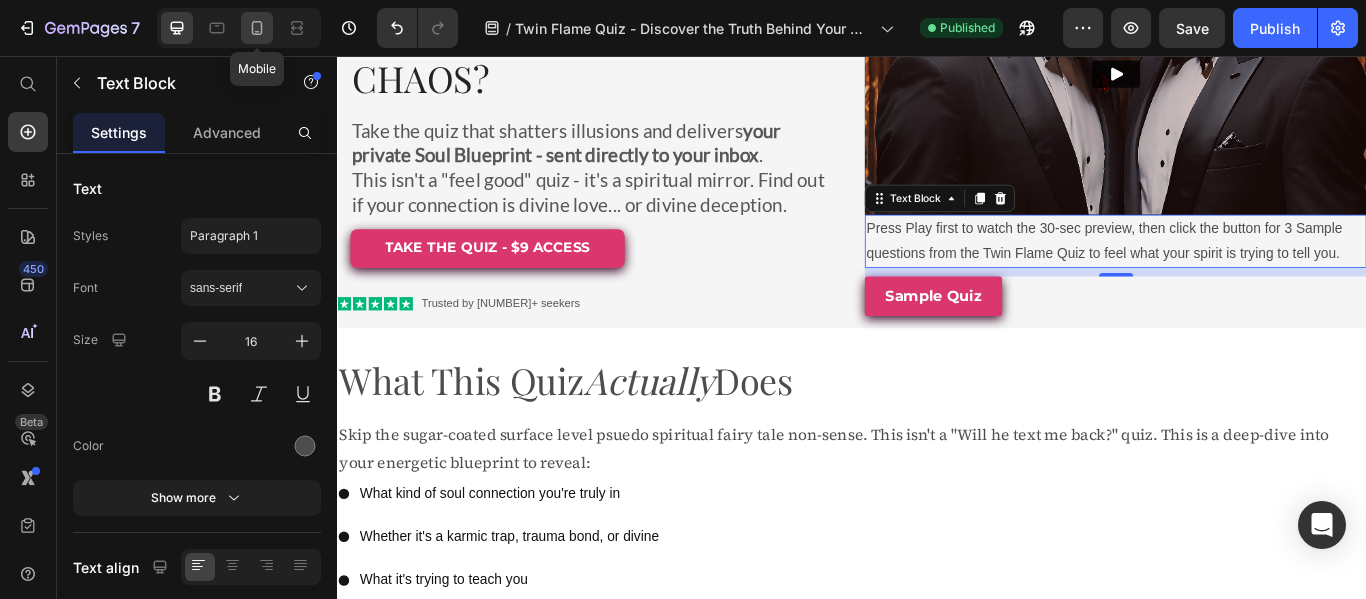 click 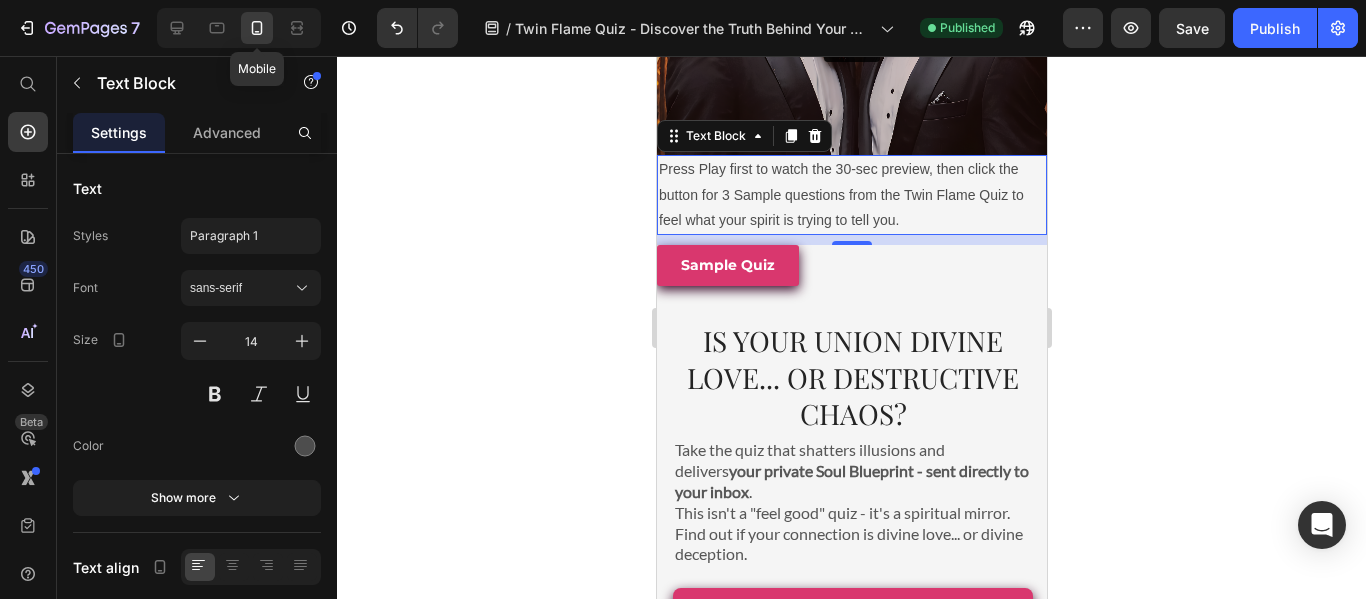 scroll, scrollTop: 182, scrollLeft: 0, axis: vertical 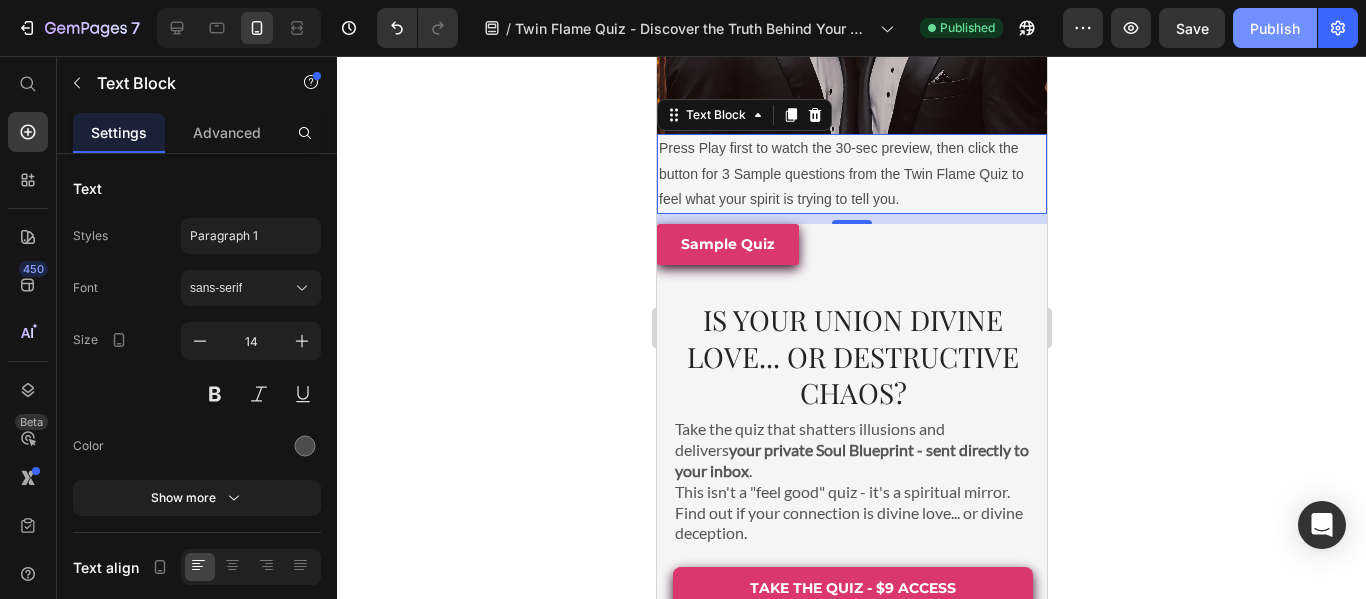 click on "Publish" at bounding box center (1275, 28) 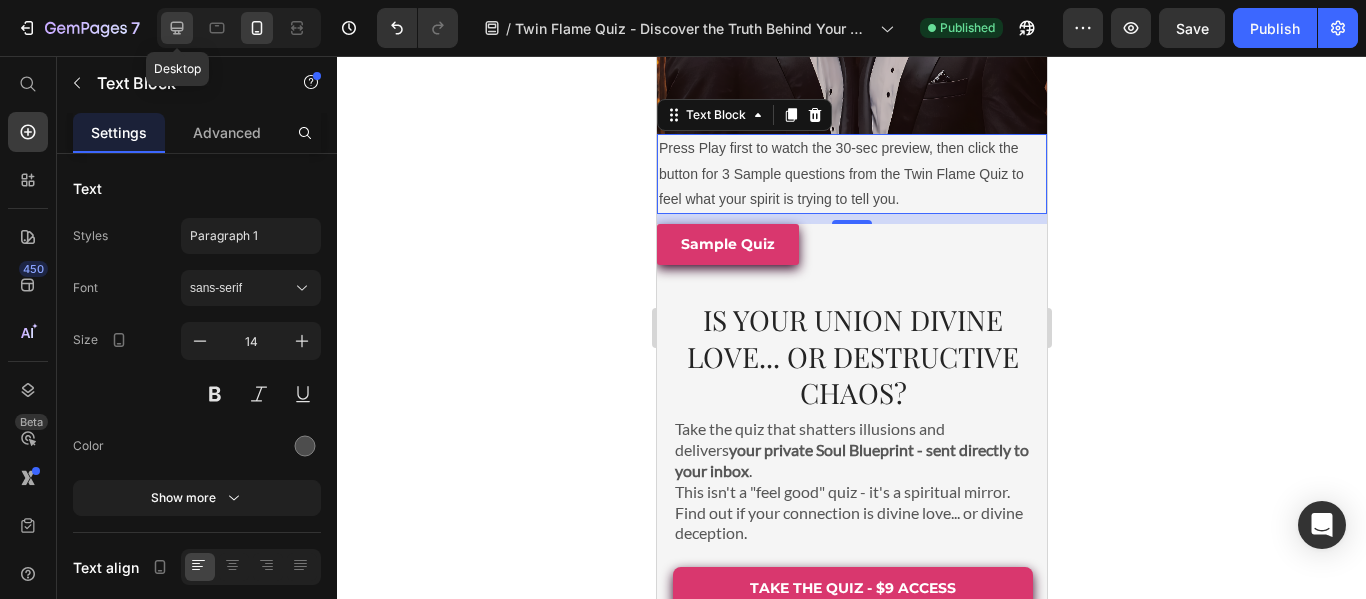 click 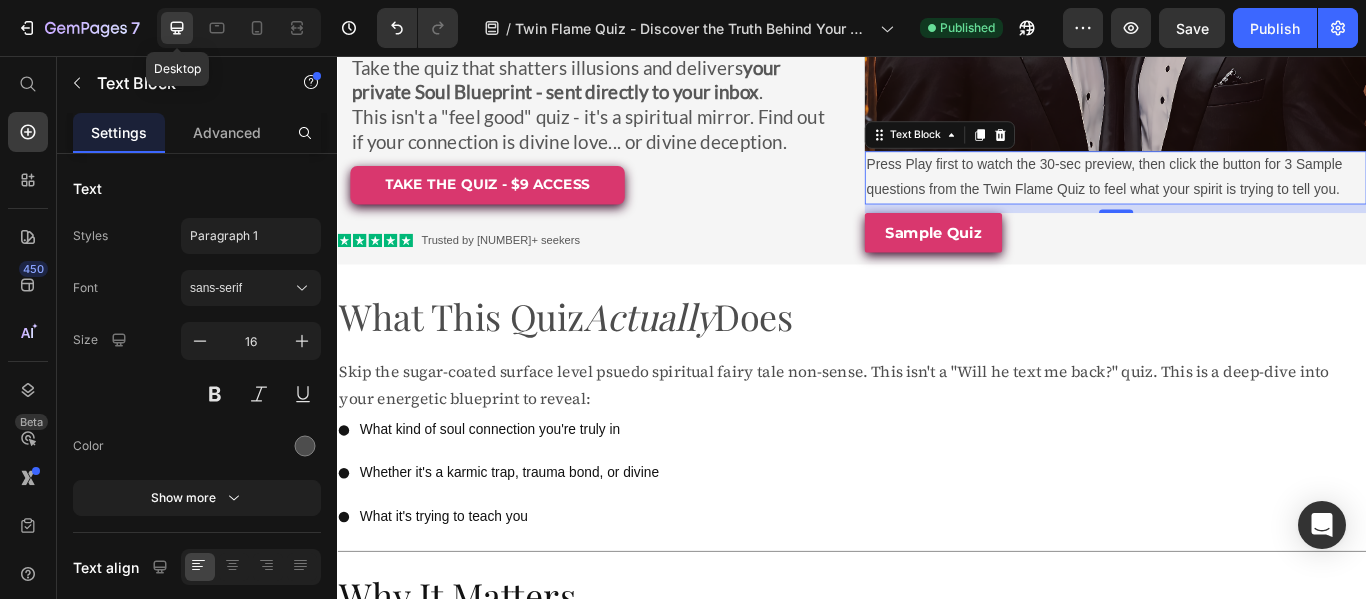 scroll, scrollTop: 296, scrollLeft: 0, axis: vertical 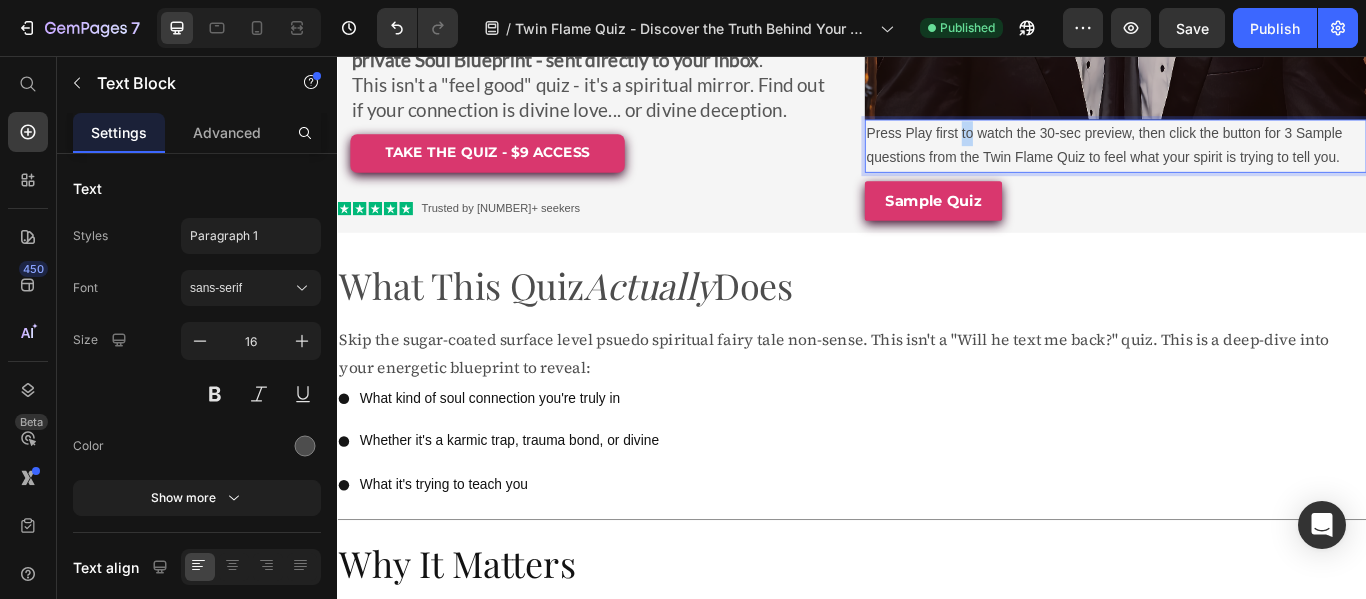 click on "Press Play first to watch the 30-sec preview, then click the button for 3 Sample questions from the Twin Flame Quiz to feel what your spirit is trying to tell you." at bounding box center (1244, 161) 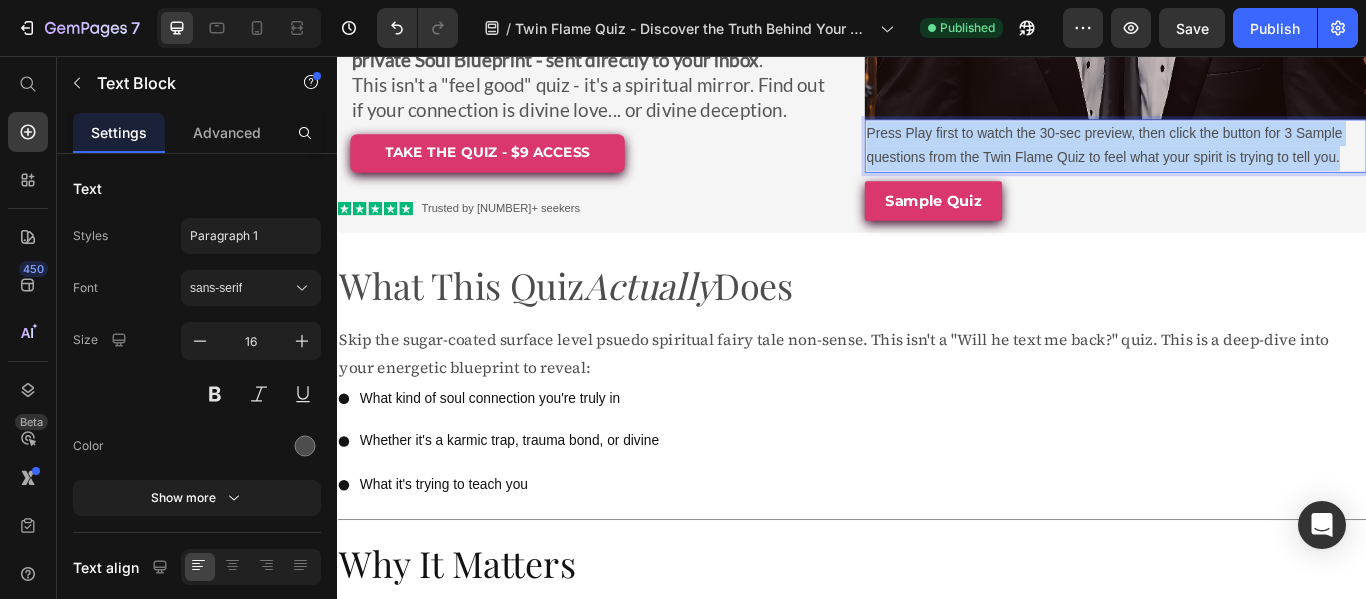 click on "Press Play first to watch the 30-sec preview, then click the button for 3 Sample questions from the Twin Flame Quiz to feel what your spirit is trying to tell you." at bounding box center [1244, 161] 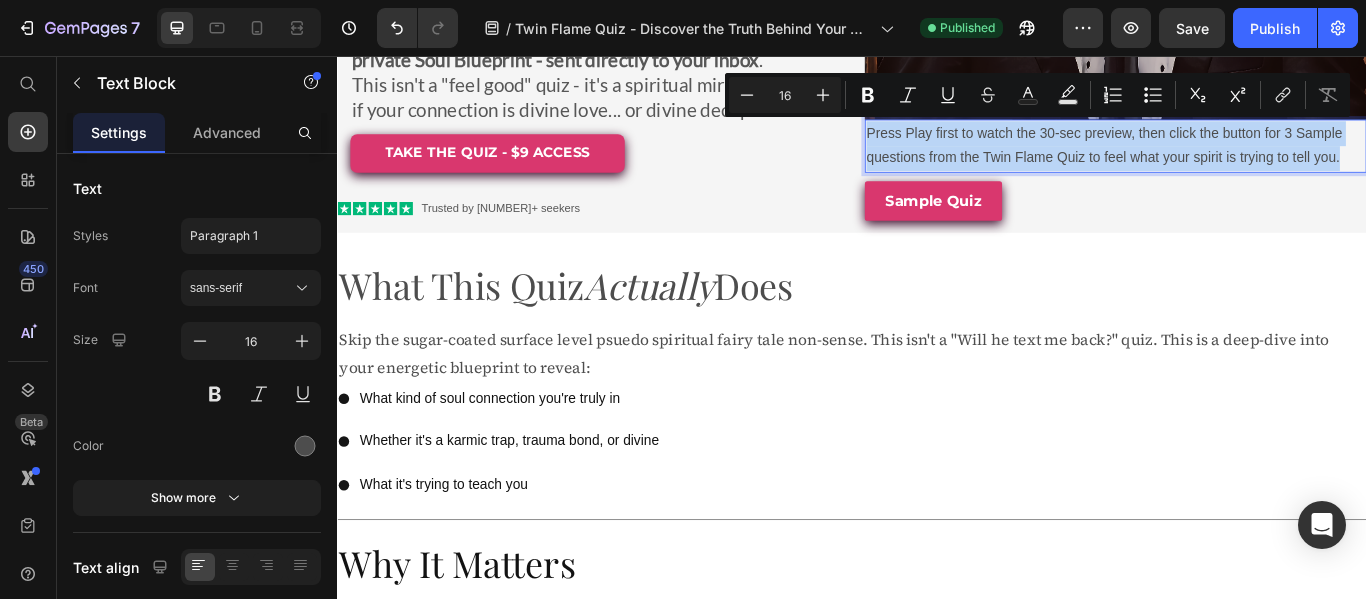 click on "Press Play first to watch the 30-sec preview, then click the button for 3 Sample questions from the Twin Flame Quiz to feel what your spirit is trying to tell you." at bounding box center (1244, 161) 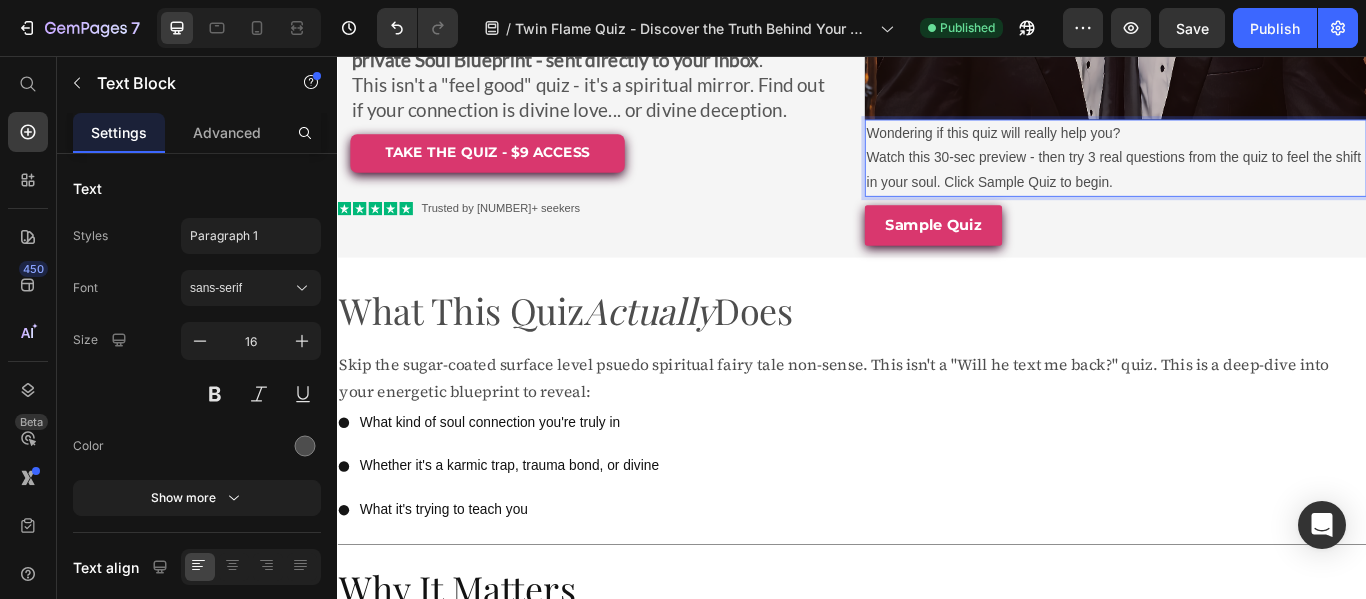 click on "Watch this 30-sec preview - then try 3 real questions from the quiz to feel the shift in your soul. Click Sample Quiz to begin." at bounding box center [1244, 190] 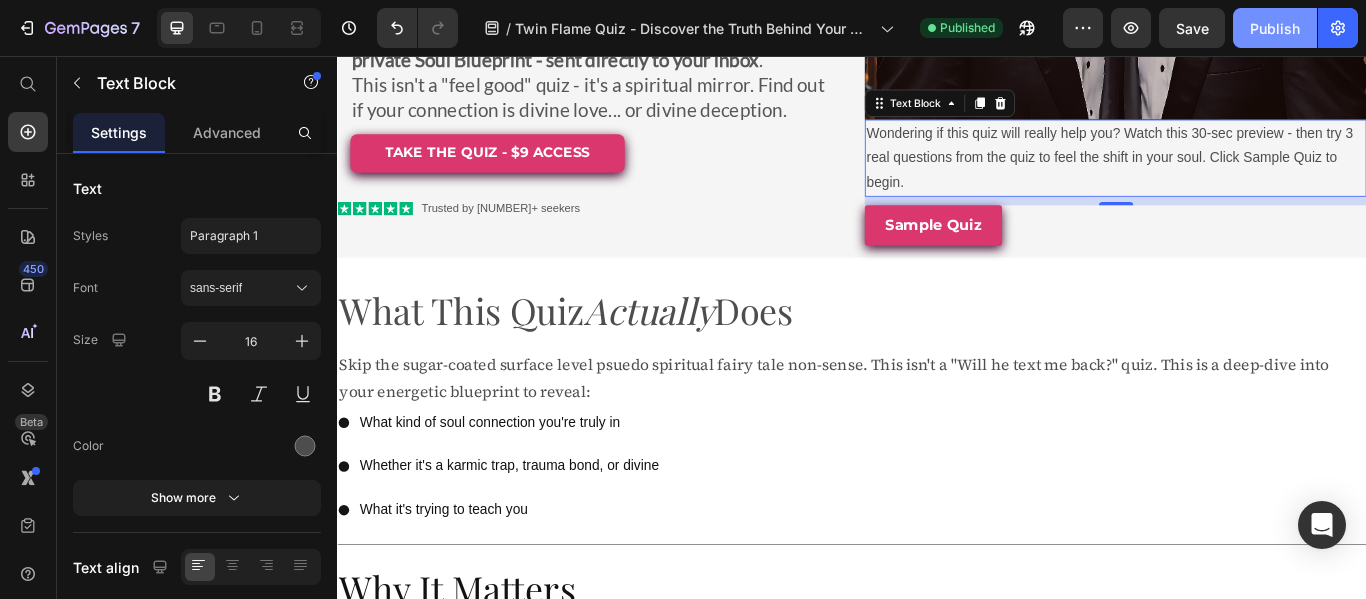 click on "Publish" at bounding box center (1275, 28) 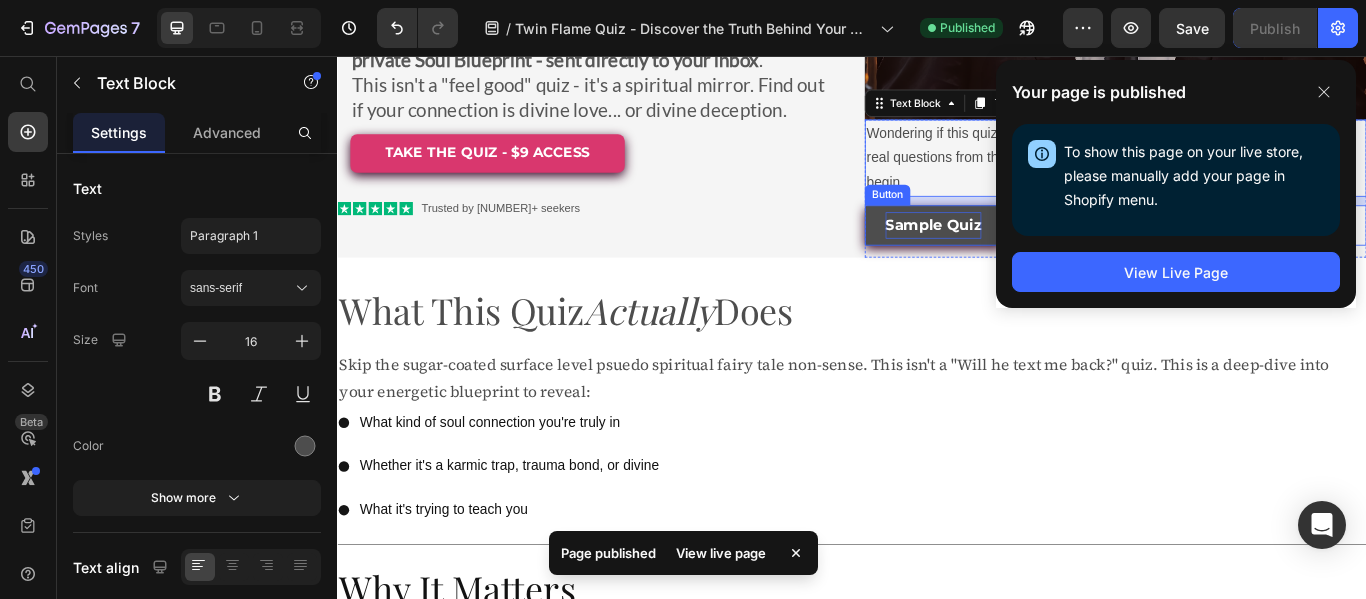 click on "Sample Quiz" at bounding box center [1032, 253] 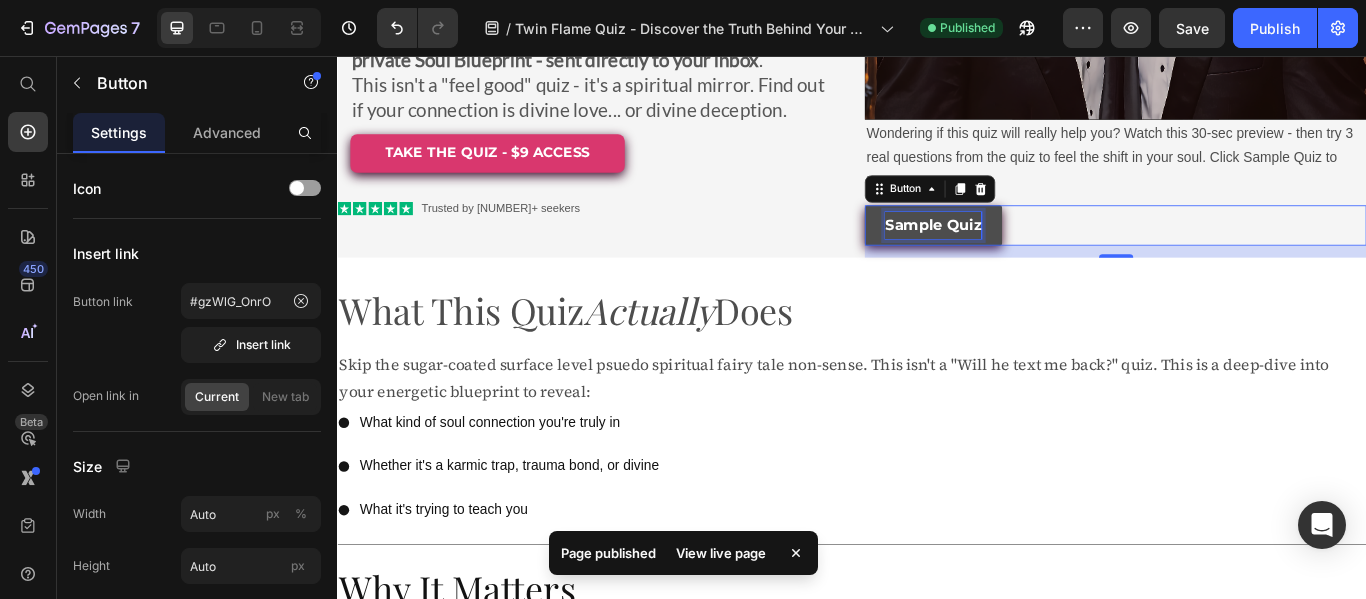 click on "Sample Quiz" at bounding box center [1032, 253] 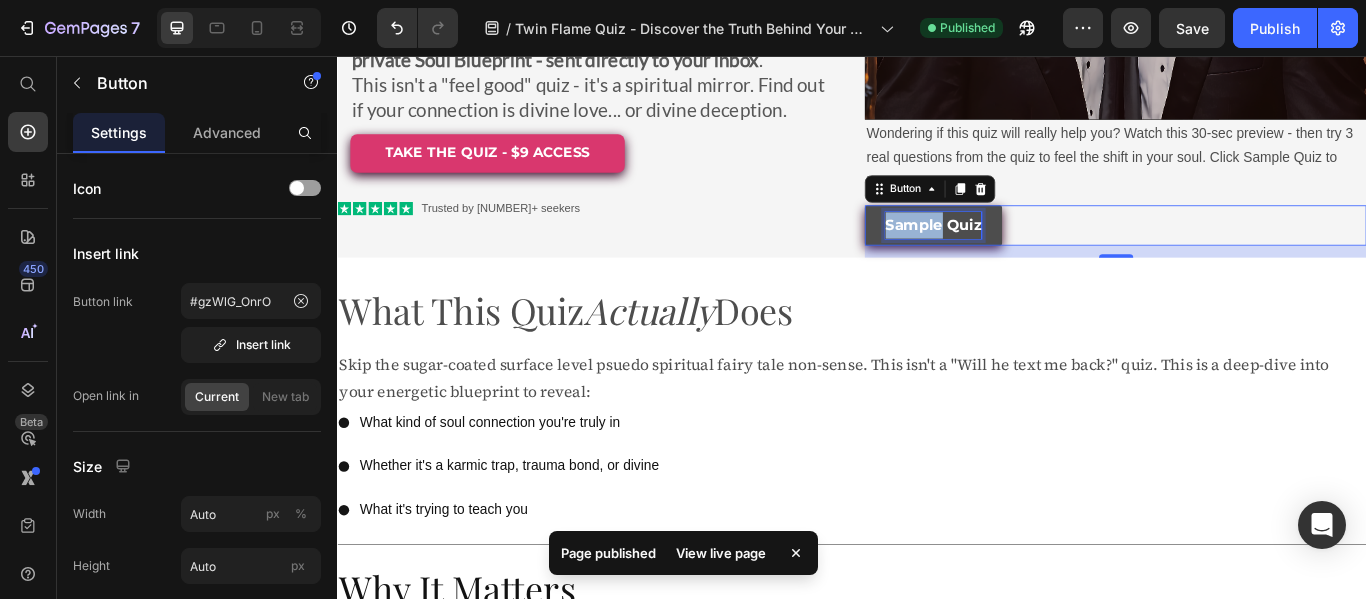 click on "Sample Quiz" at bounding box center [1032, 253] 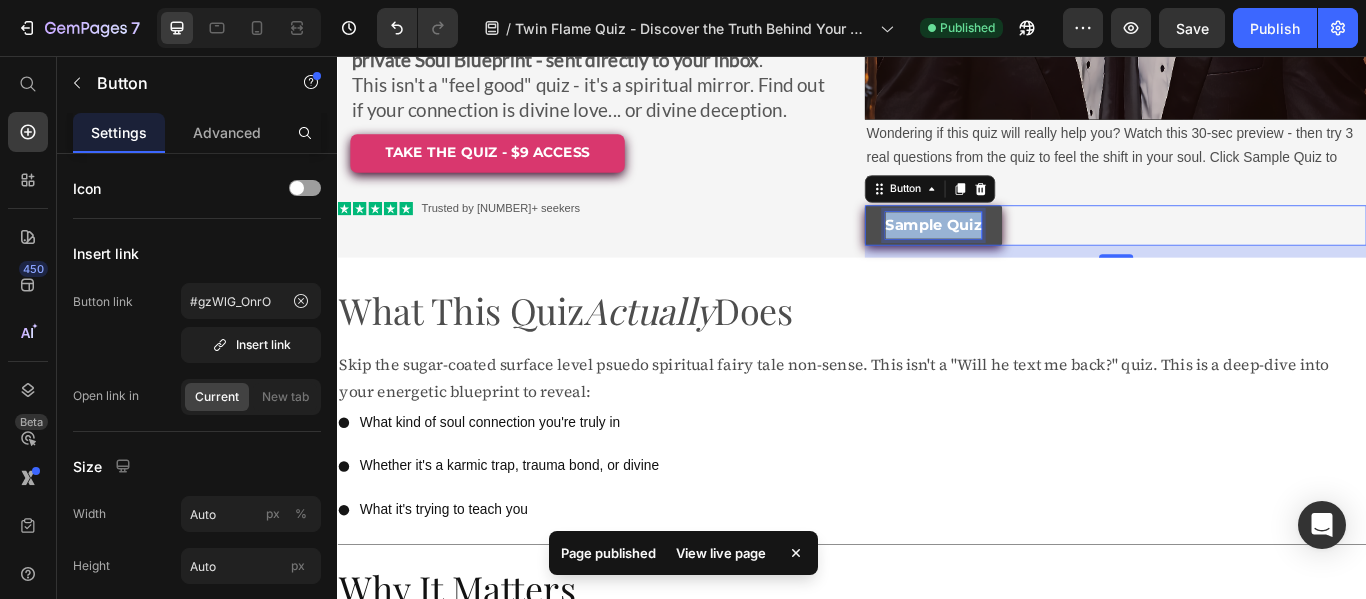 click on "Sample Quiz" at bounding box center (1032, 253) 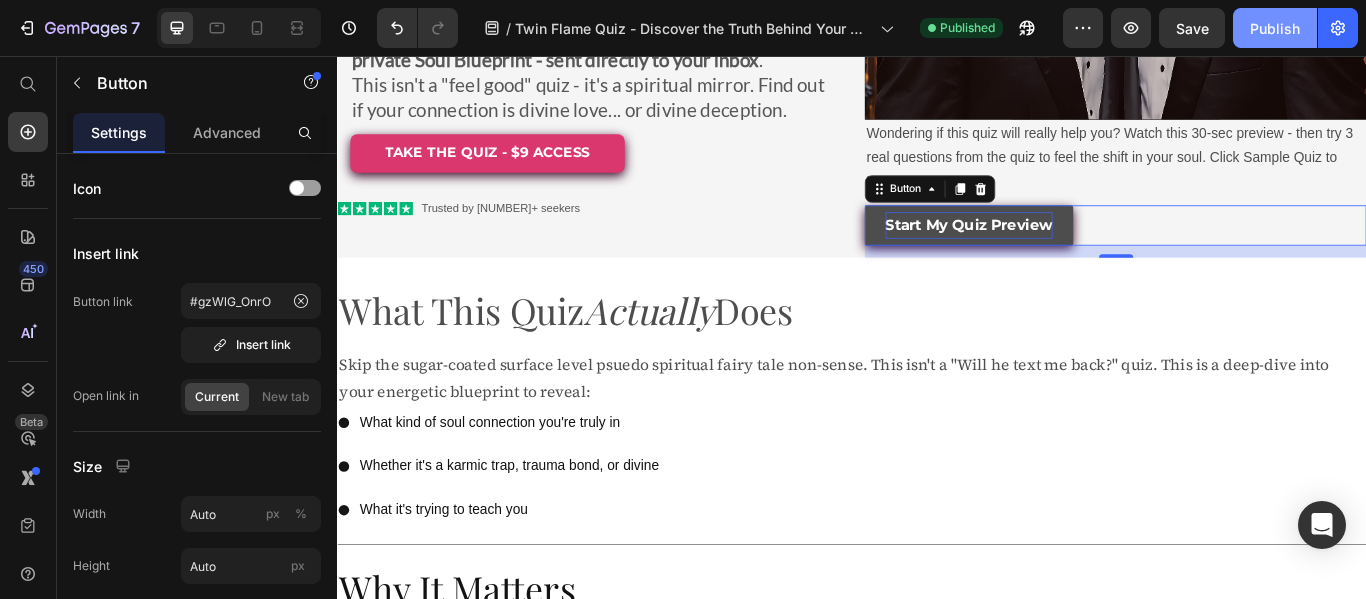 click on "Publish" at bounding box center (1275, 28) 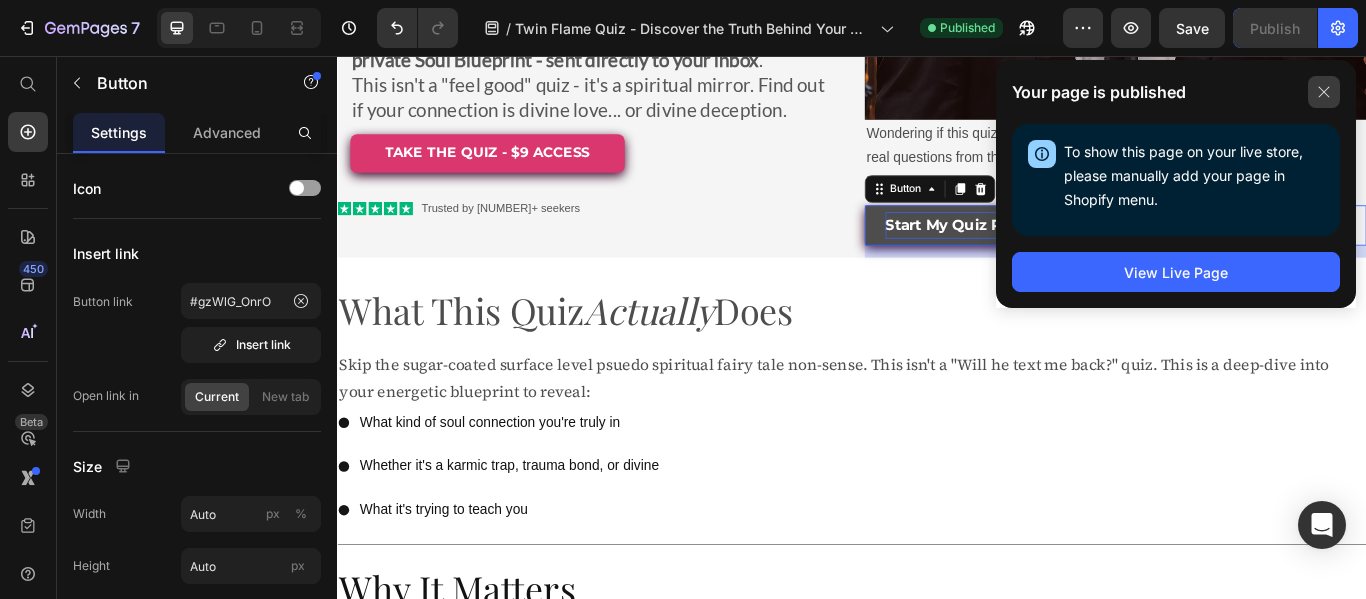 click 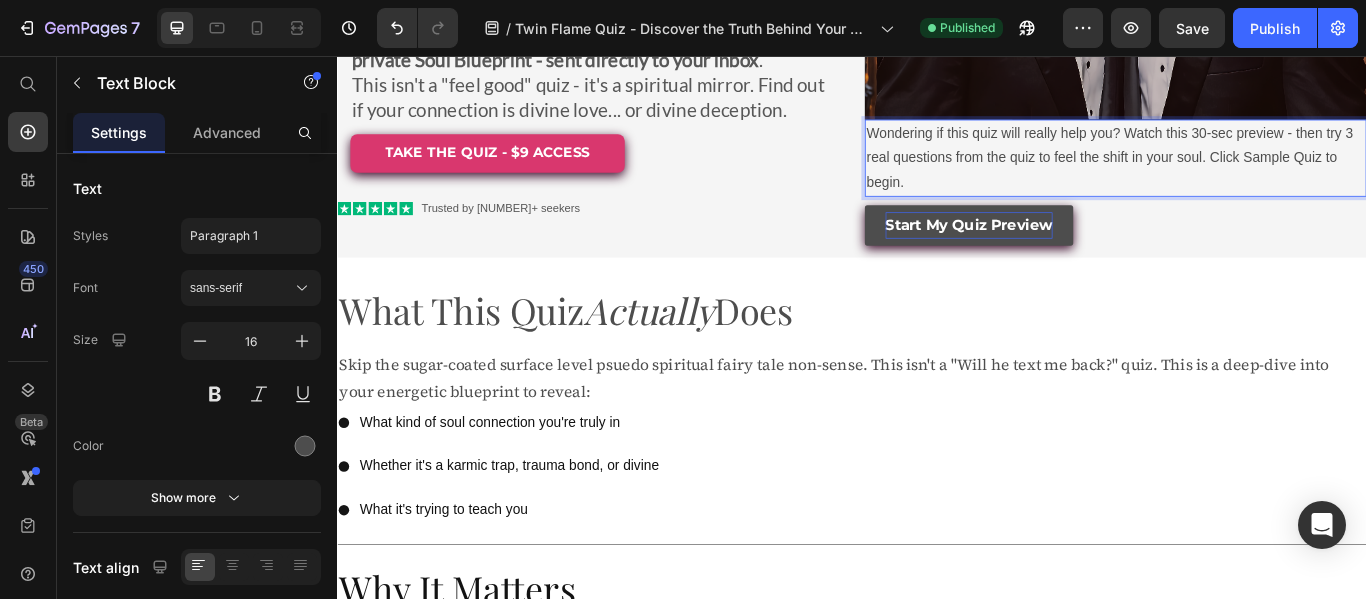 click on "Wondering if this quiz will really help you? Watch this 30-sec preview - then try 3 real questions from the quiz to feel the shift in your soul. Click Sample Quiz to begin." at bounding box center (1244, 175) 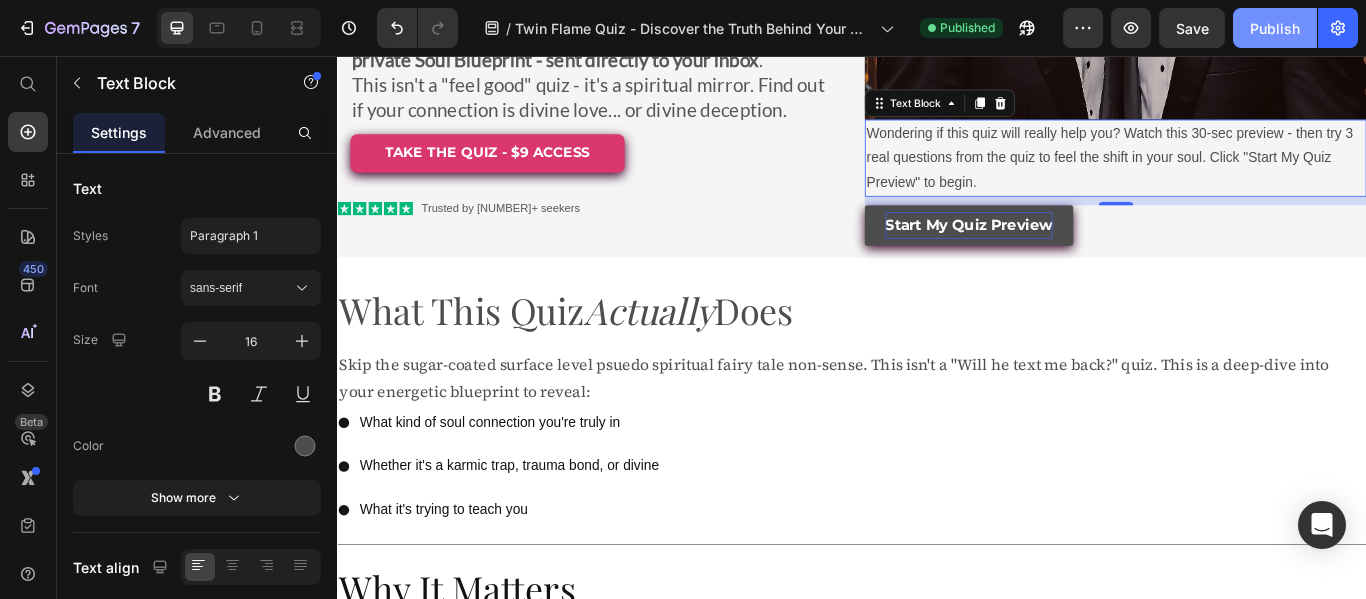 click on "Publish" 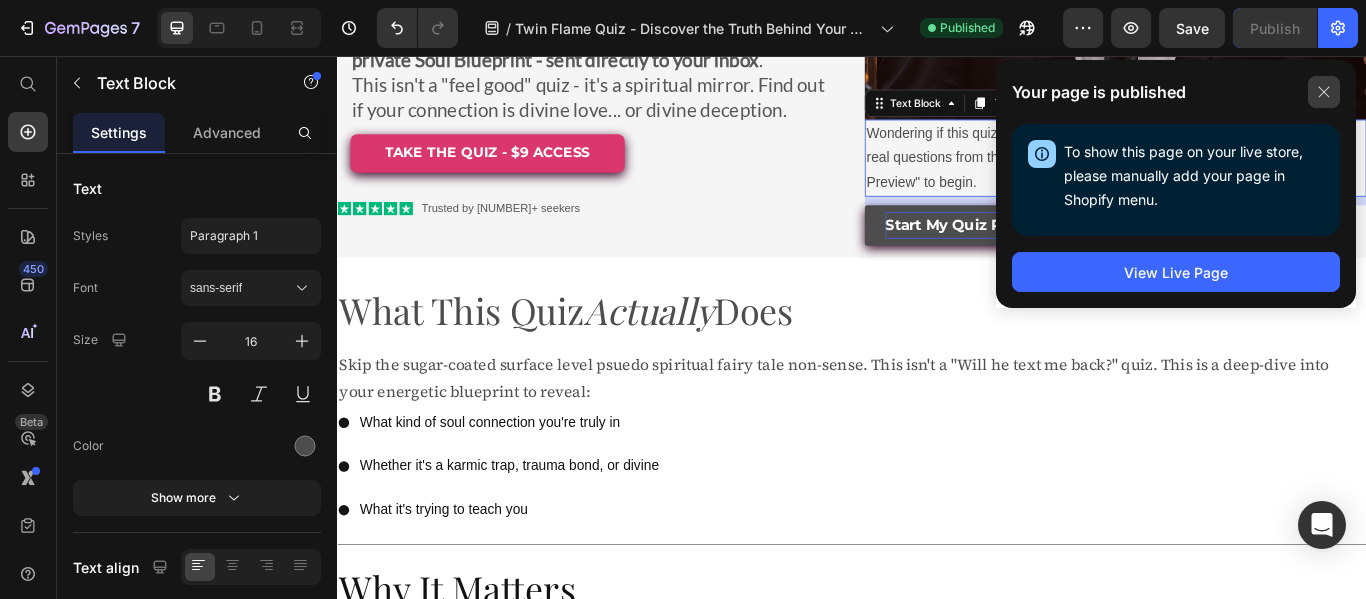 click 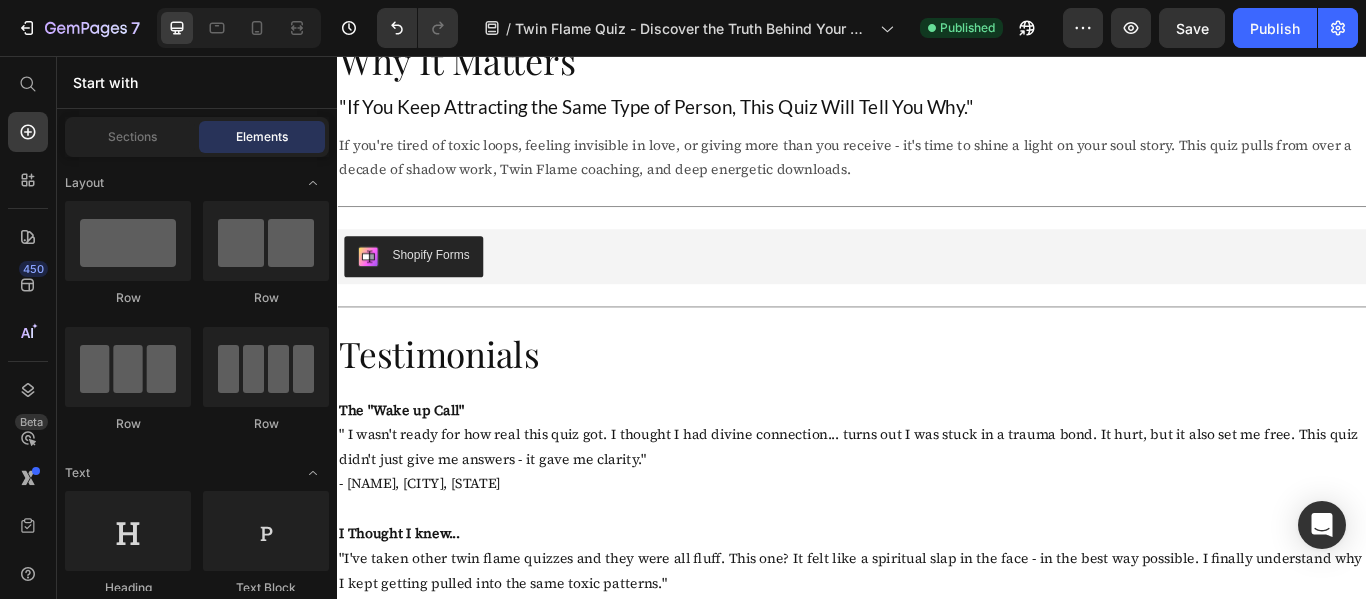 scroll, scrollTop: 936, scrollLeft: 0, axis: vertical 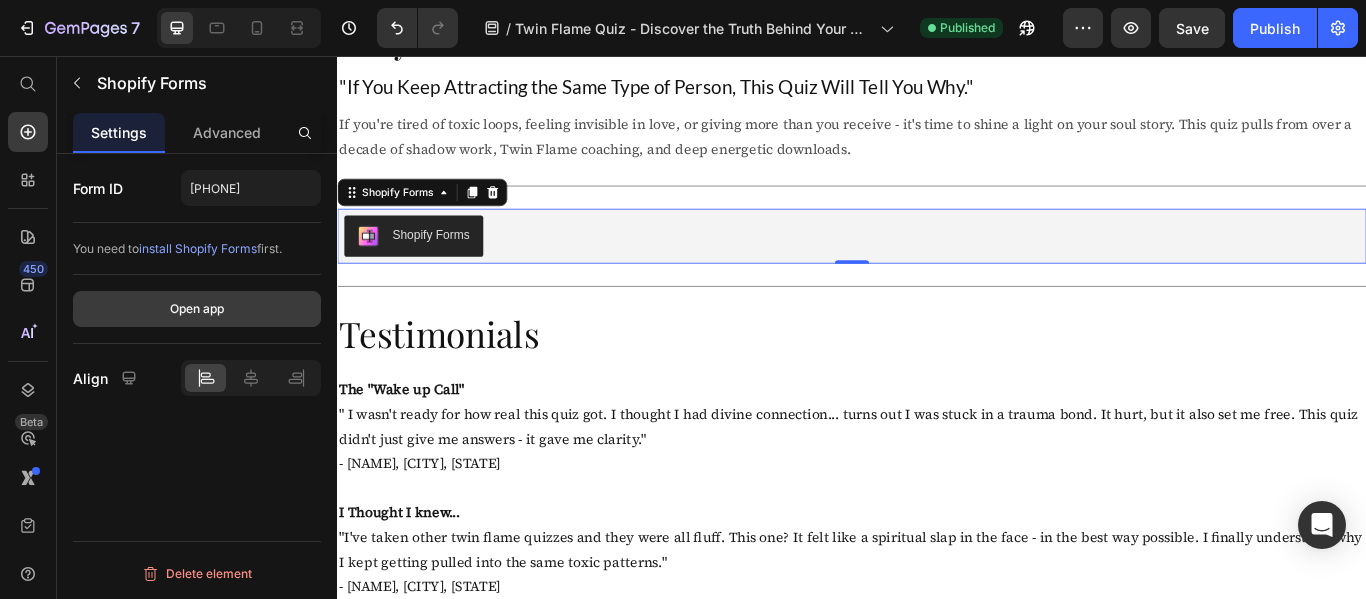 click on "Open app" at bounding box center [197, 309] 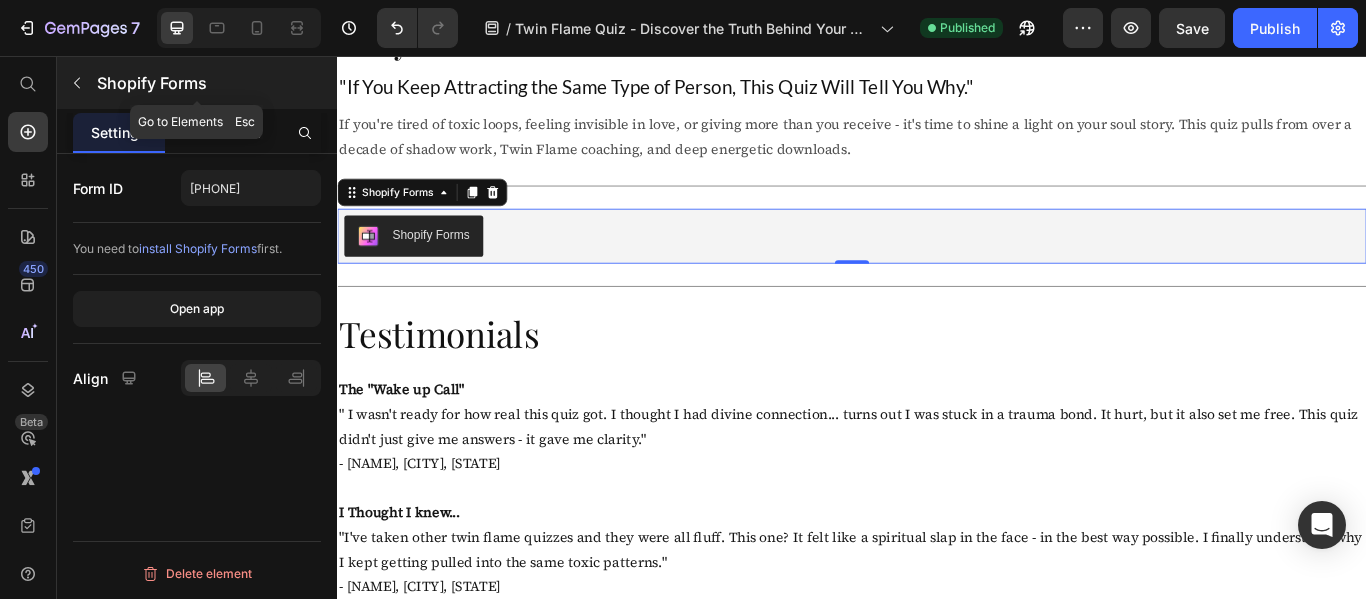 click 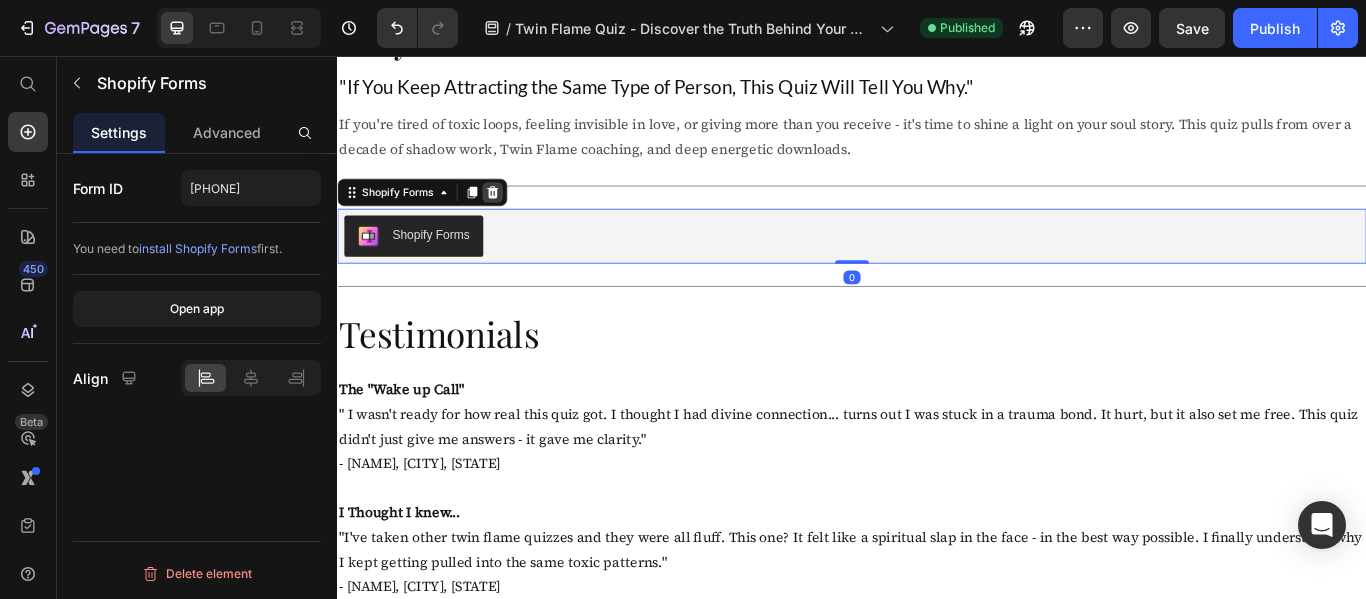 click 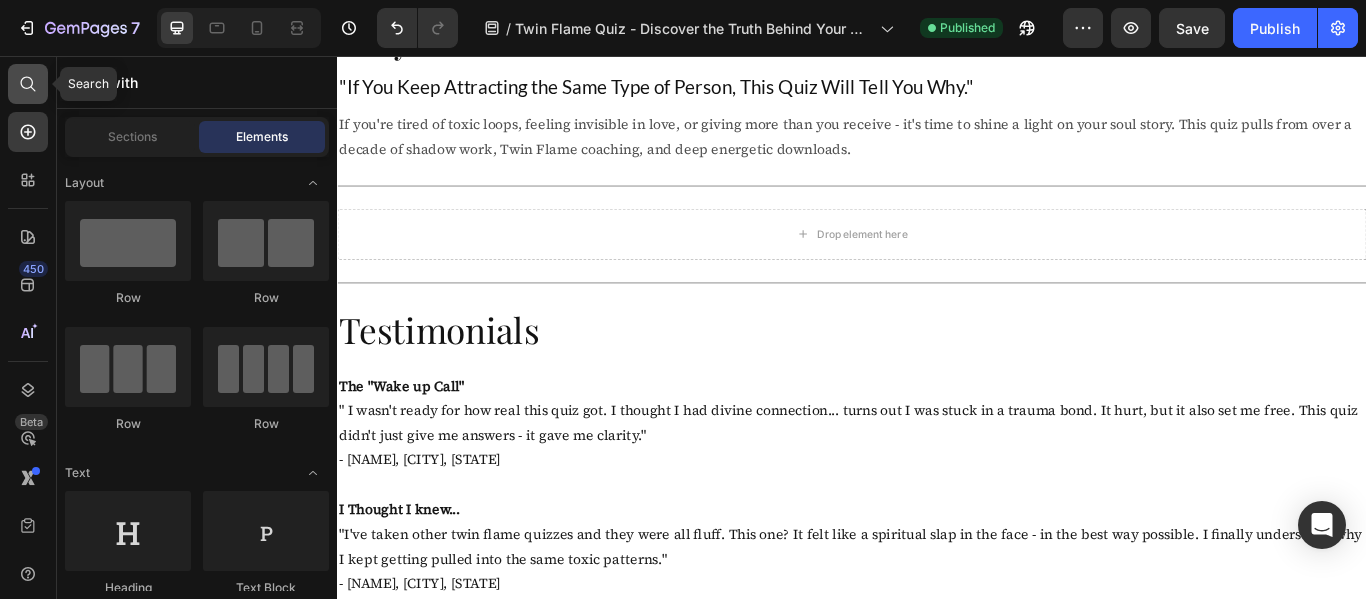 click 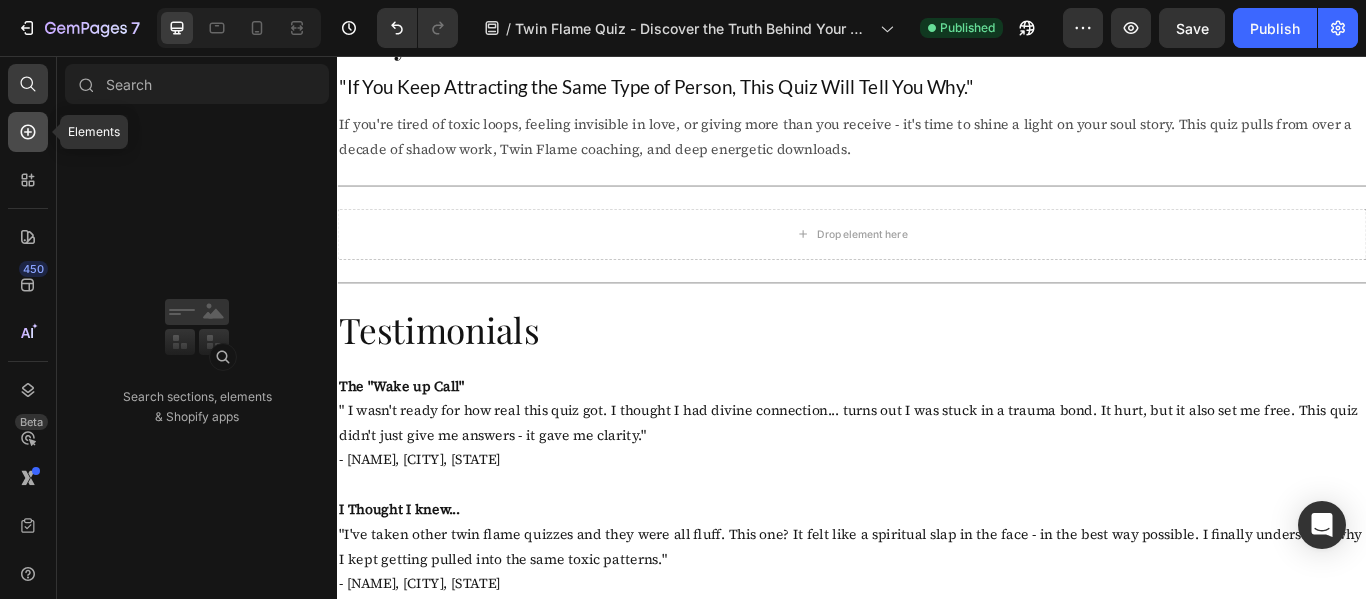 click 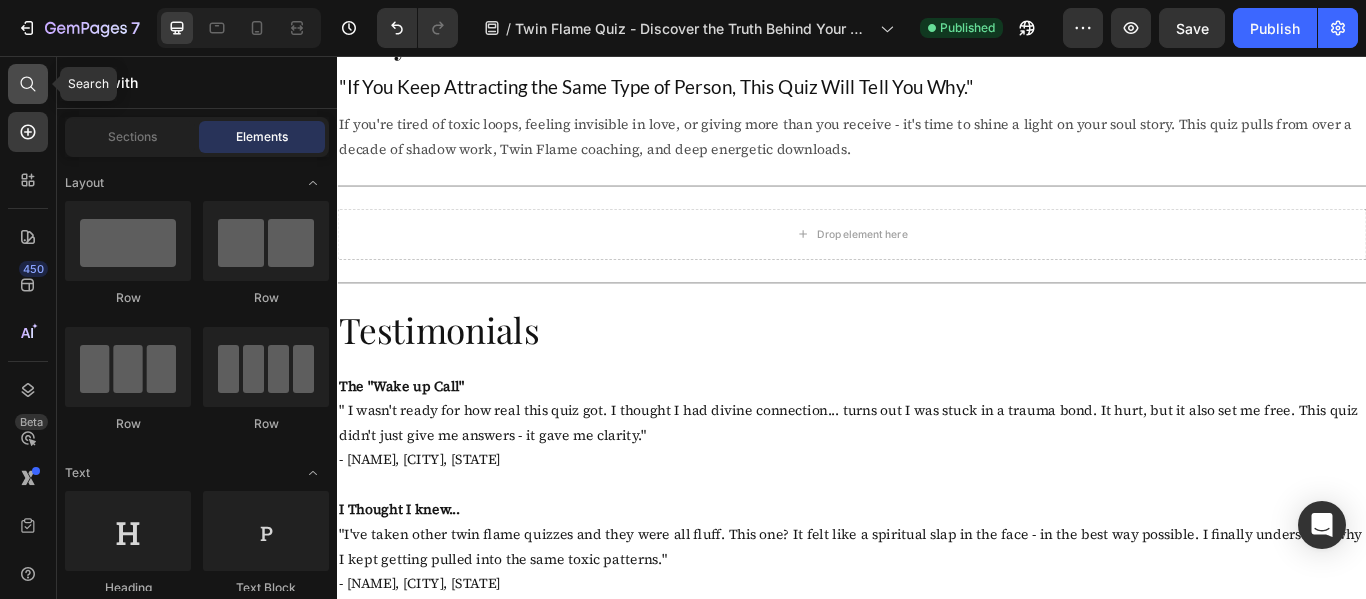 click 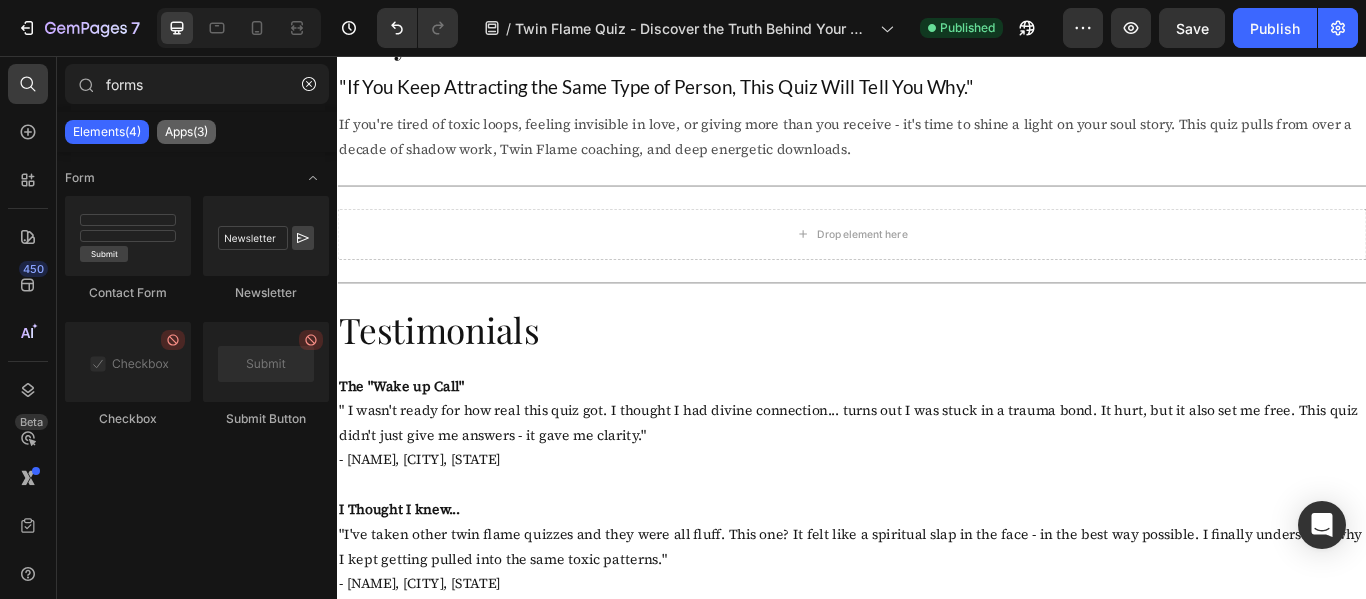 click on "Apps(3)" at bounding box center (186, 132) 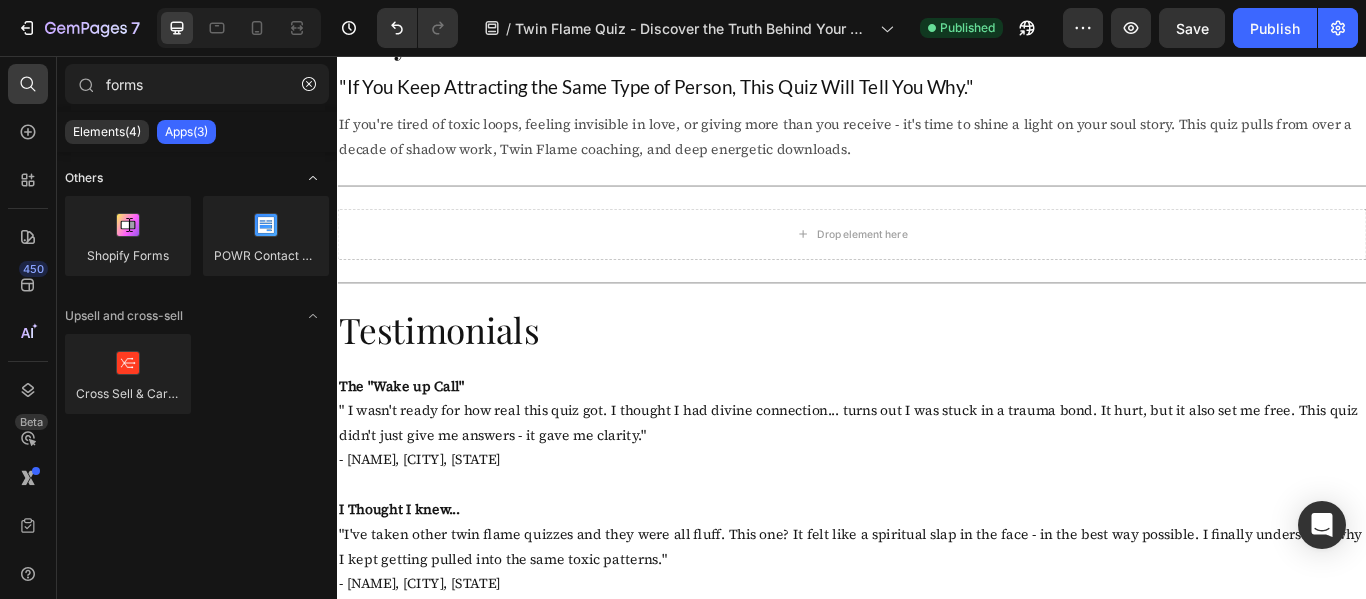 click 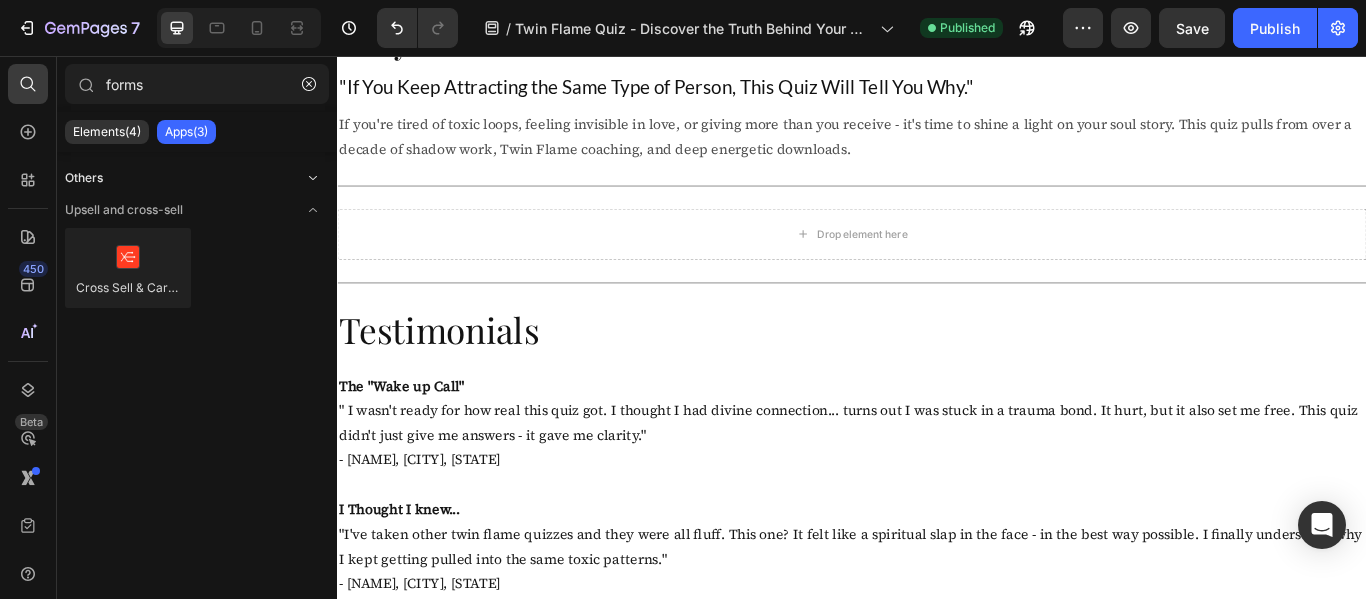 click 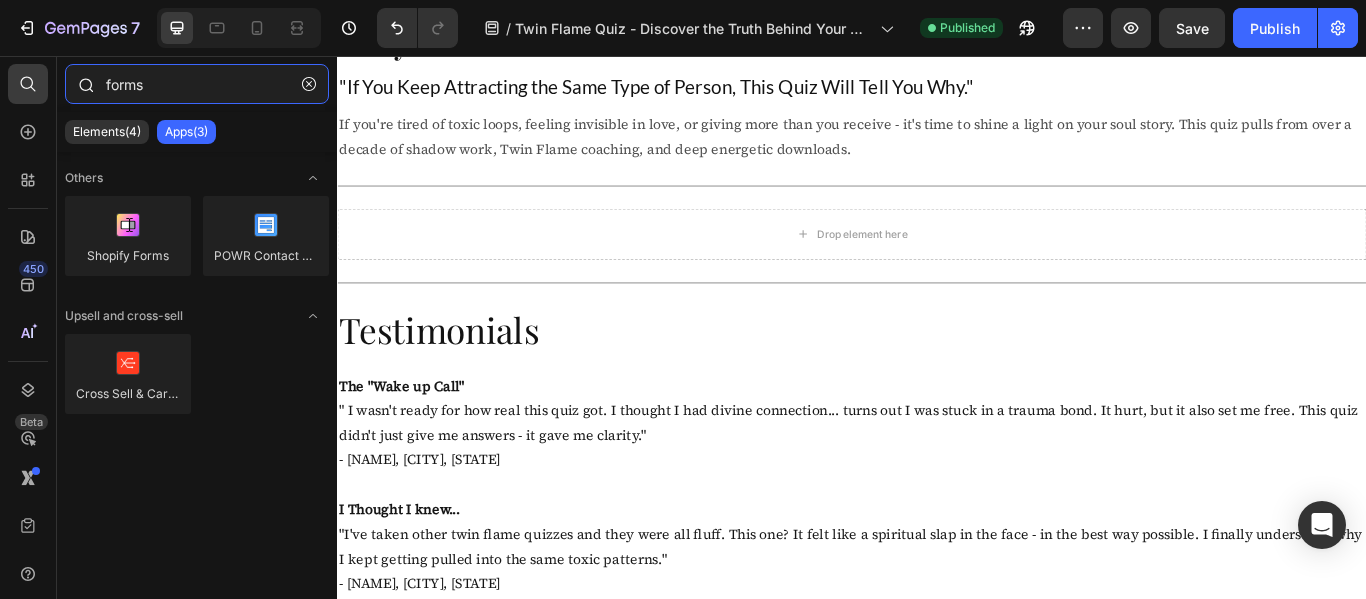 click on "forms" at bounding box center (197, 84) 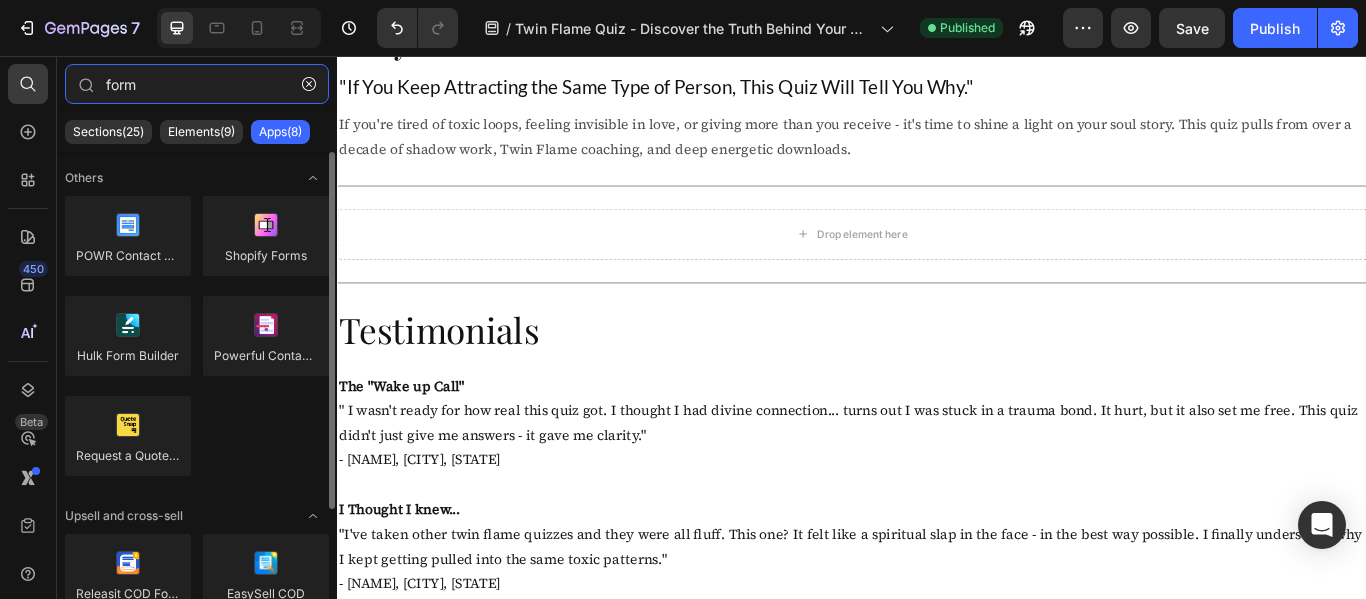 type on "form" 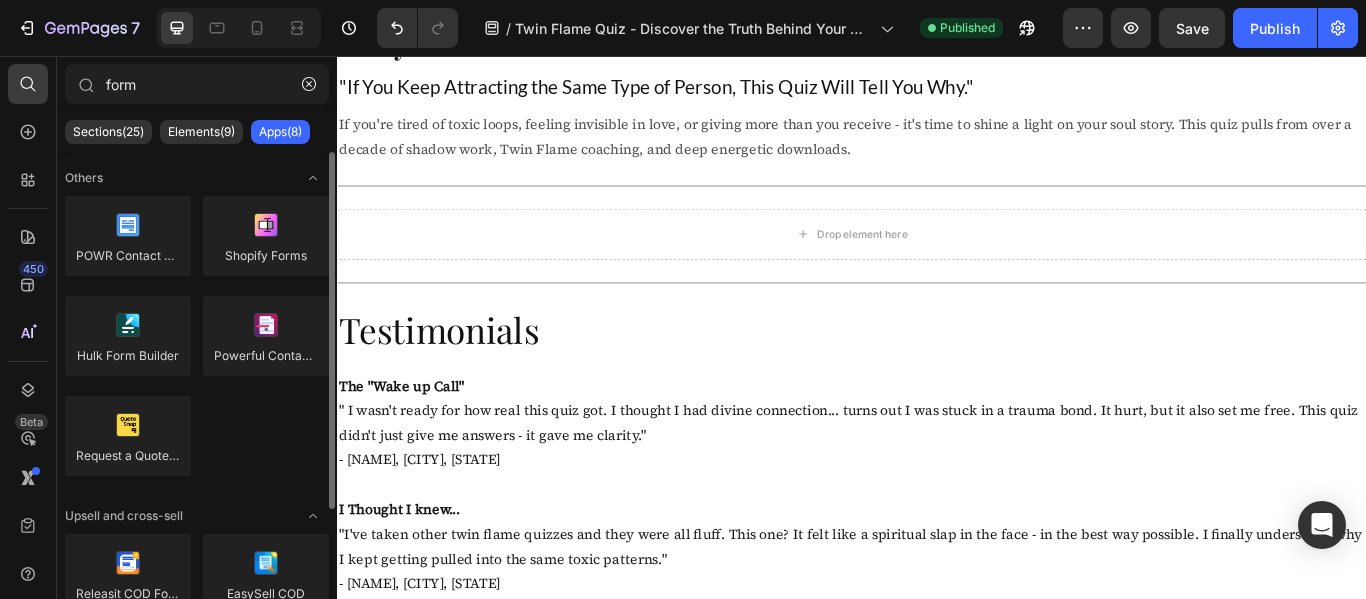 click on "POWR Contact Form Builder
Shopify Forms
Hulk Form Builder
Powerful Contact Form Builder
Request a Quote ‑ Hide Price" 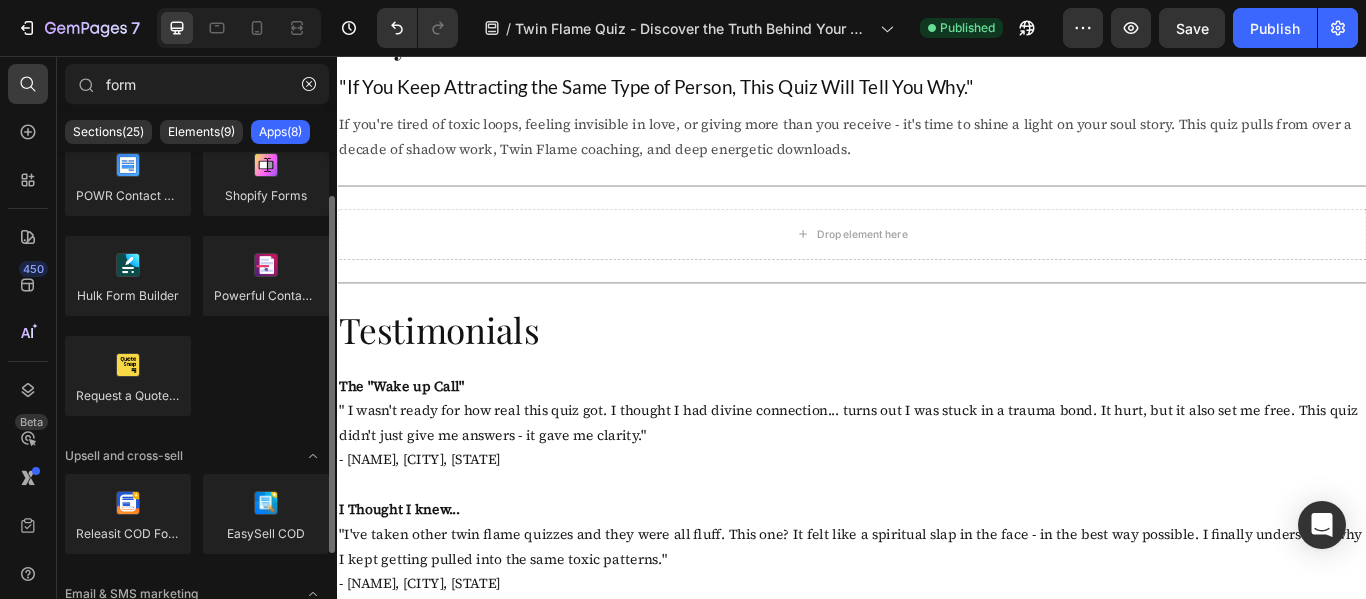 scroll, scrollTop: 30, scrollLeft: 0, axis: vertical 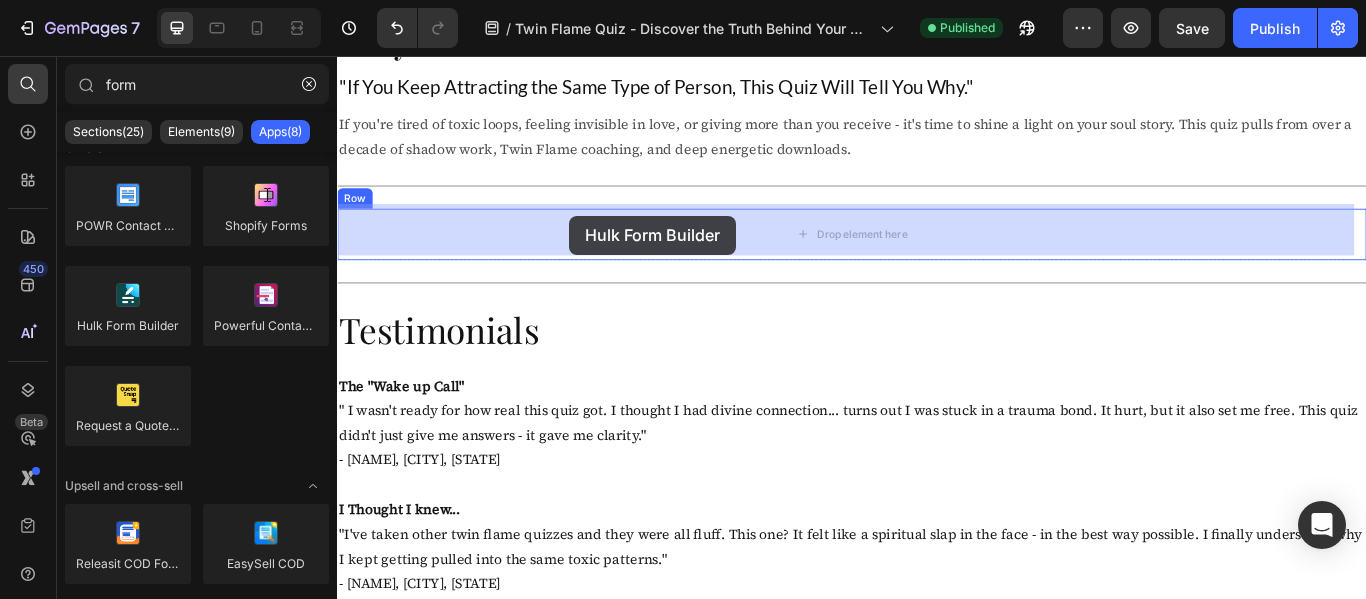 drag, startPoint x: 434, startPoint y: 278, endPoint x: 606, endPoint y: 240, distance: 176.14766 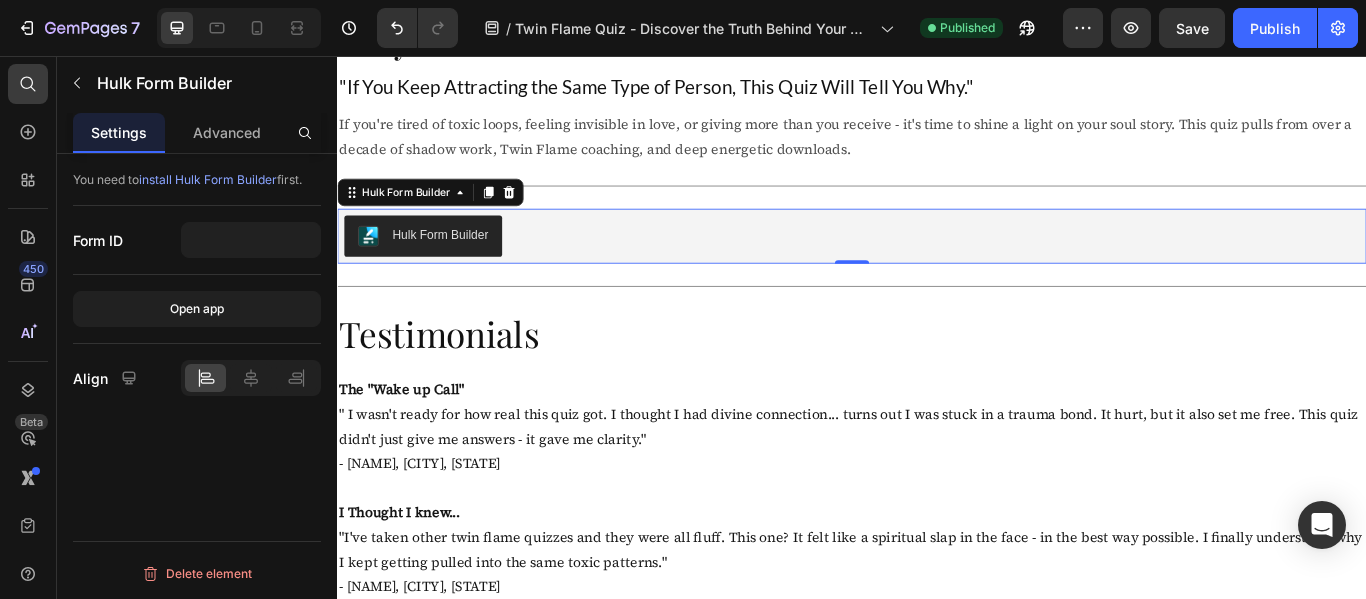 click on "install Hulk Form Builder" at bounding box center (208, 179) 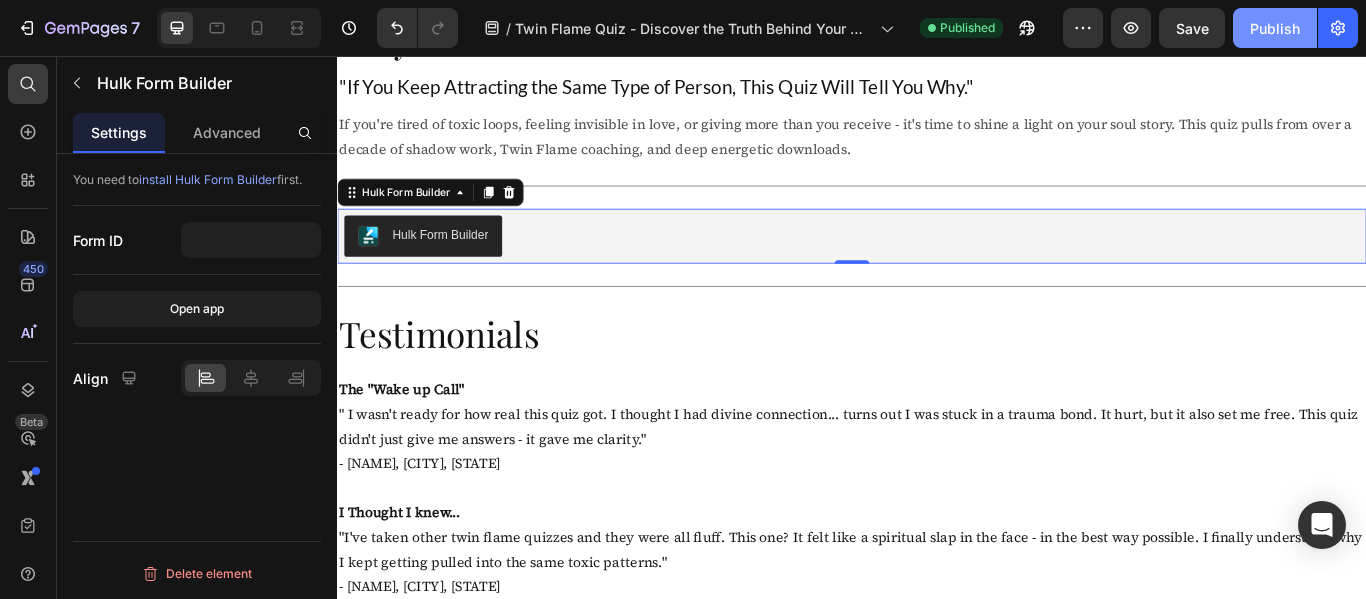 click on "Publish" at bounding box center (1275, 28) 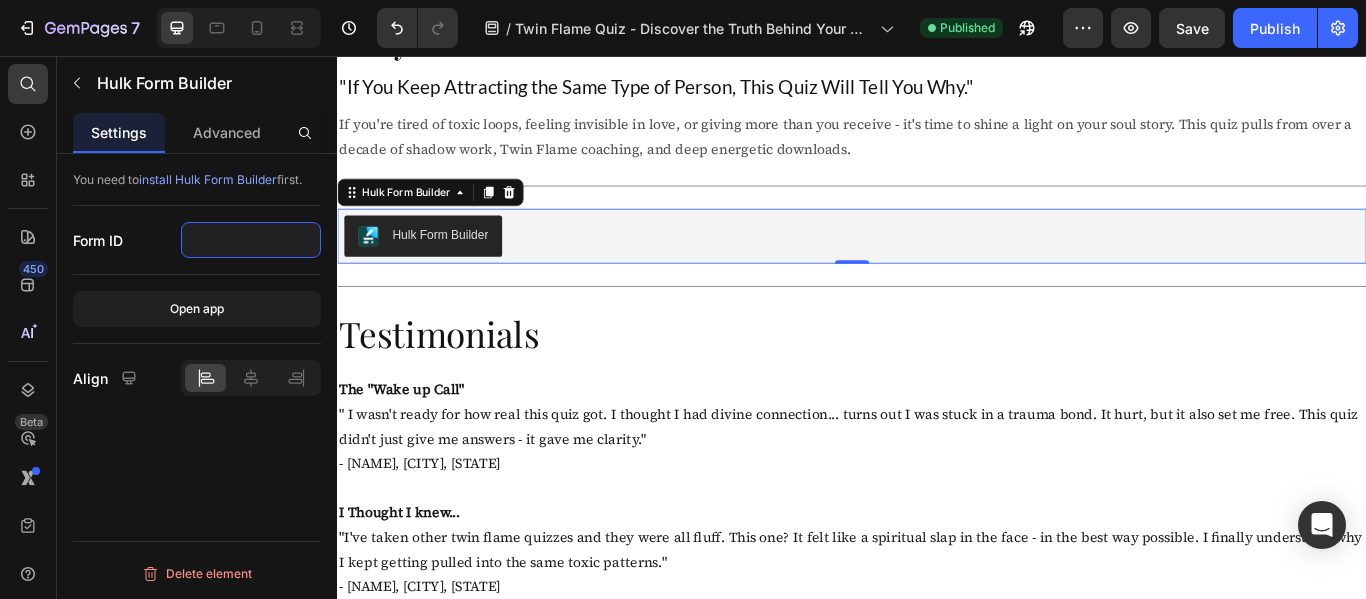 click 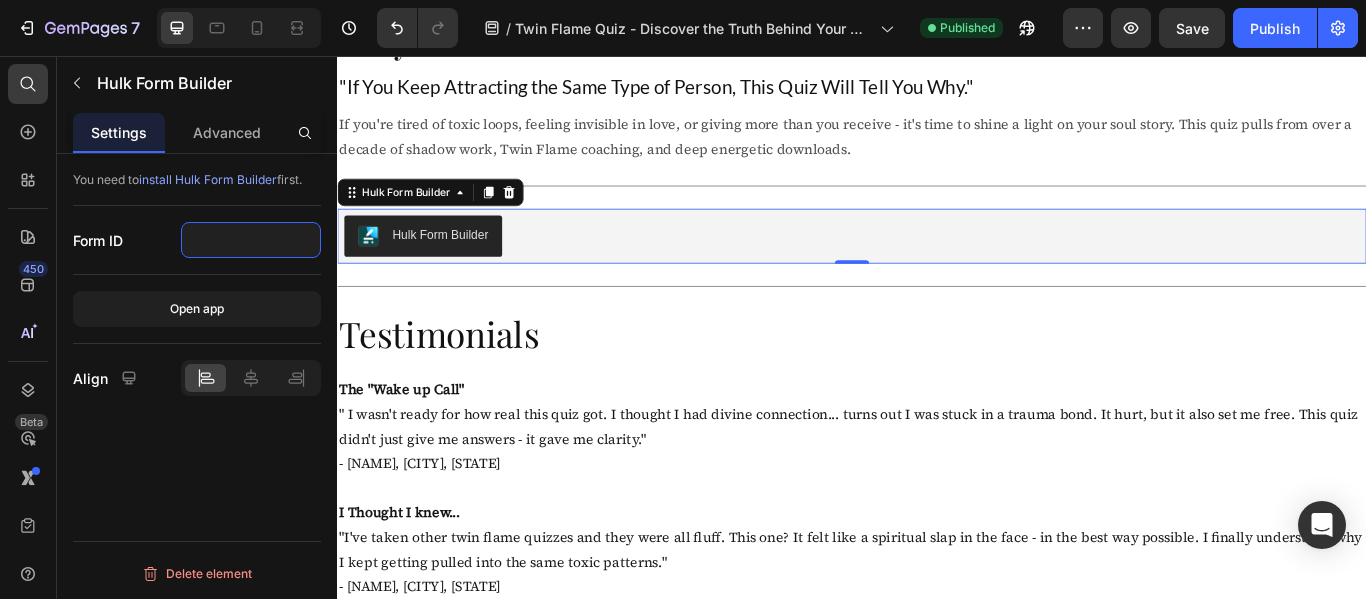paste on "qP6Dfd46yvaugvXqI_4pvA" 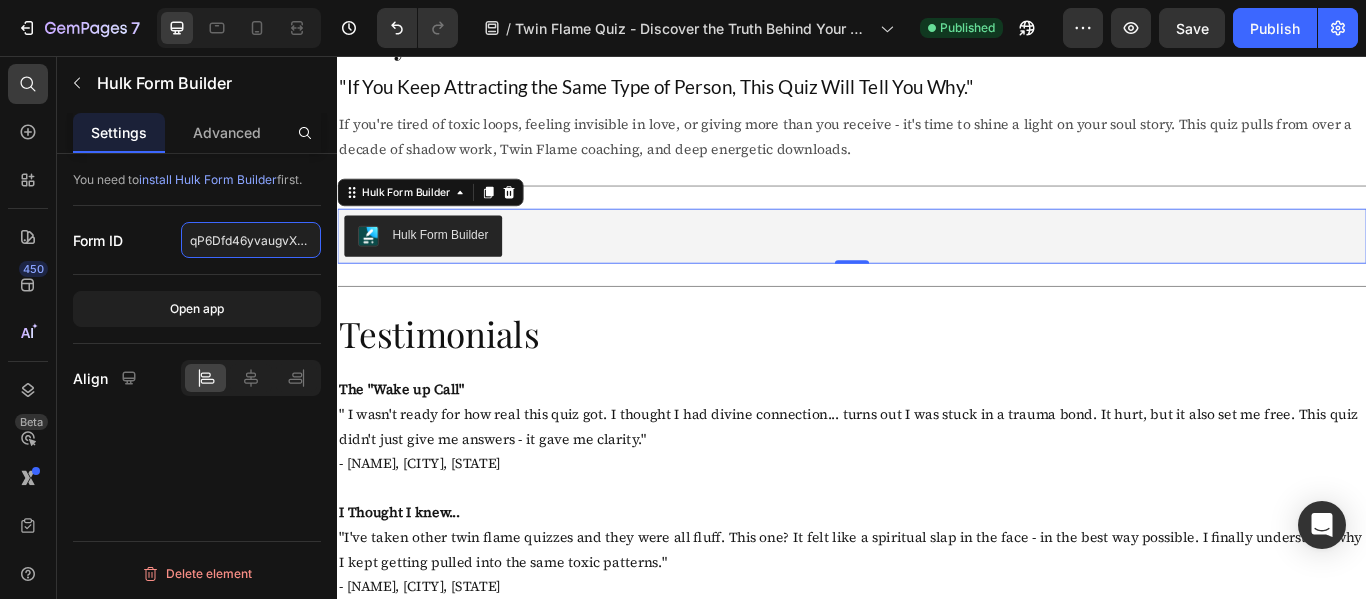 scroll, scrollTop: 0, scrollLeft: 29, axis: horizontal 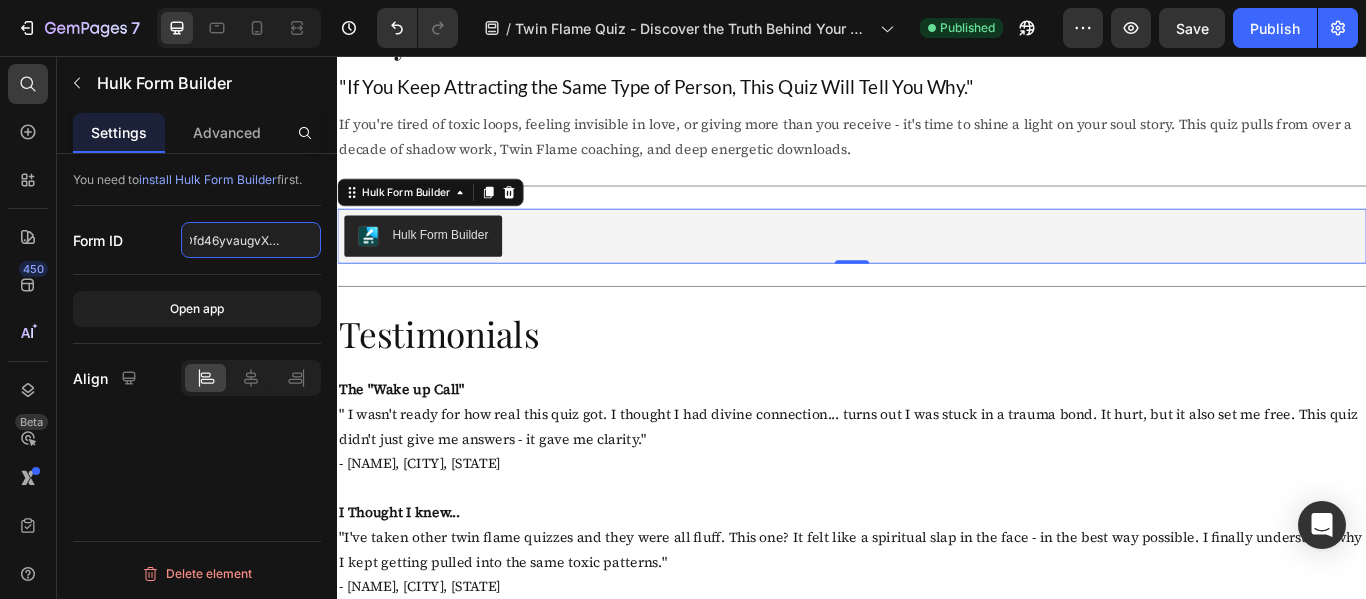 click on "qP6Dfd46yvaugvXqI_4pvA" 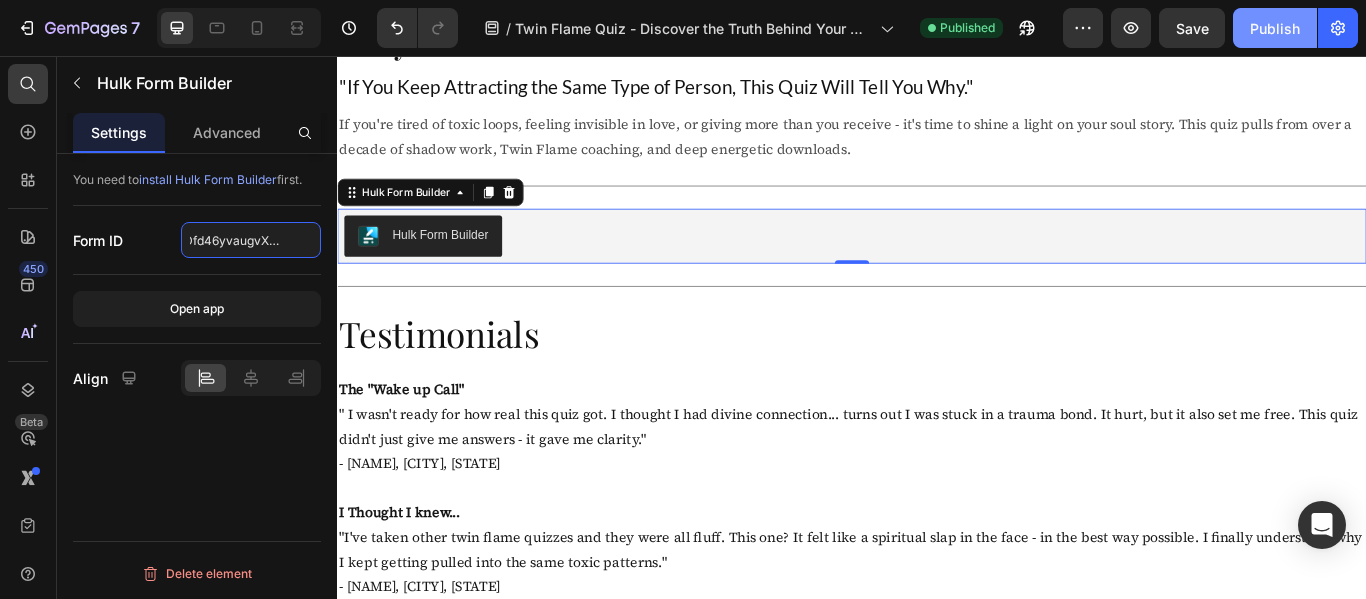 type on "qP6Dfd46yvaugvXqI_4pvA" 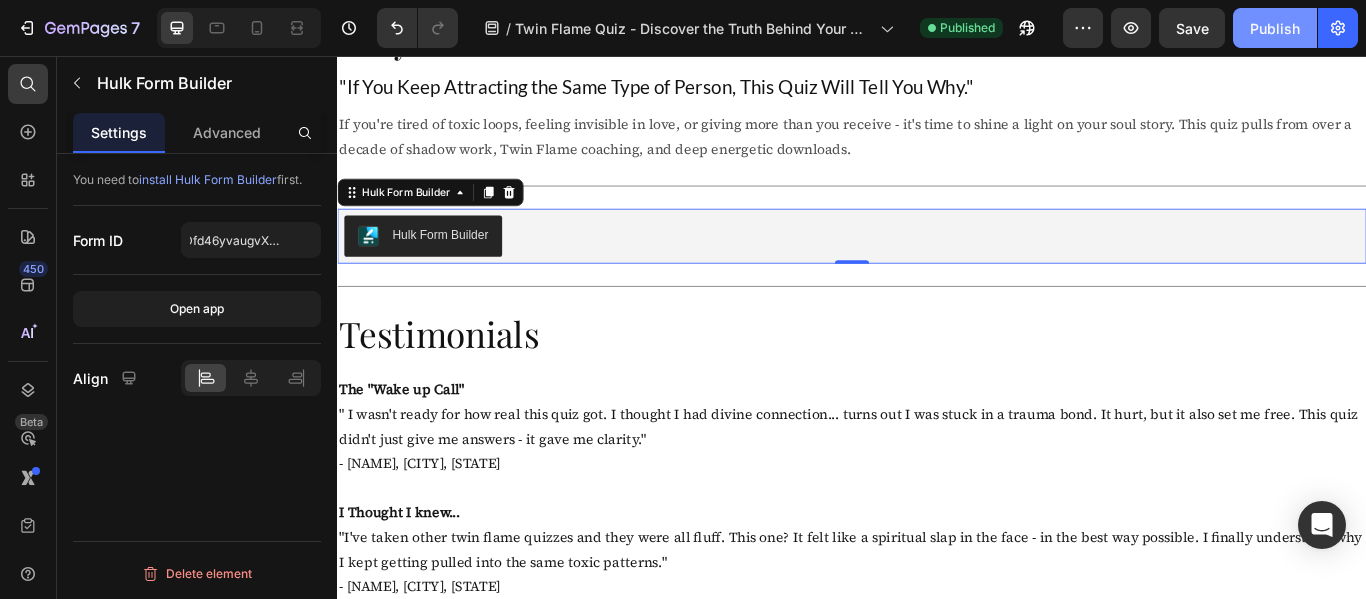 scroll, scrollTop: 0, scrollLeft: 0, axis: both 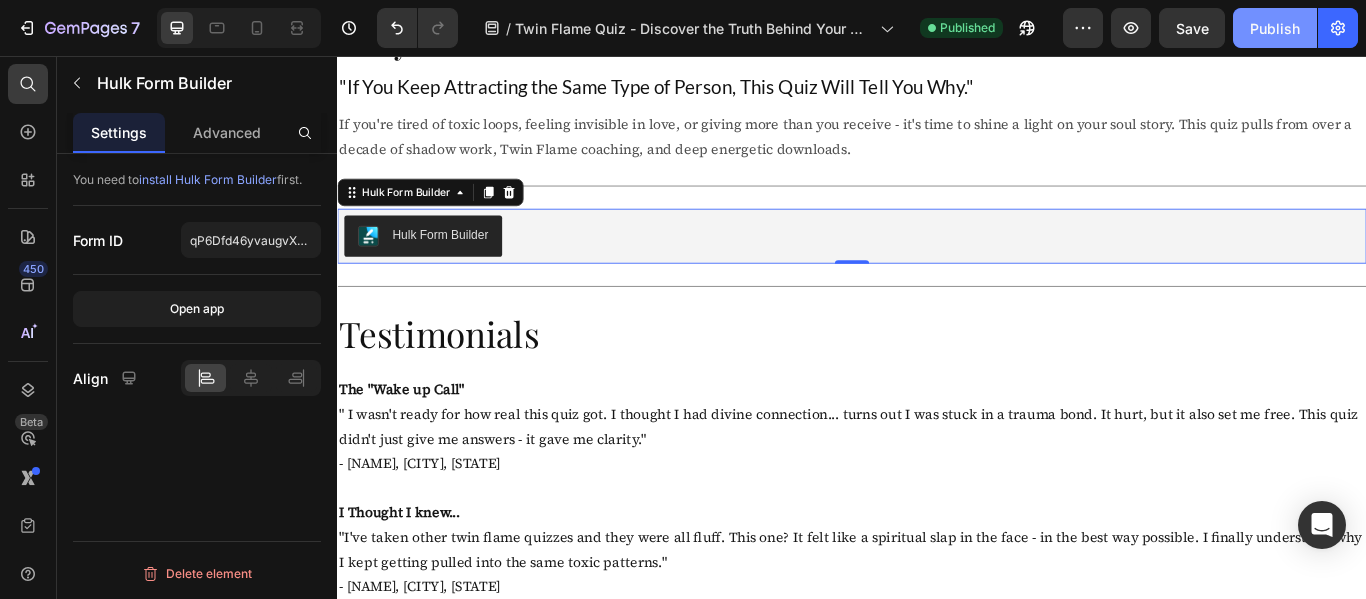 click on "Publish" 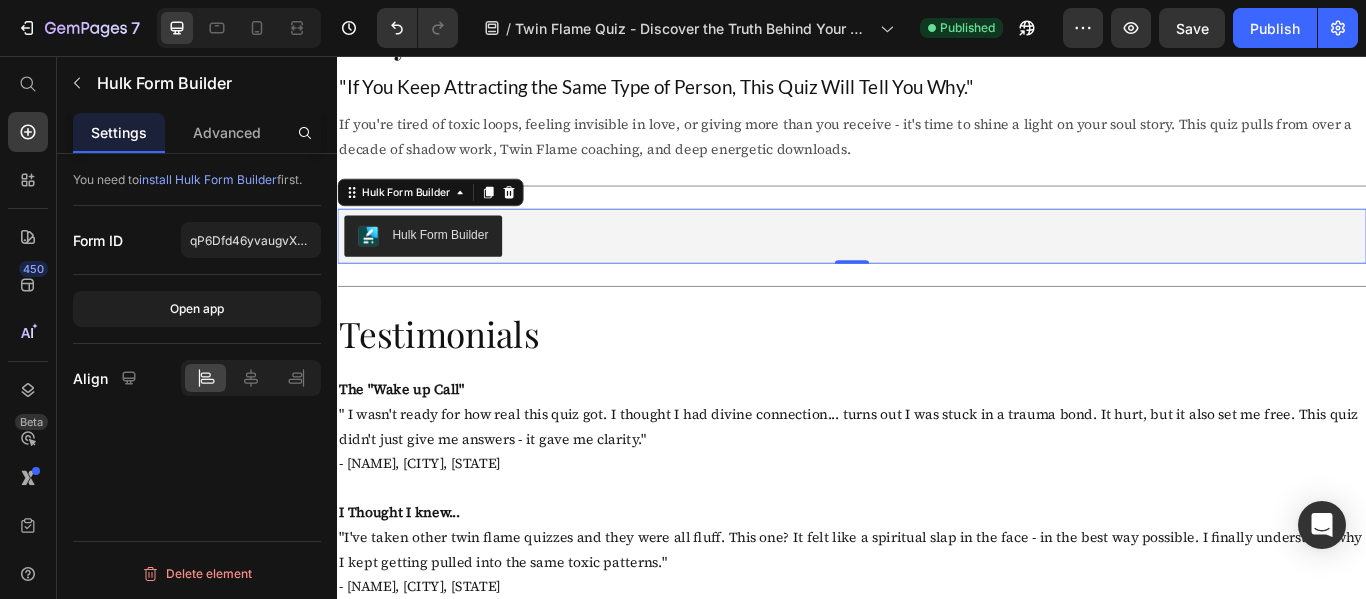 click on "Hulk Form Builder" at bounding box center (937, 266) 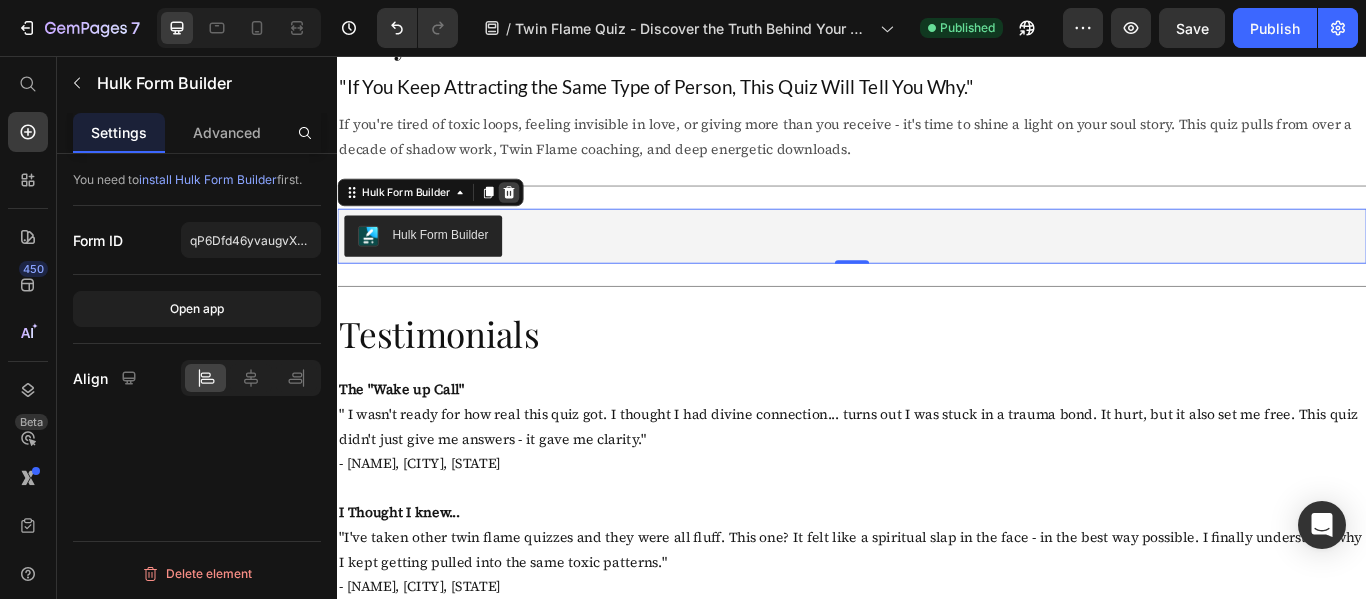 click 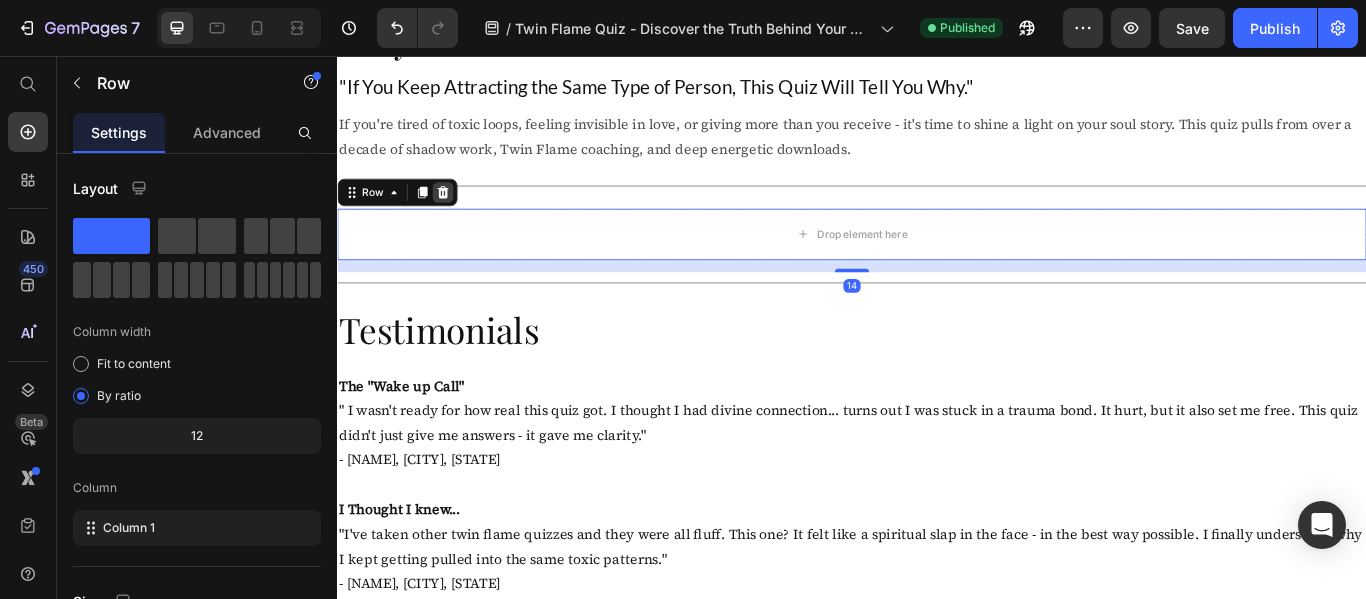 click 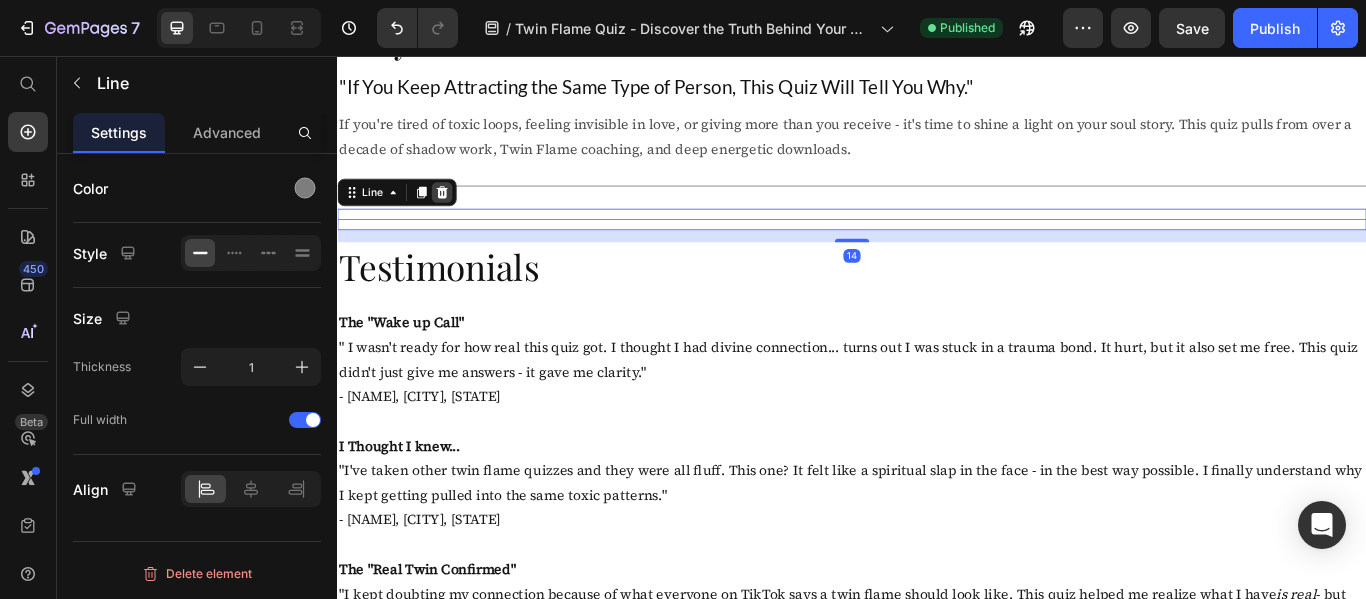 click 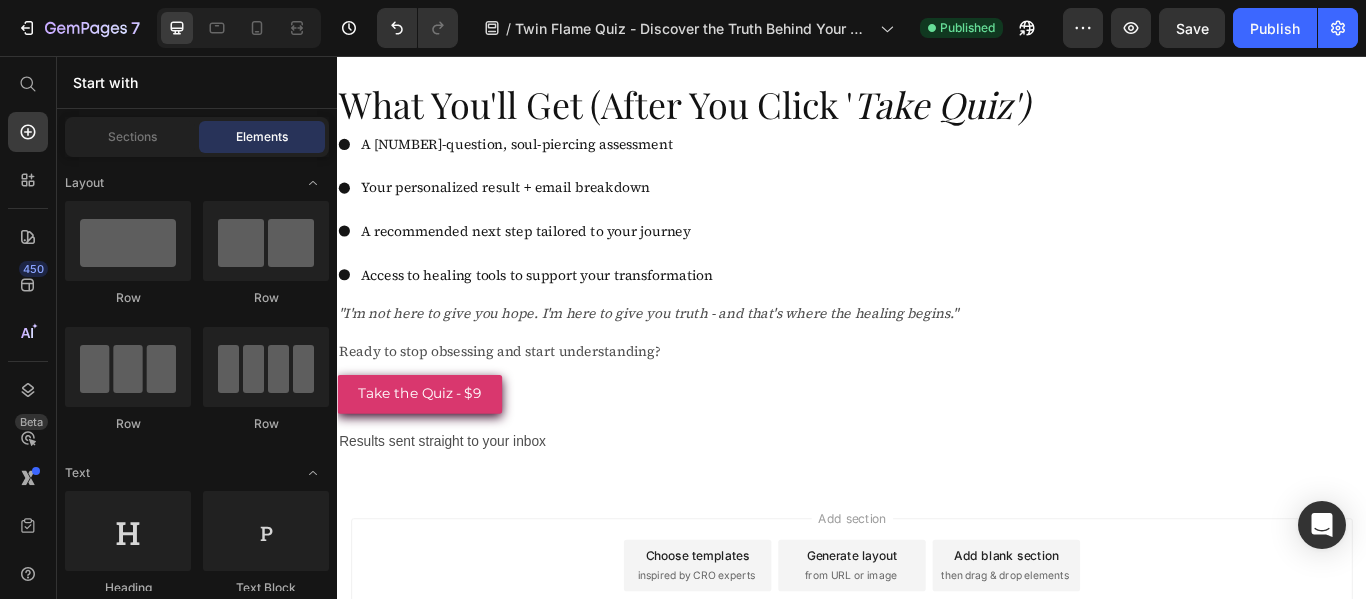 scroll, scrollTop: 1736, scrollLeft: 0, axis: vertical 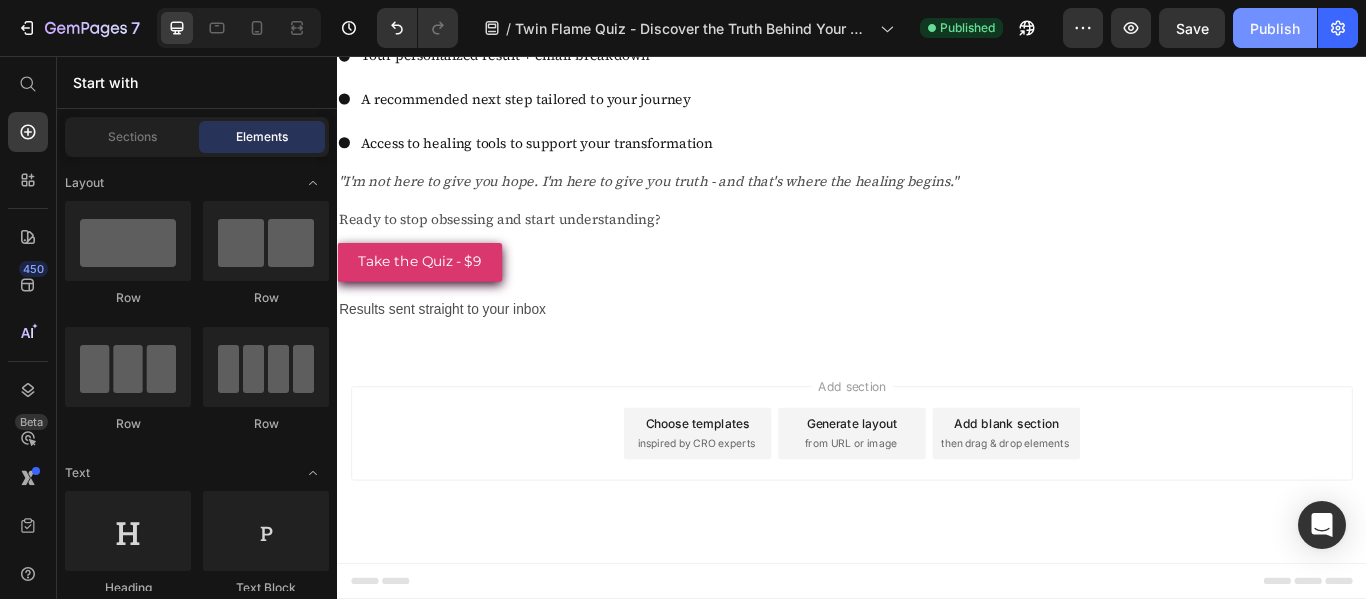click on "Publish" at bounding box center (1275, 28) 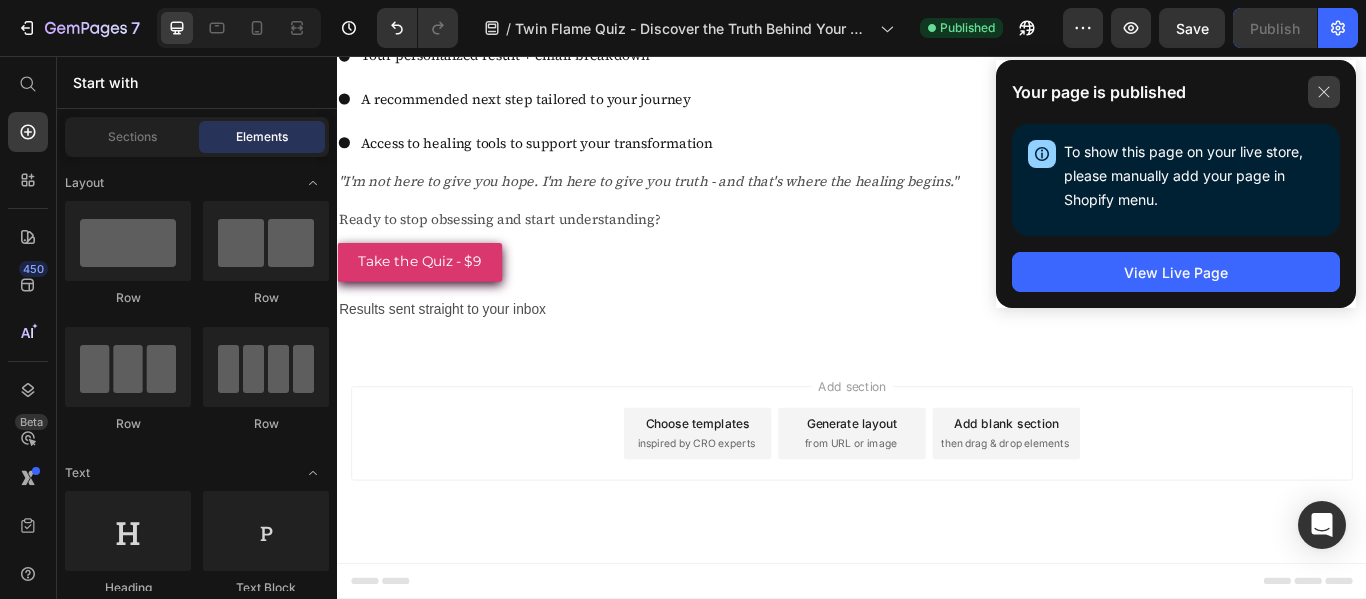 click 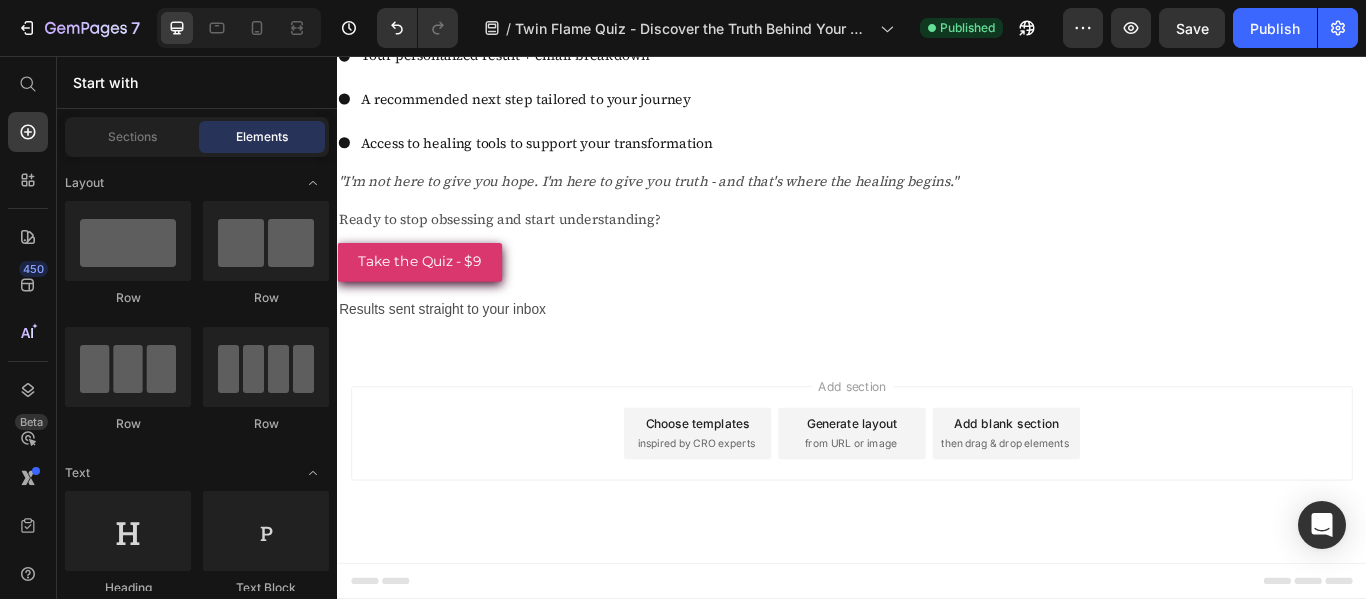 scroll, scrollTop: 1332, scrollLeft: 0, axis: vertical 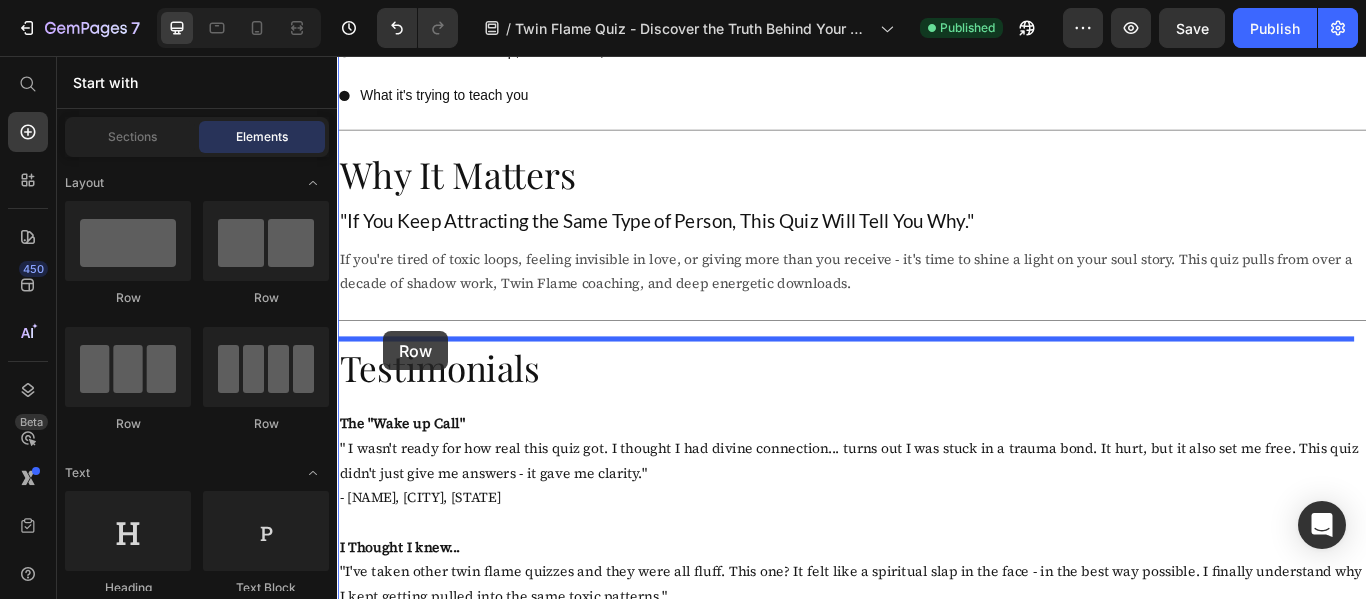 drag, startPoint x: 465, startPoint y: 301, endPoint x: 391, endPoint y: 376, distance: 105.36128 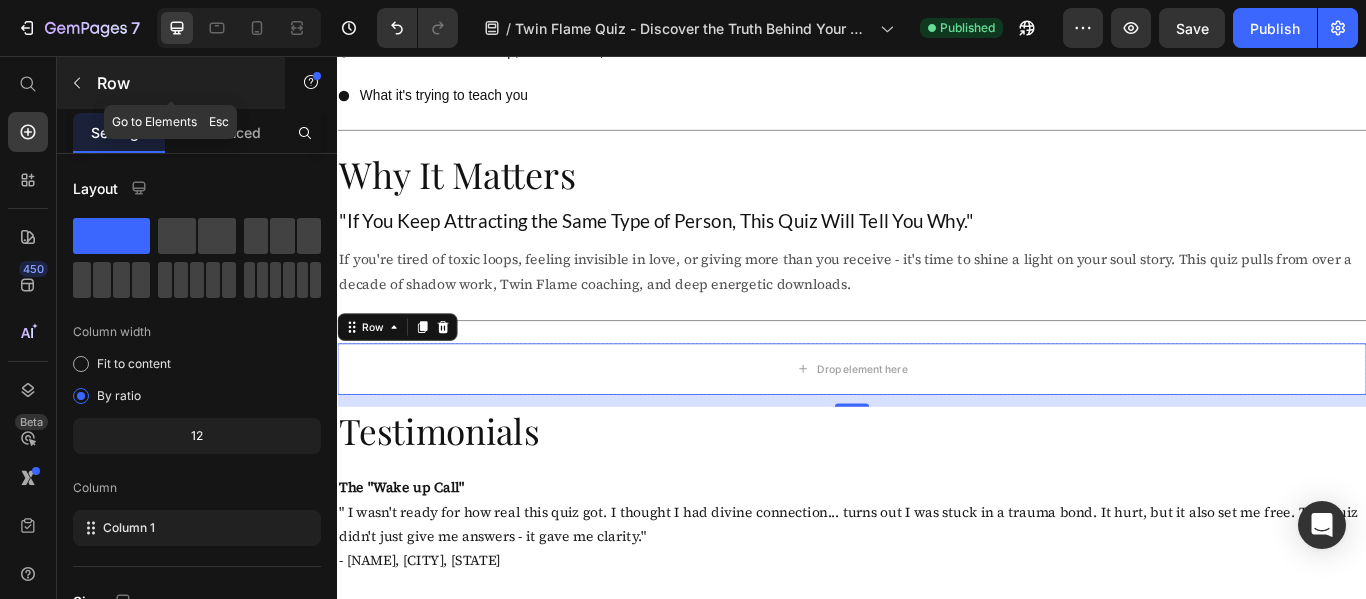 click at bounding box center [77, 83] 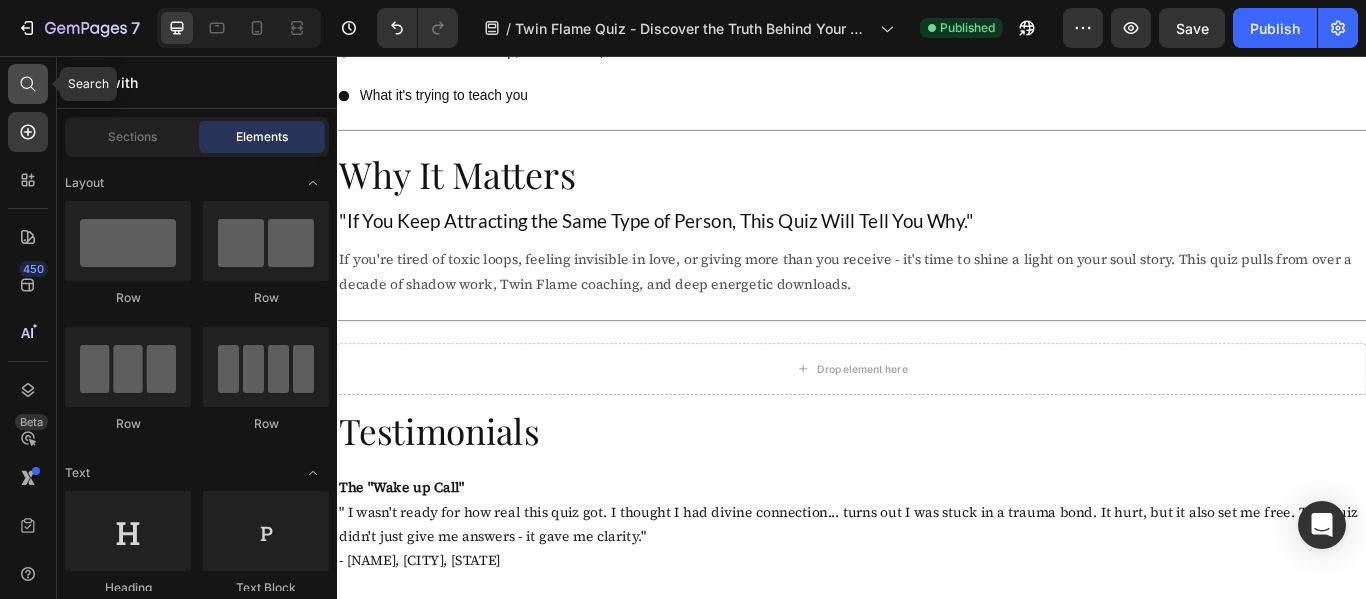 click 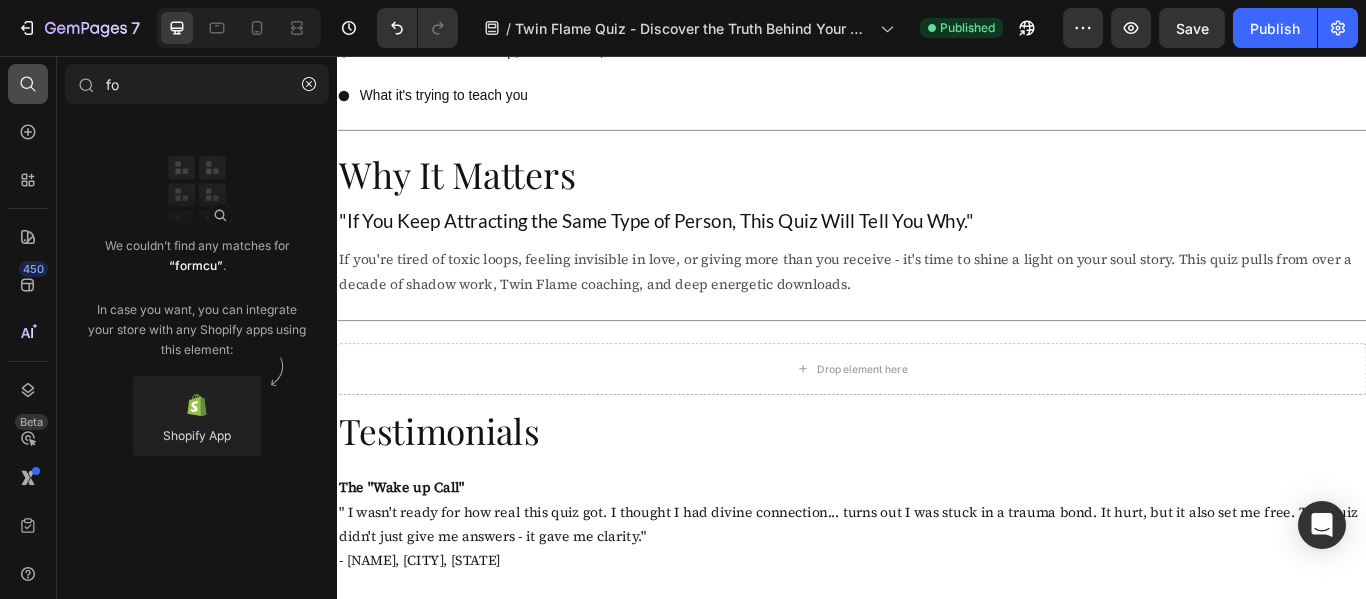 type on "f" 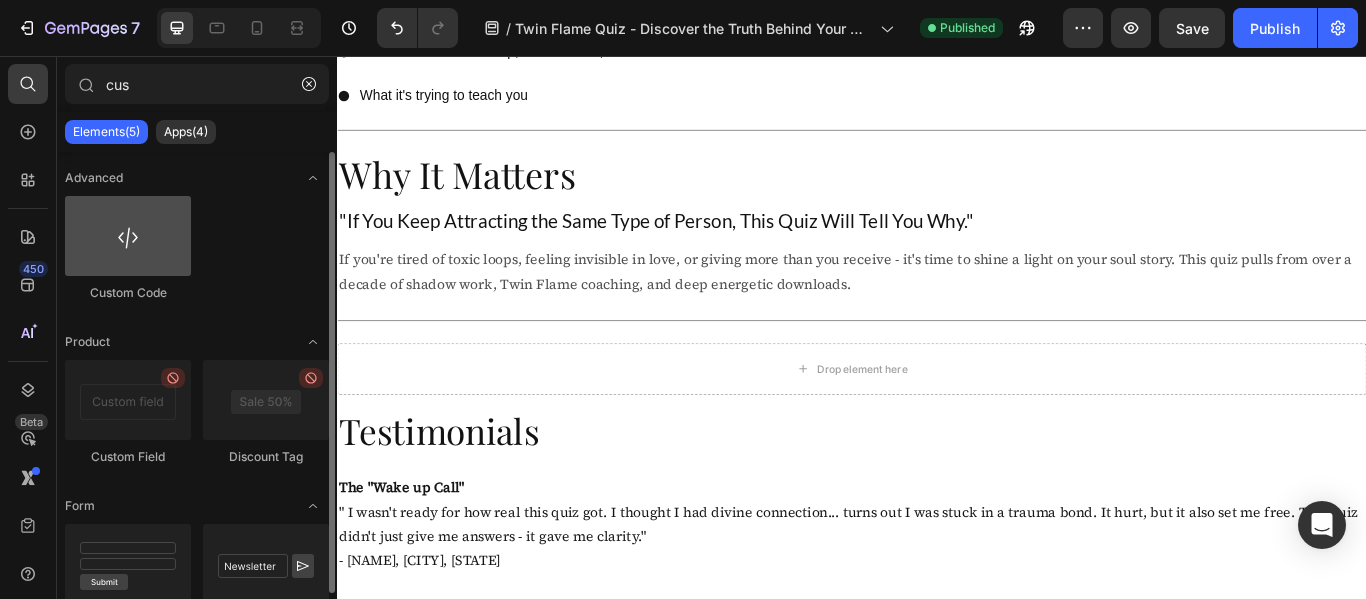 type on "cus" 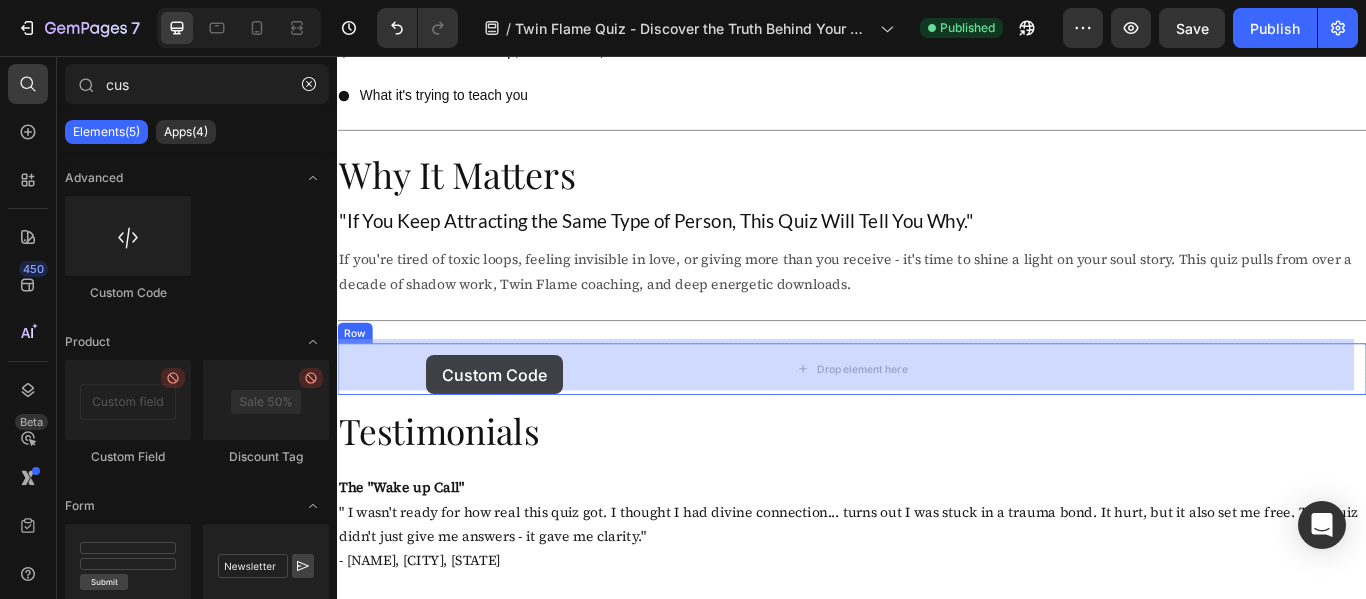 drag, startPoint x: 374, startPoint y: 382, endPoint x: 441, endPoint y: 405, distance: 70.837845 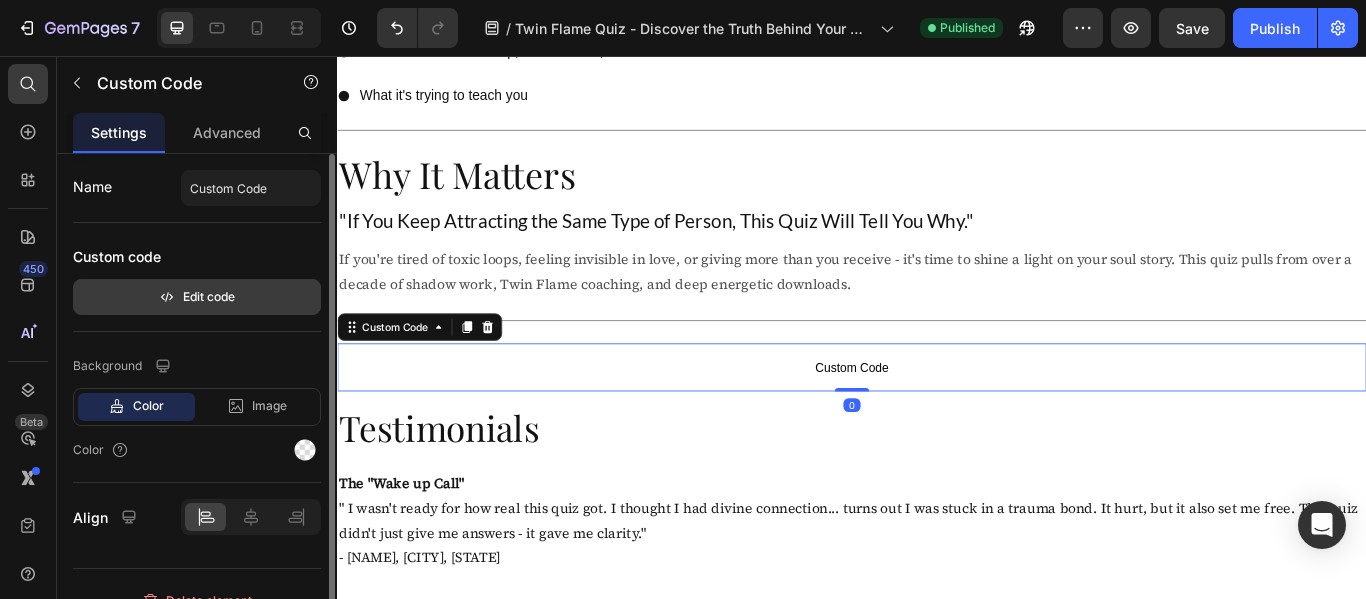 click on "Edit code" at bounding box center (197, 297) 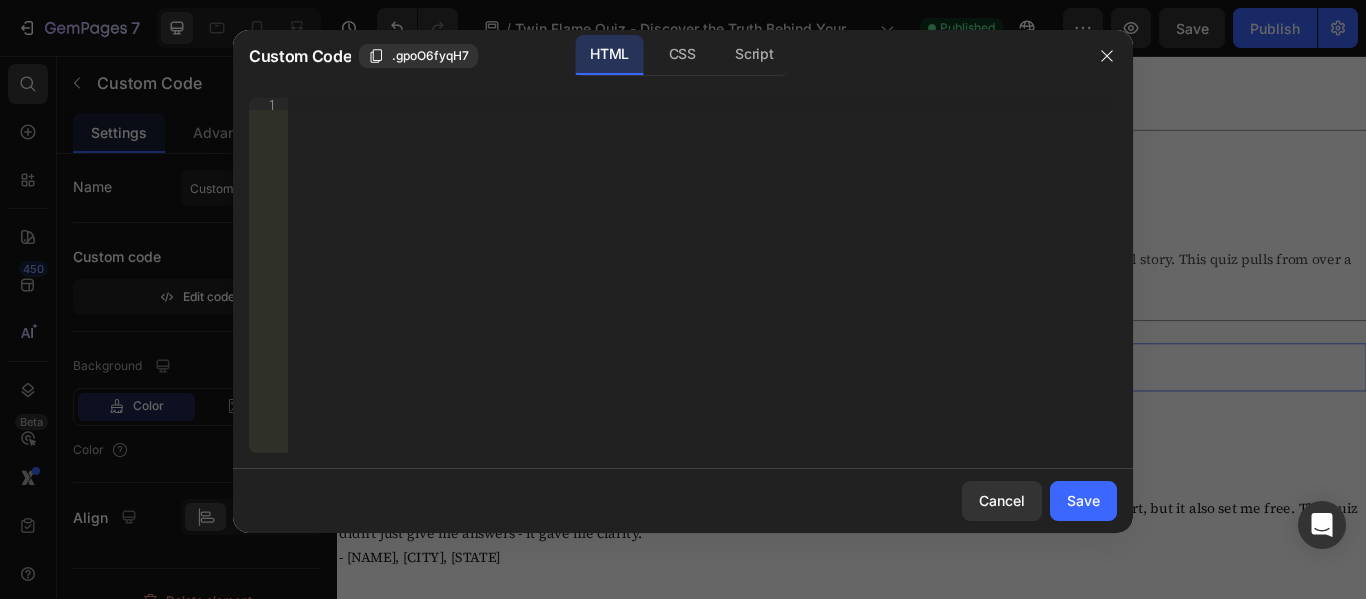 click on "Insert the 3rd-party installation code, HTML code, or Liquid code to display custom content." at bounding box center (662, 104) 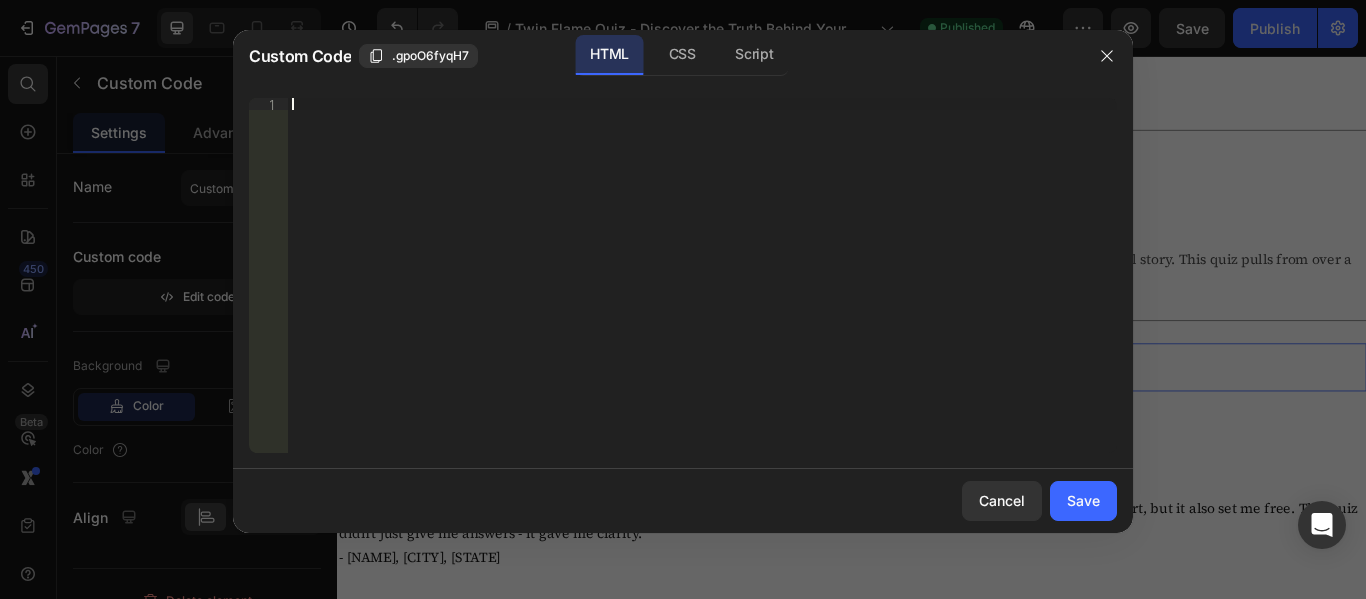 paste on "<div style="margin:0 auto;" class="pxFormGenerator" id="qP6Dfd46yvaugvXqI_4pvA"></div>" 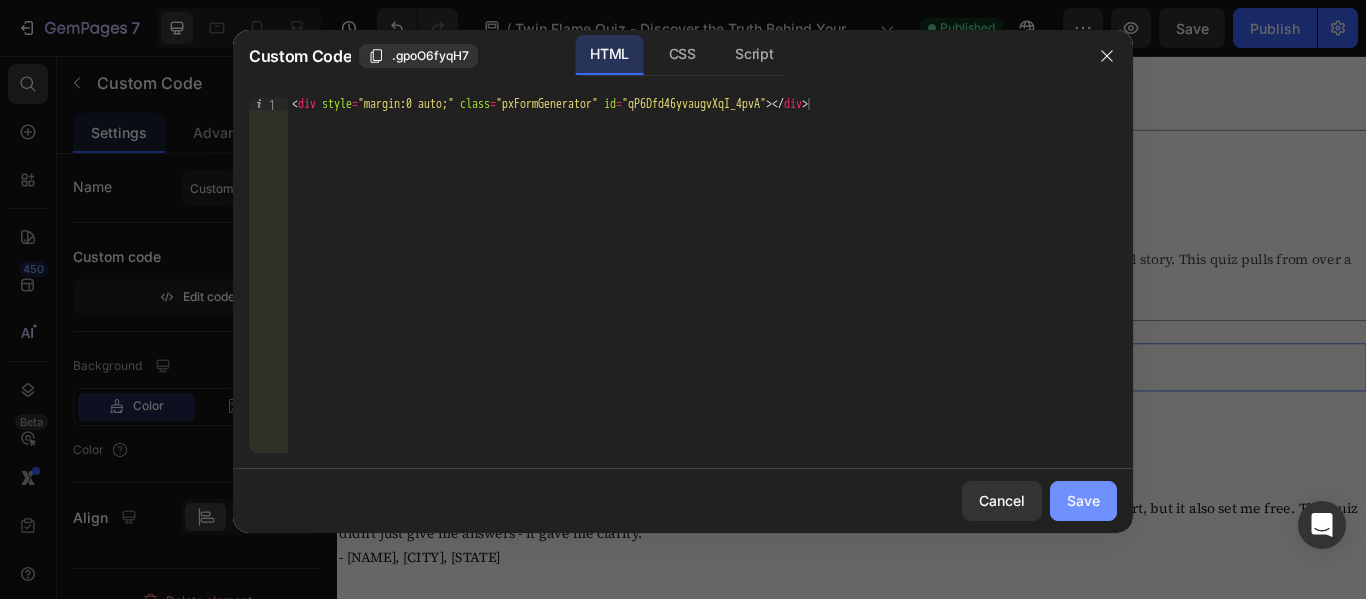 click on "Save" at bounding box center (1083, 500) 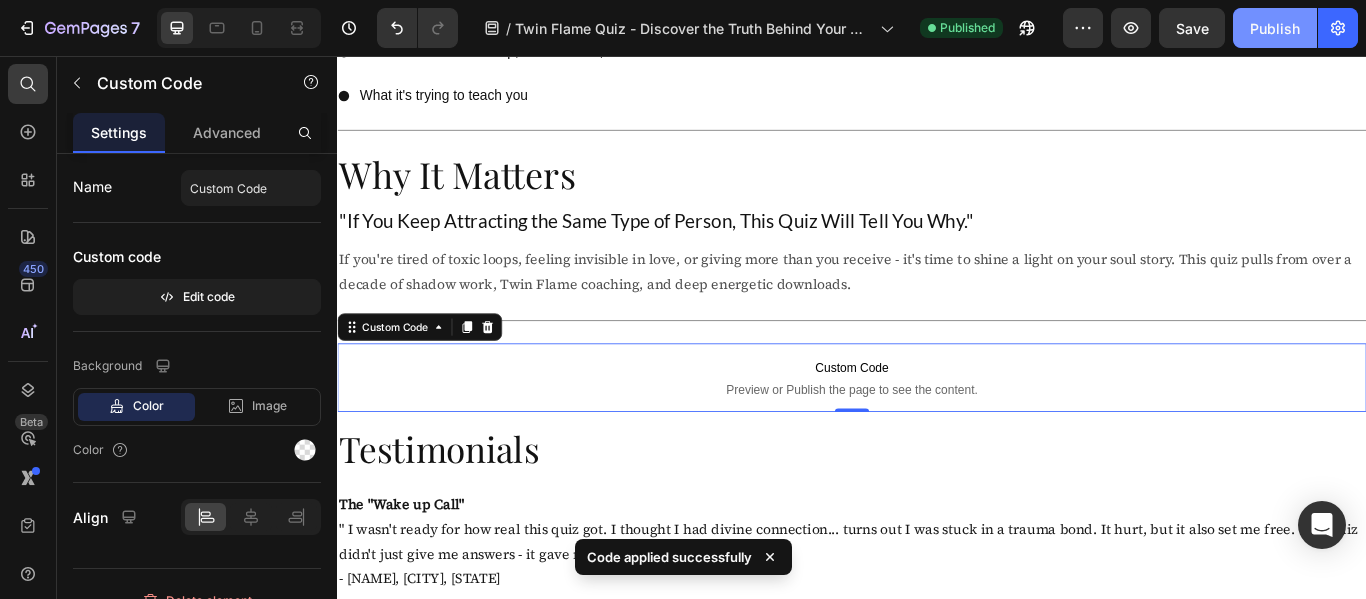 click on "Publish" at bounding box center (1275, 28) 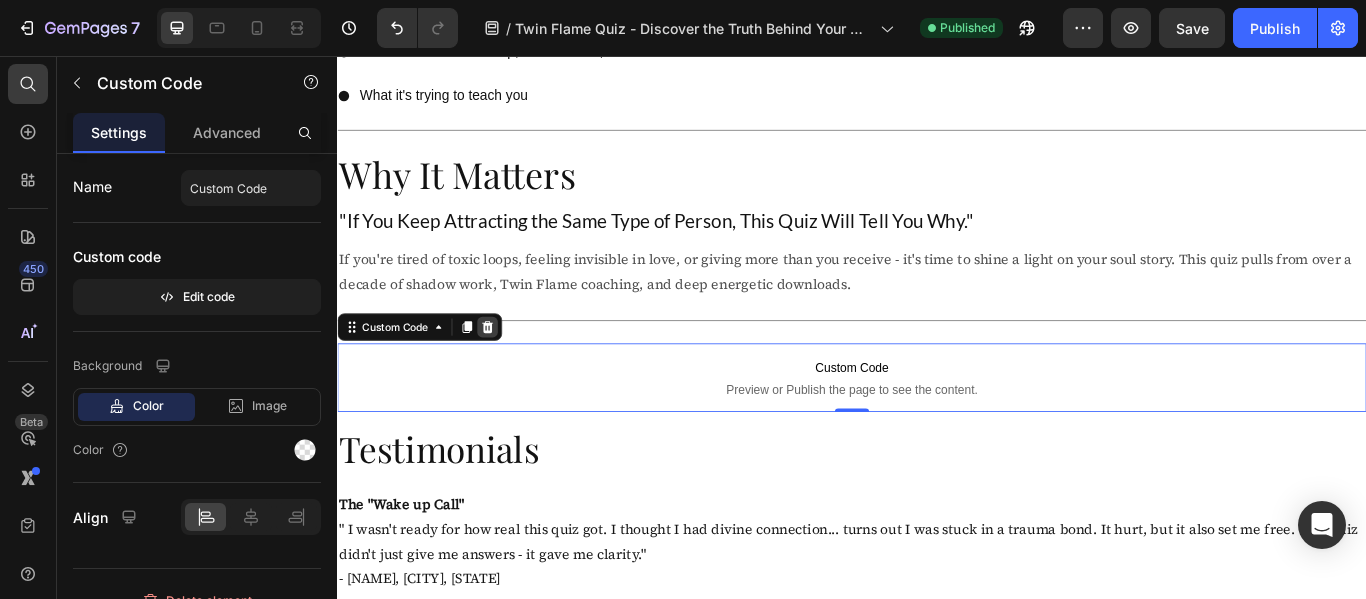 click 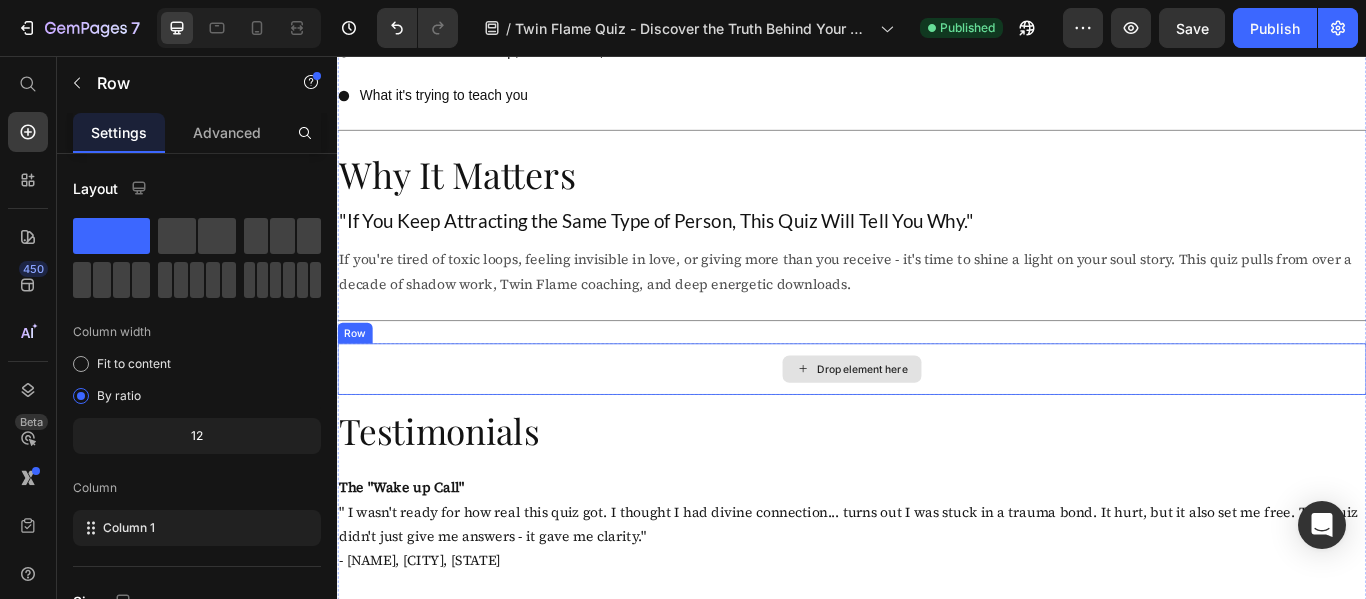 click on "Drop element here" at bounding box center (937, 421) 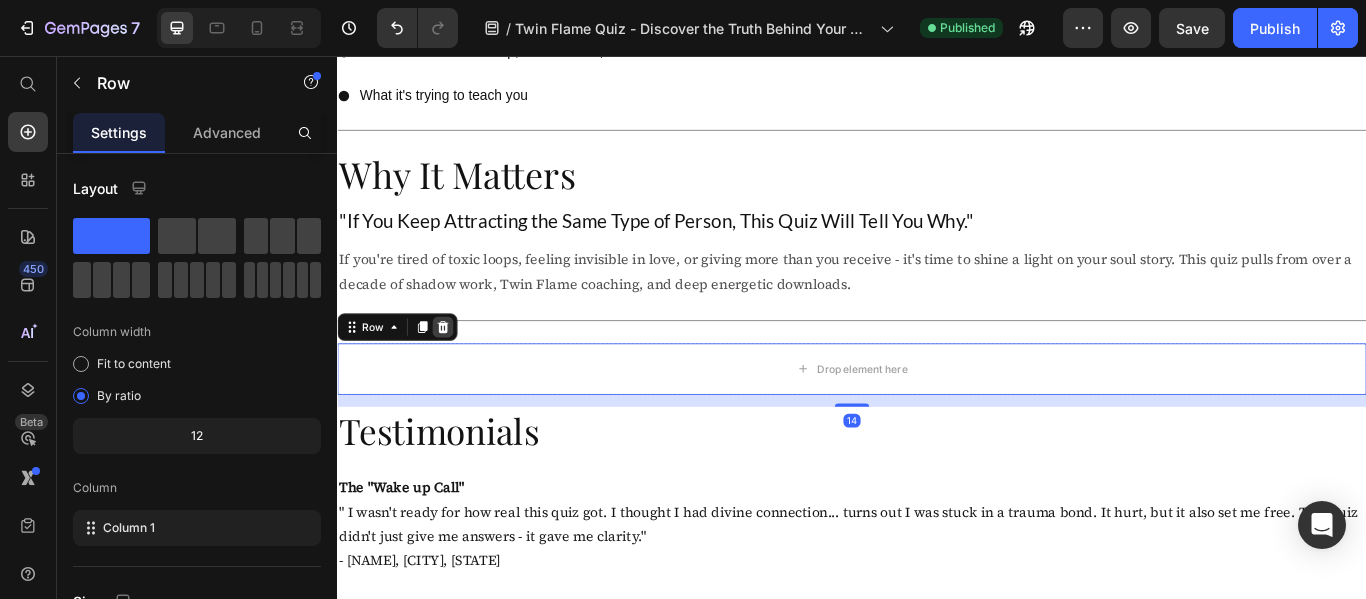 click 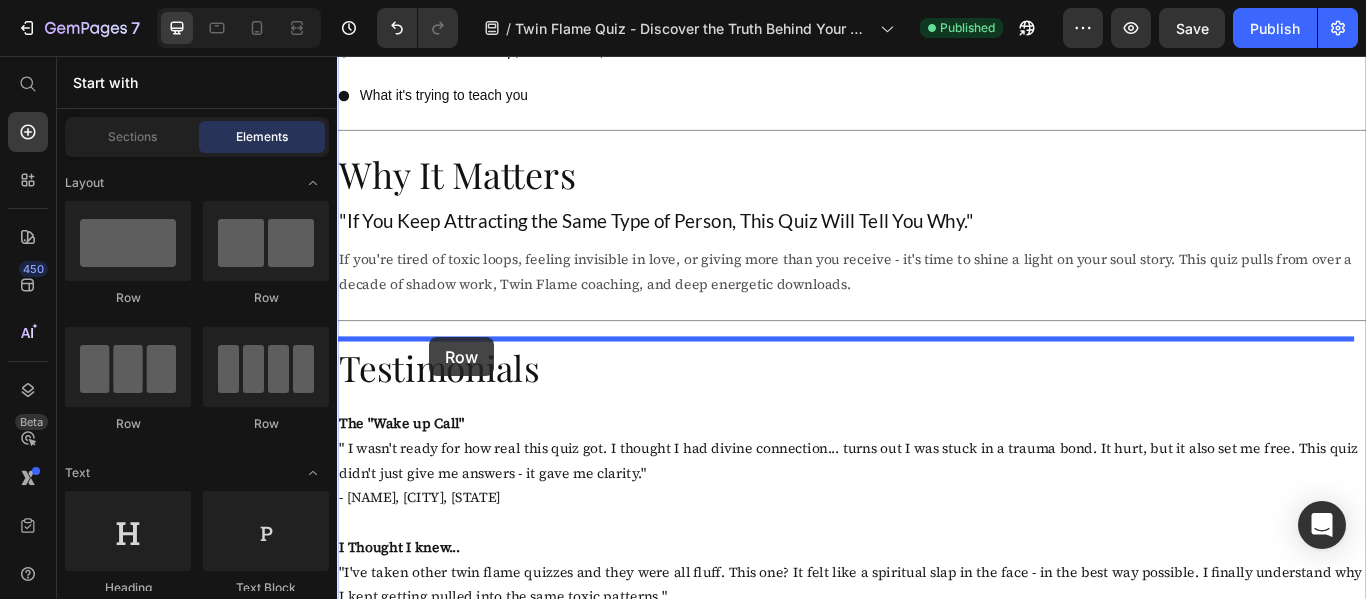 drag, startPoint x: 462, startPoint y: 304, endPoint x: 444, endPoint y: 384, distance: 82 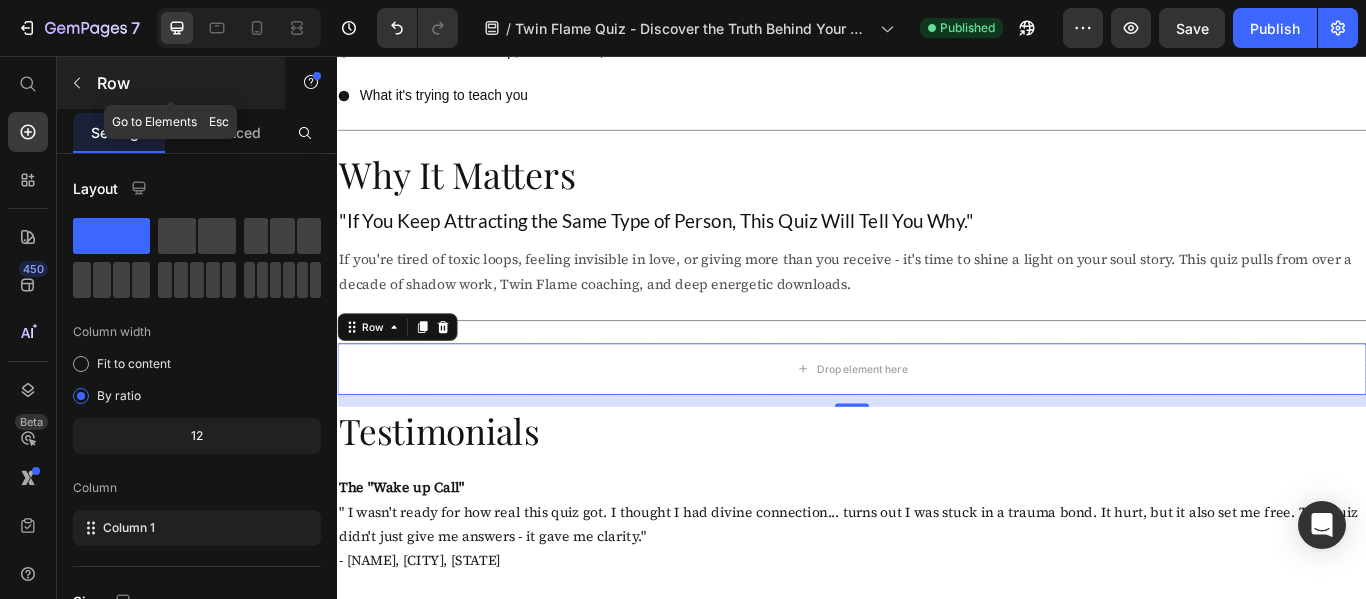 click at bounding box center (77, 83) 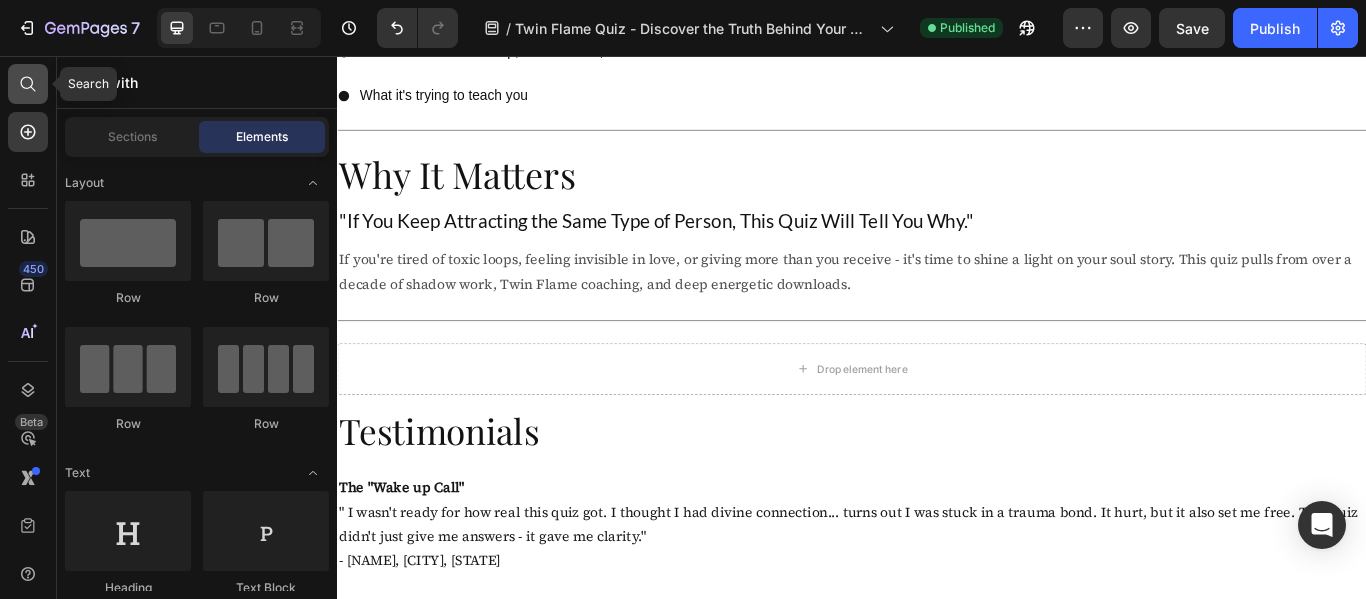 click 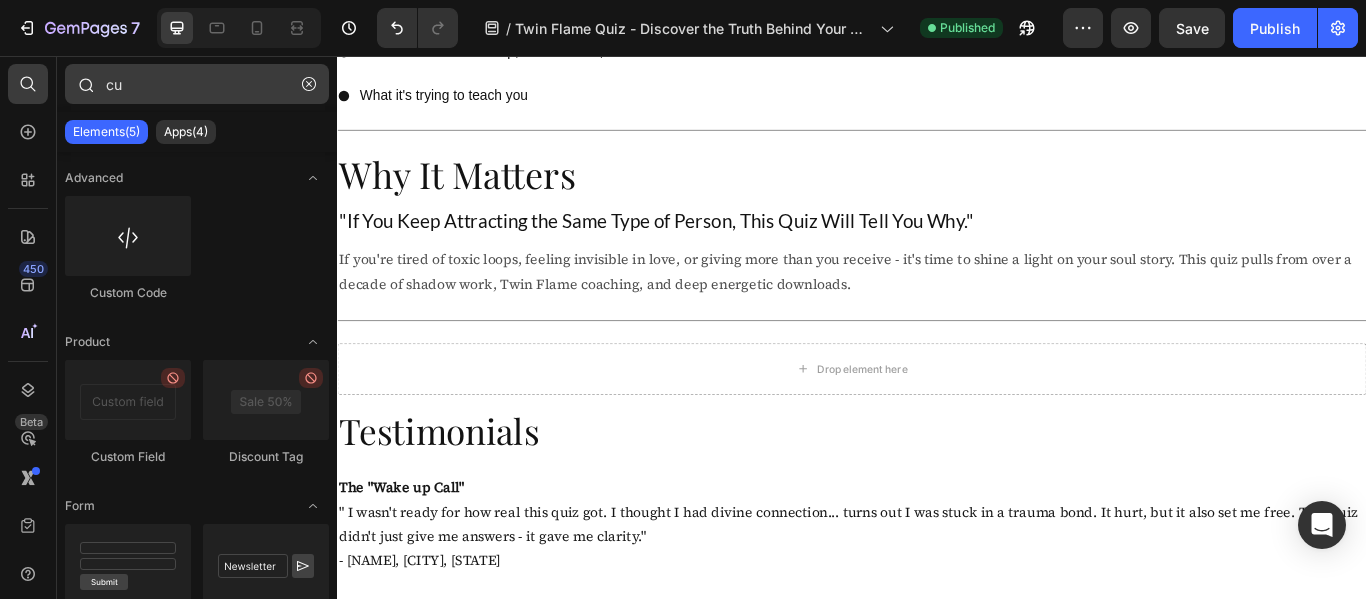 type on "c" 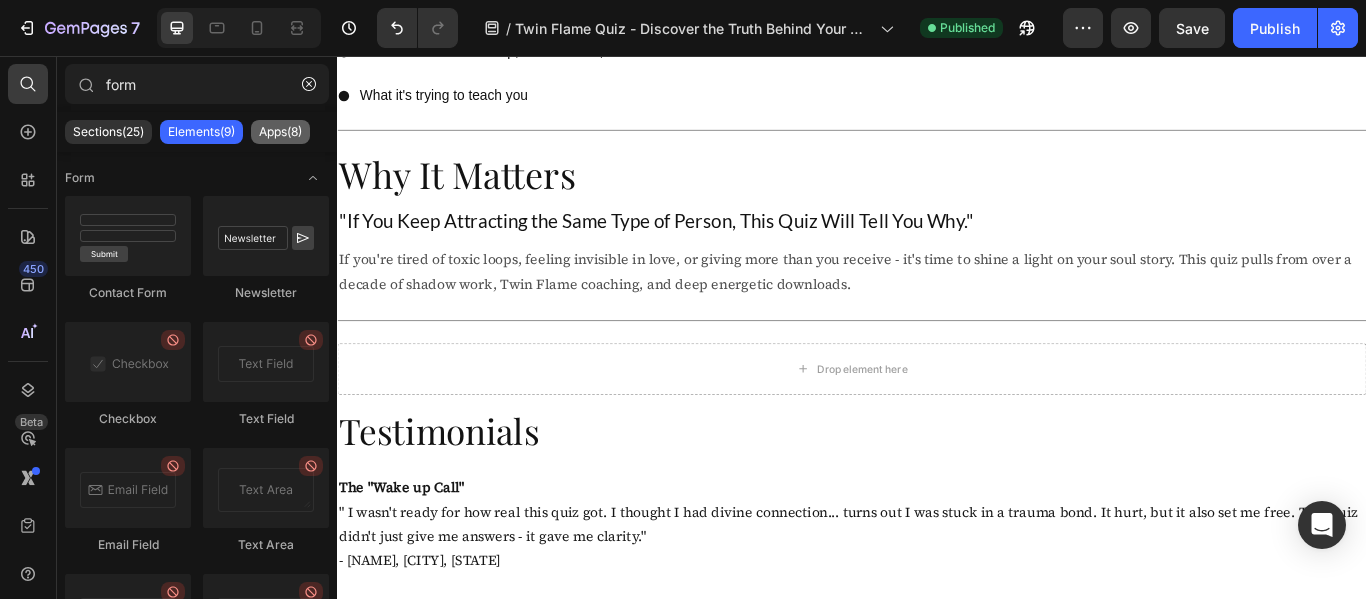 type on "form" 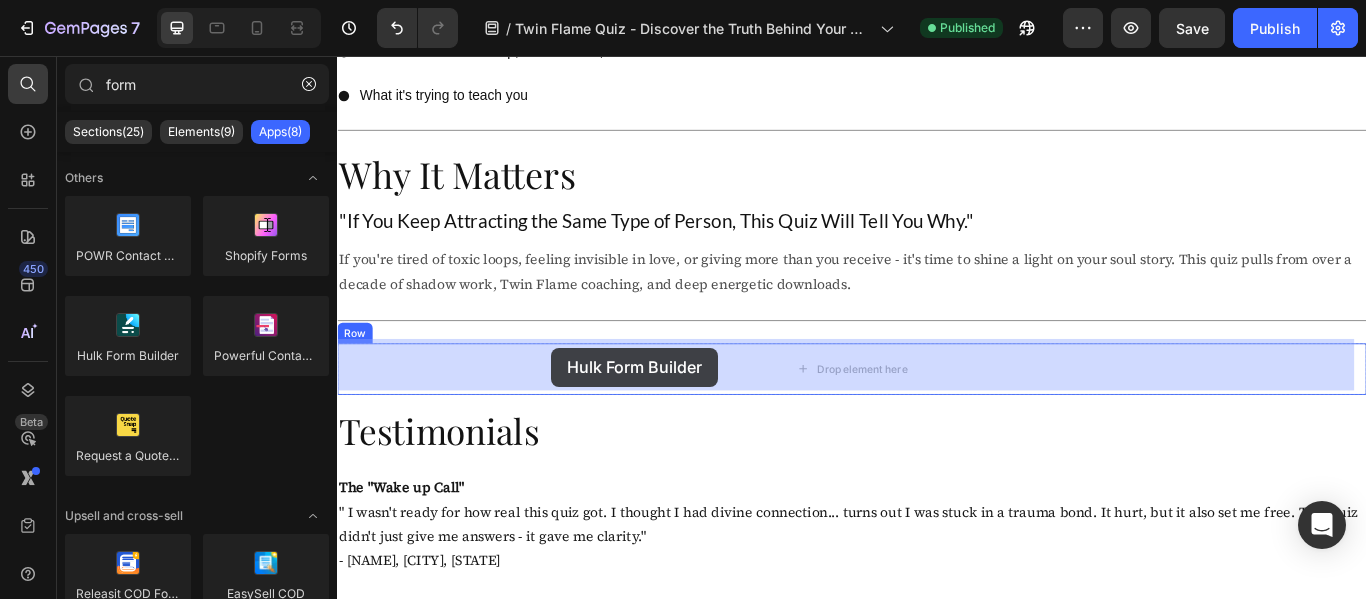 drag, startPoint x: 468, startPoint y: 408, endPoint x: 586, endPoint y: 396, distance: 118.6086 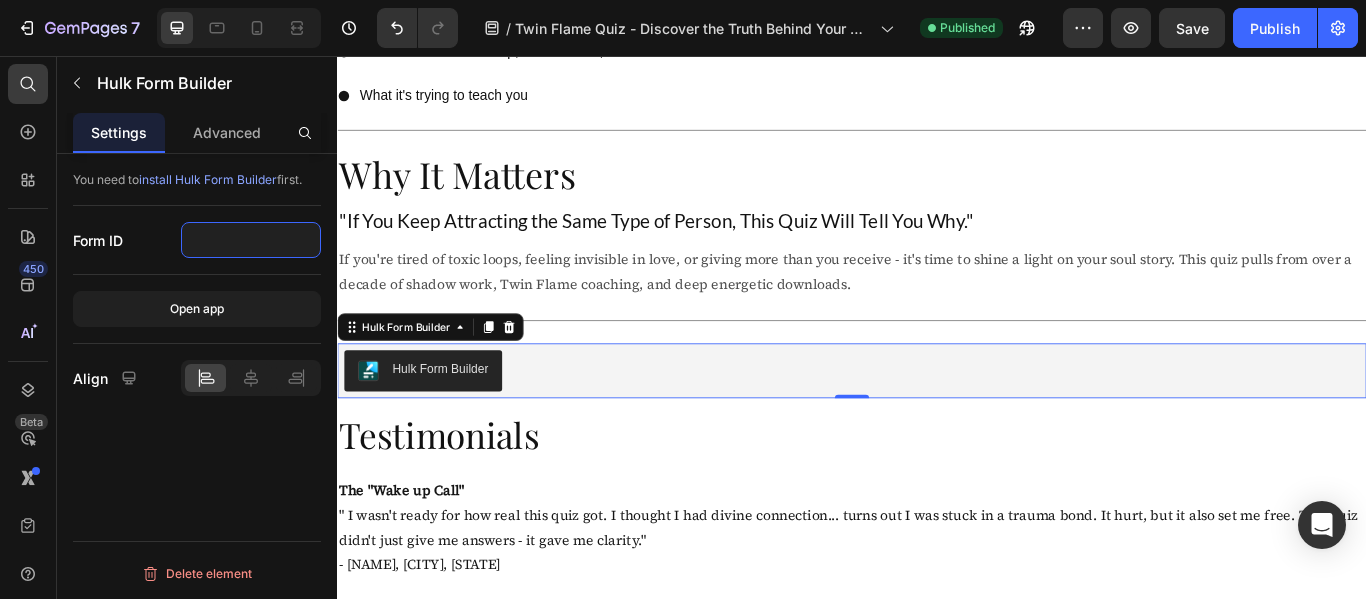 click 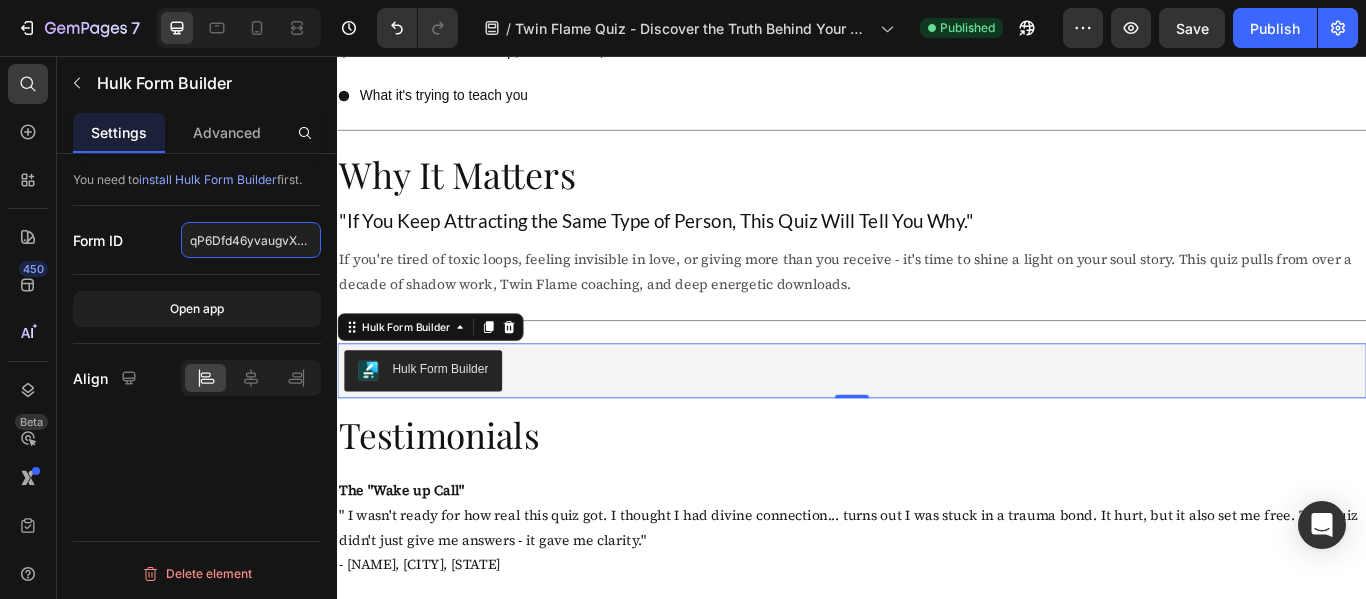 scroll, scrollTop: 0, scrollLeft: 29, axis: horizontal 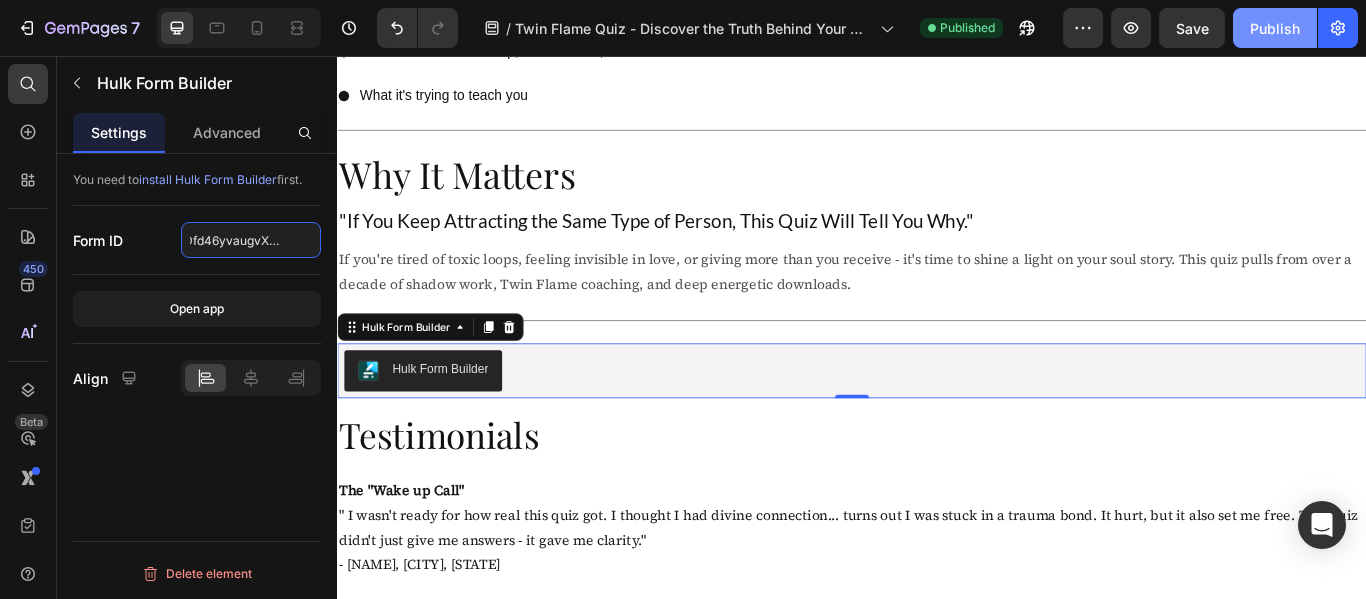 type on "qP6Dfd46yvaugvXqI_4pvA" 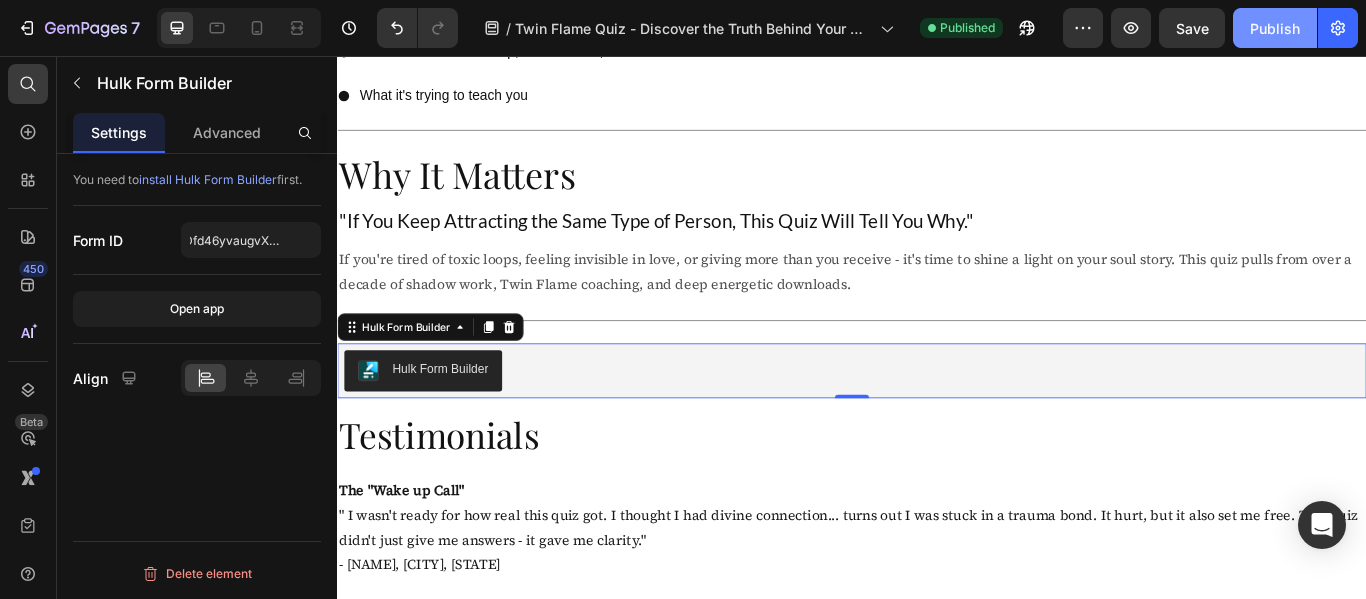 scroll, scrollTop: 0, scrollLeft: 0, axis: both 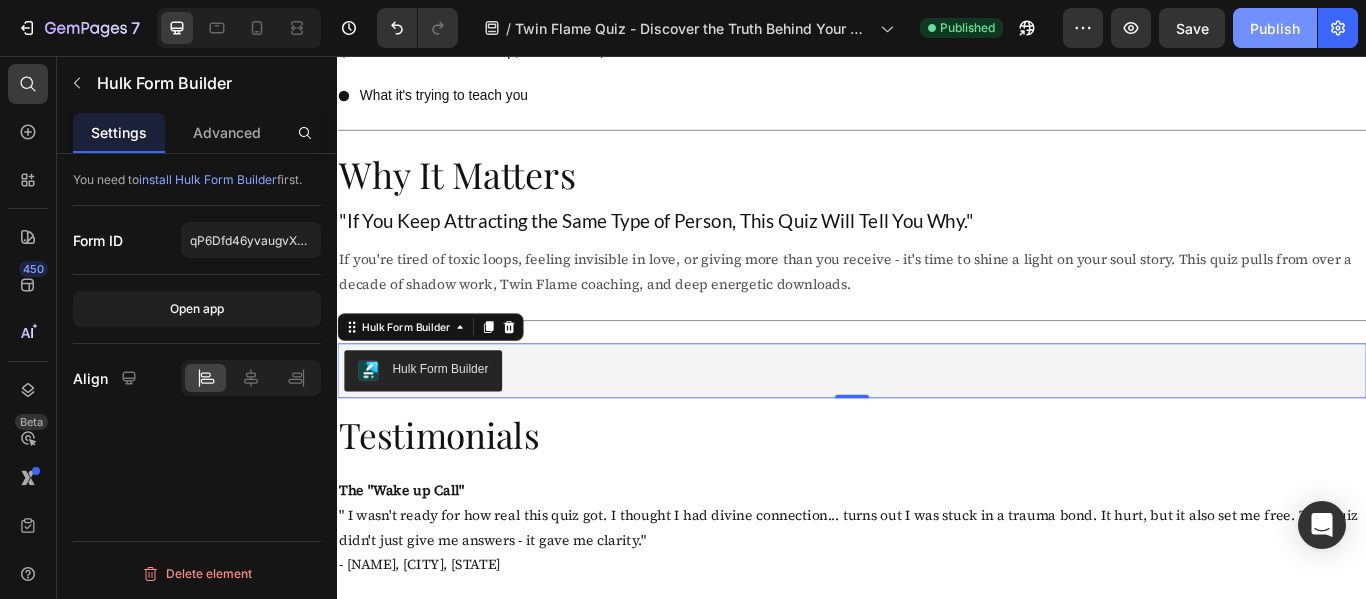 click on "Publish" at bounding box center [1275, 28] 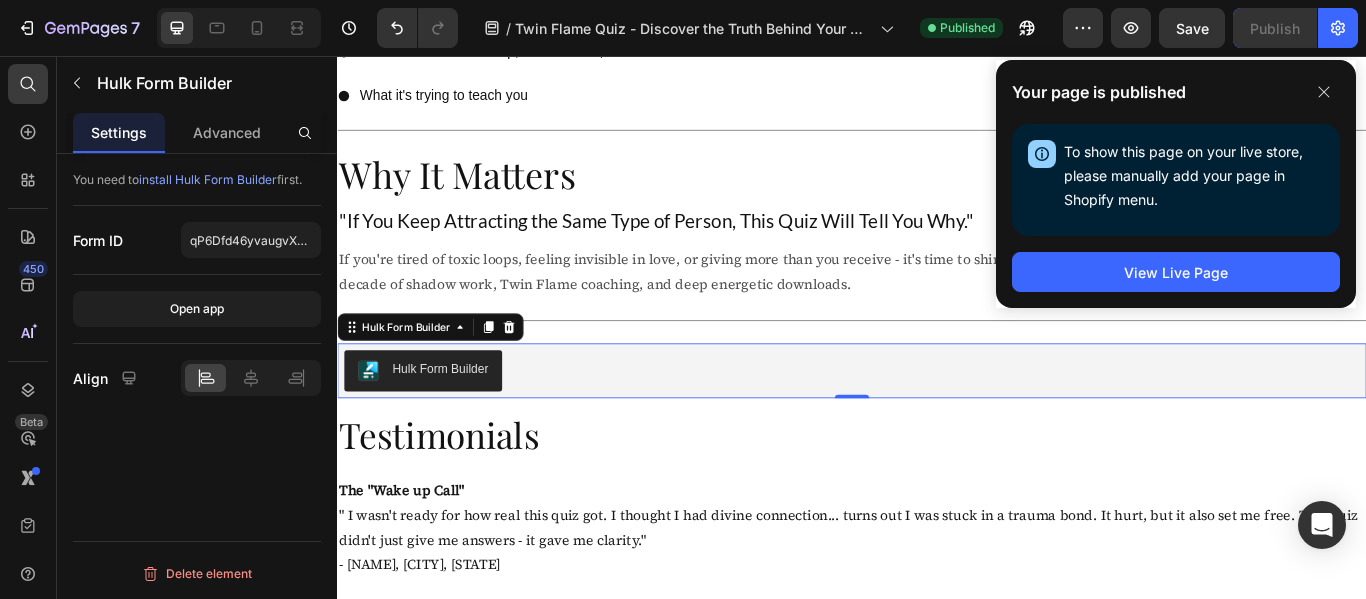 click on "Hulk Form Builder" at bounding box center (457, 421) 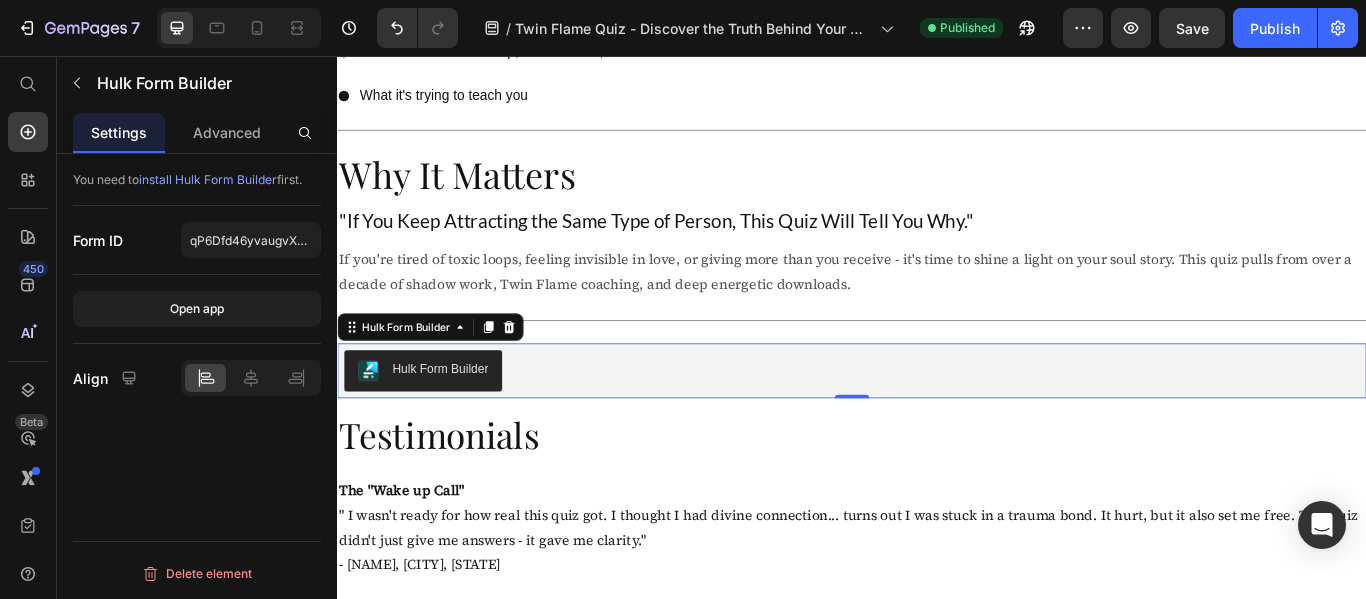 click on "You need to  install Hulk Form Builder  first.  Form ID [FORM_ID]  Open app  Align  Delete element" at bounding box center [197, 405] 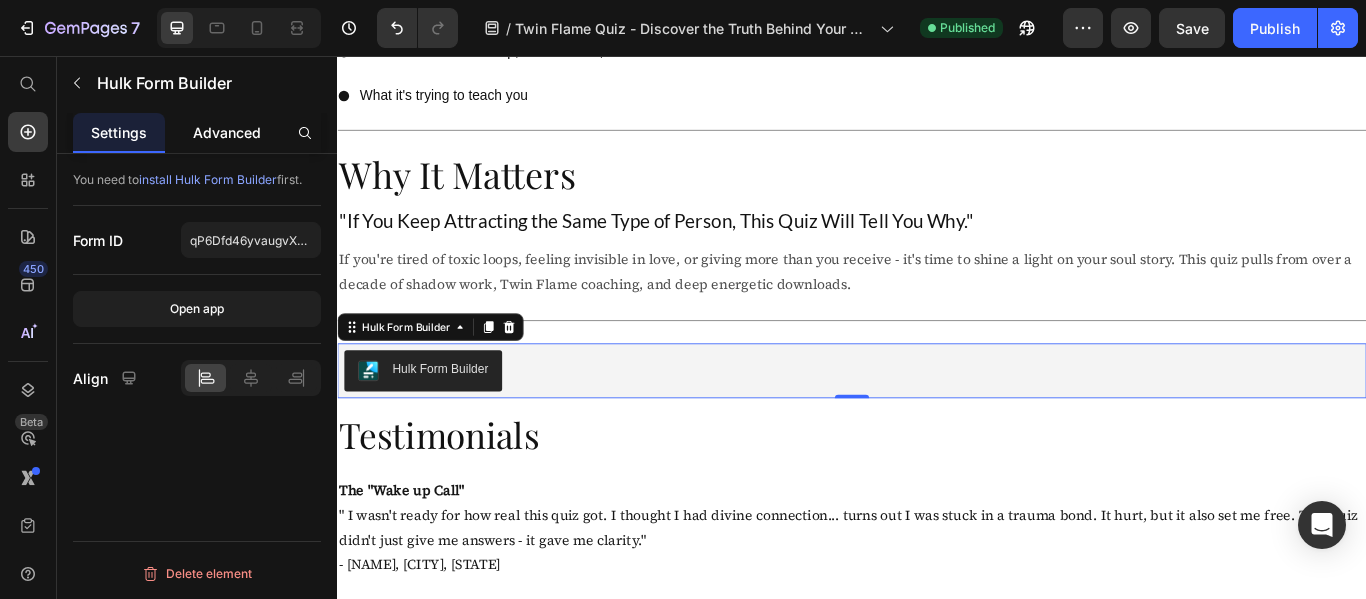 click on "Advanced" at bounding box center [227, 132] 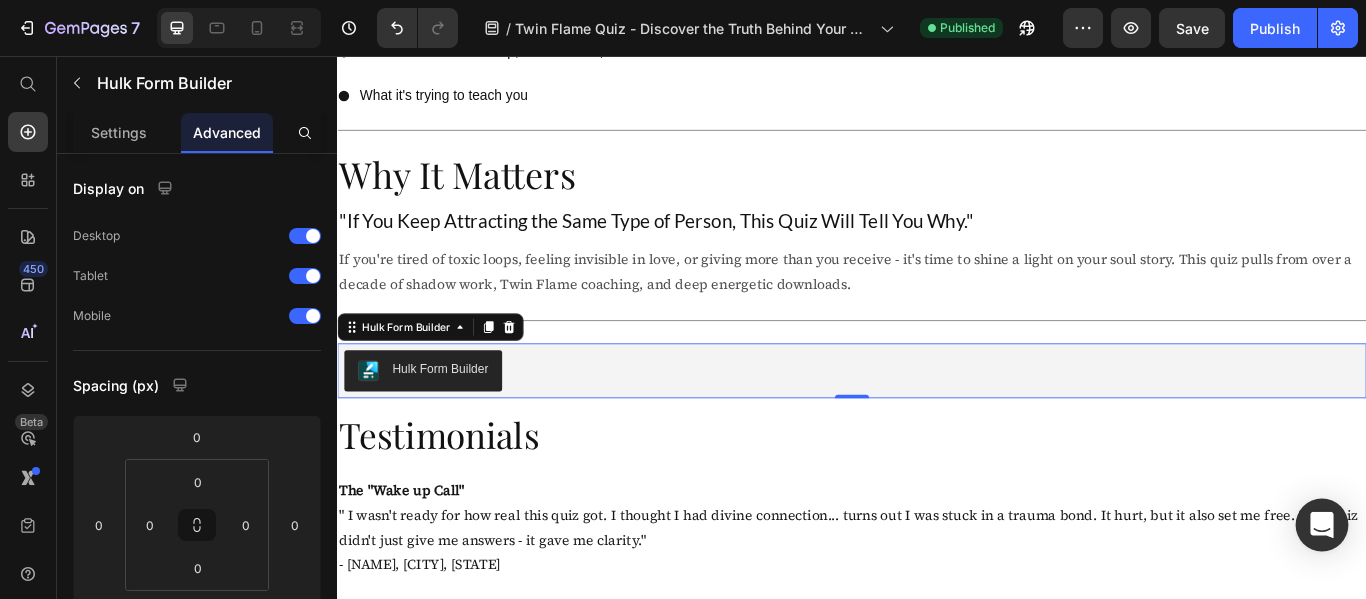 click 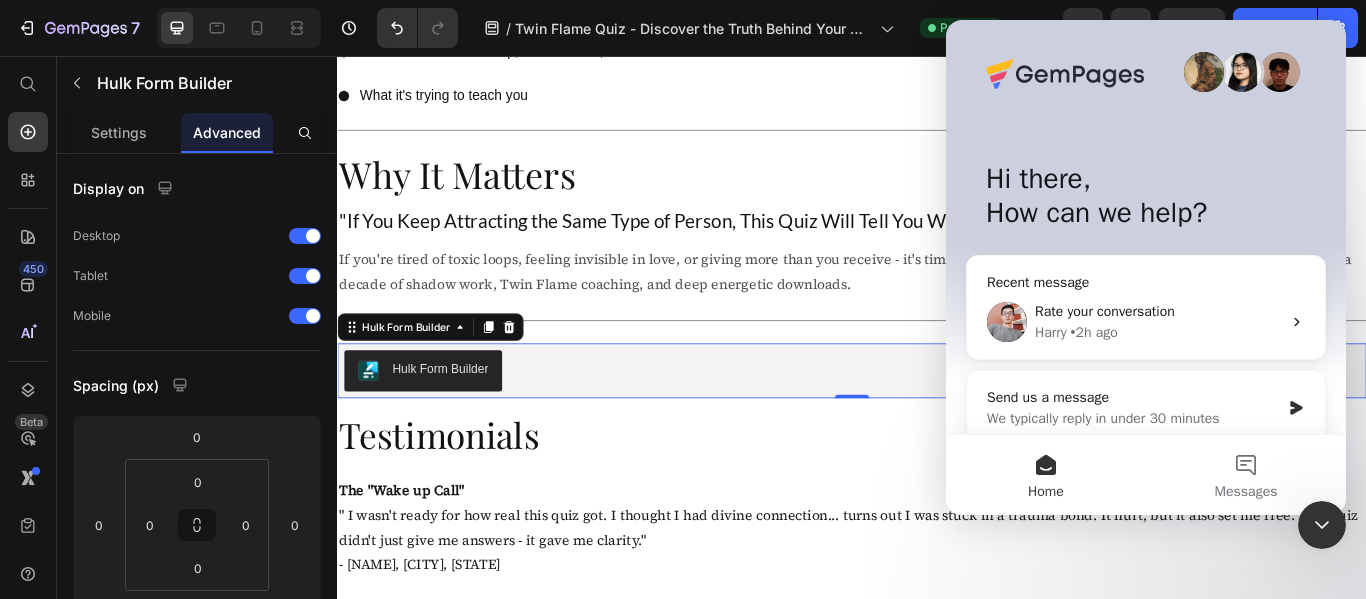 scroll, scrollTop: 0, scrollLeft: 0, axis: both 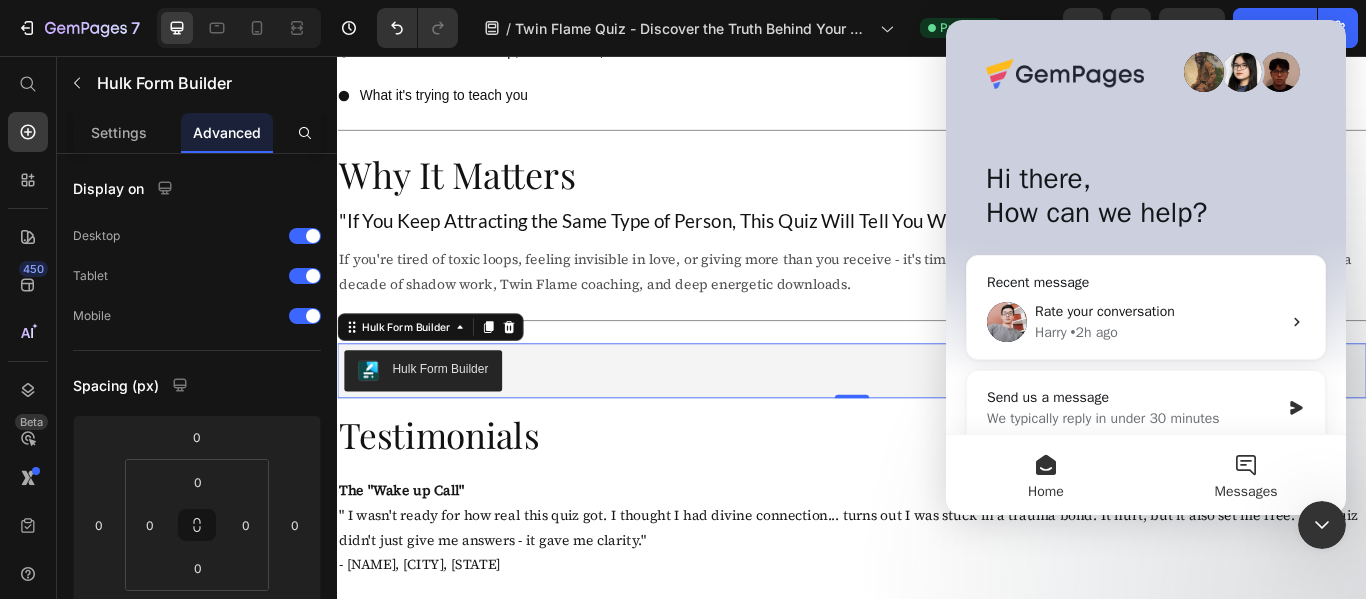 click on "Messages" at bounding box center [1246, 475] 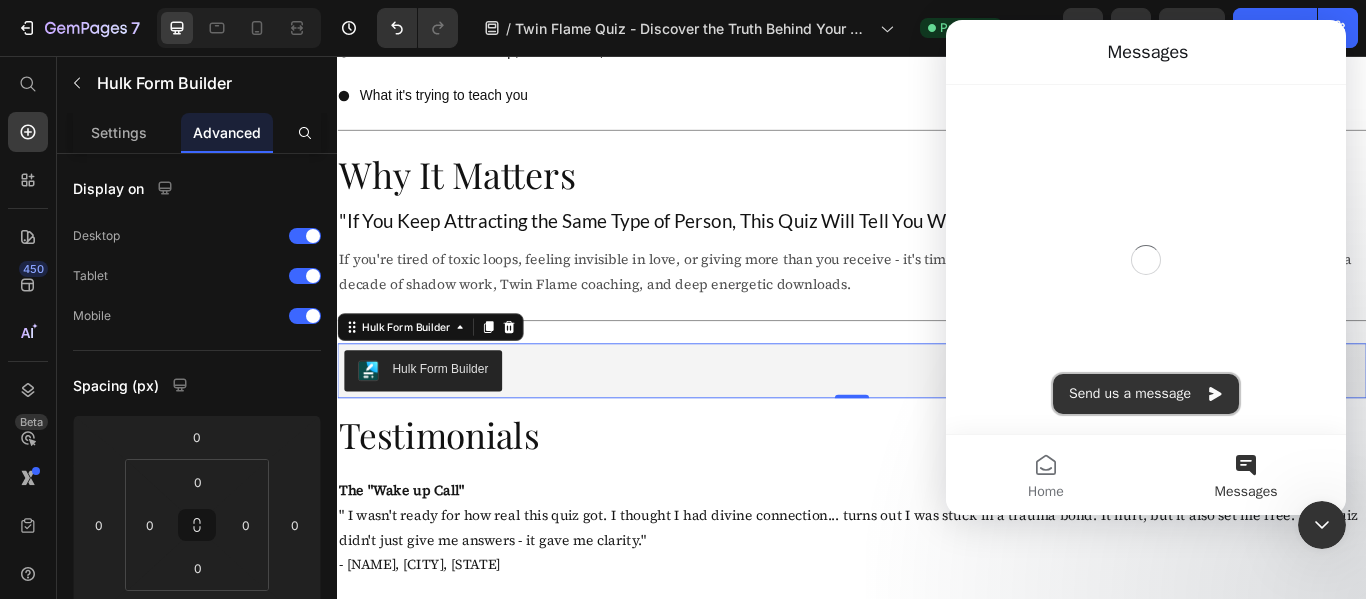 click on "Send us a message" at bounding box center [1146, 394] 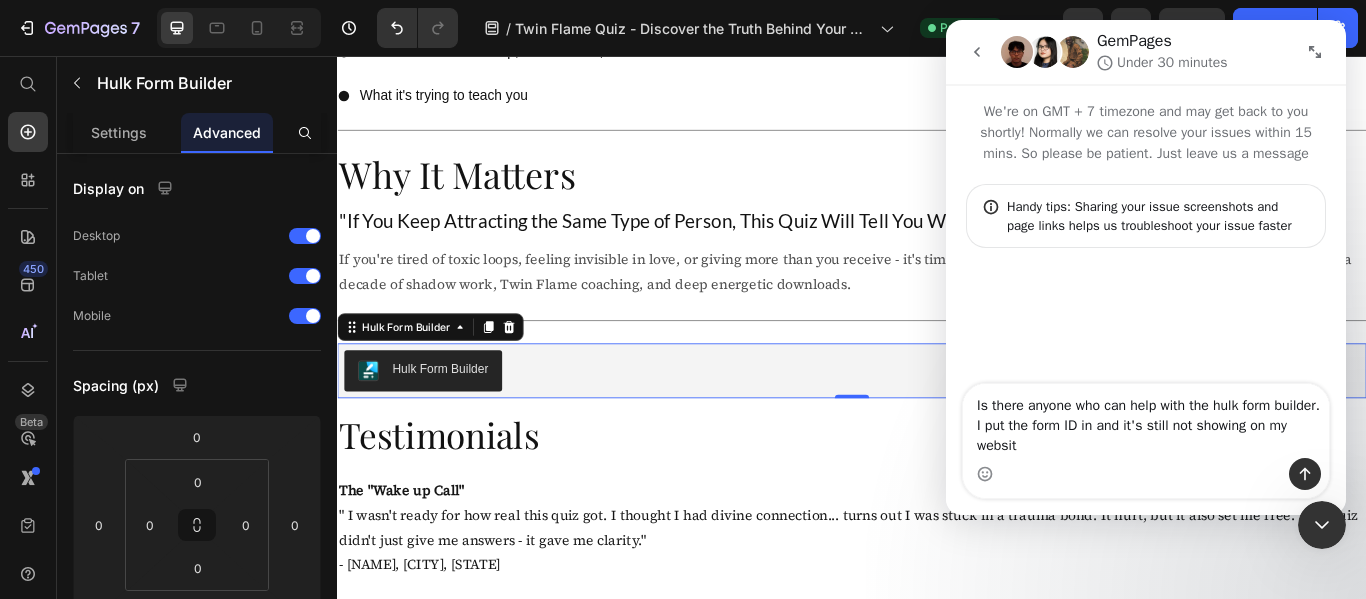 type on "Is there anyone who can help with the hulk form builder. I put the form ID in and it's still not showing on my website" 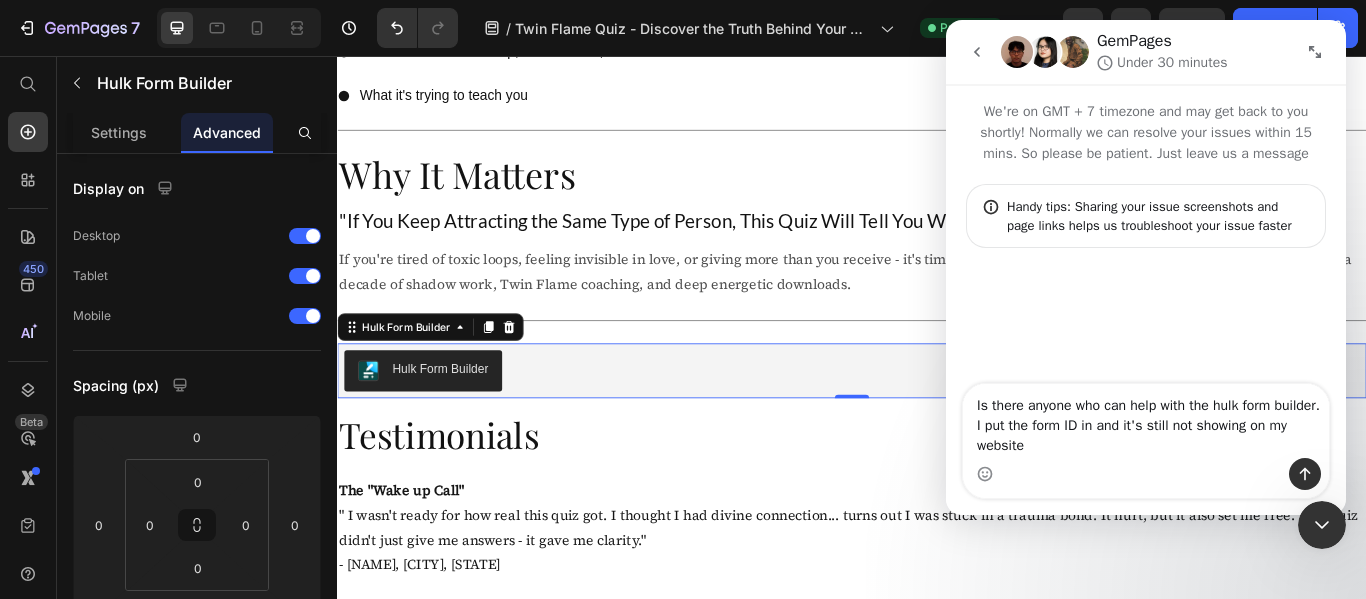 type 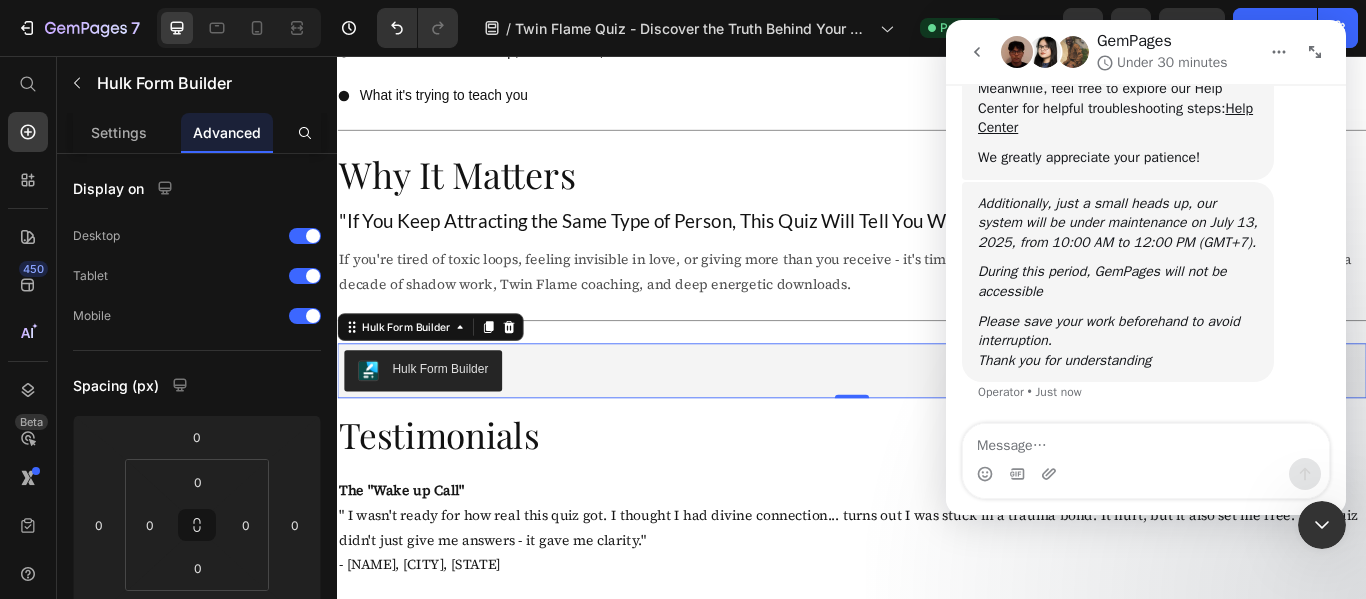 scroll, scrollTop: 422, scrollLeft: 0, axis: vertical 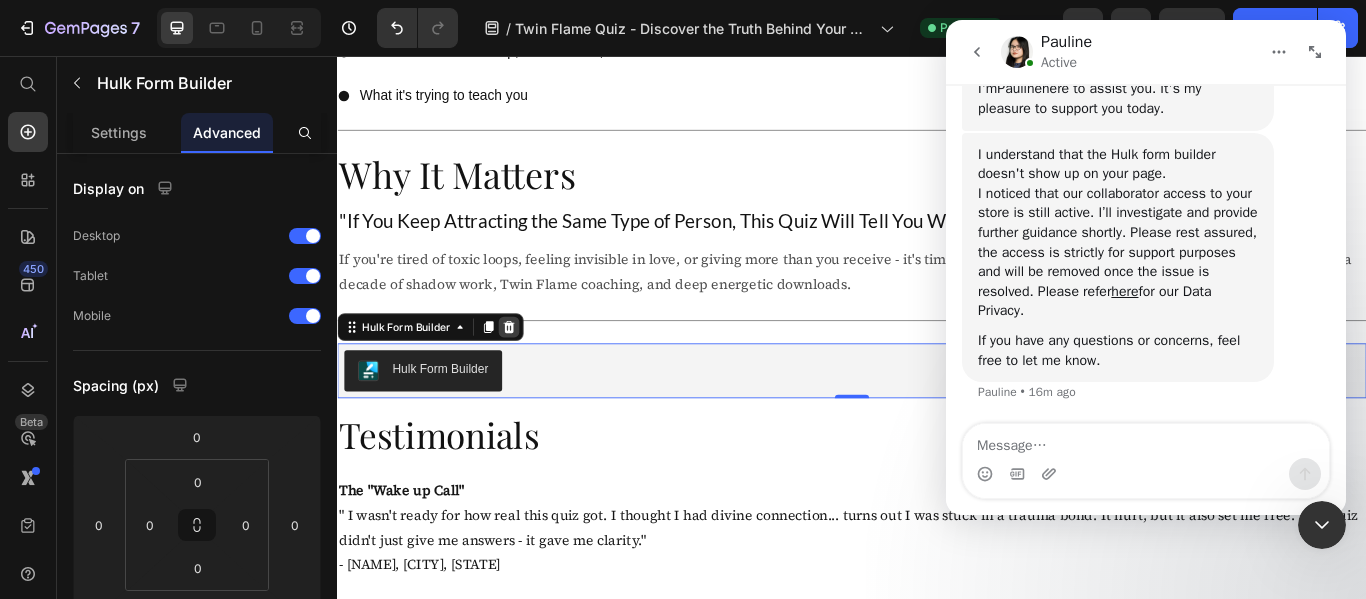 click 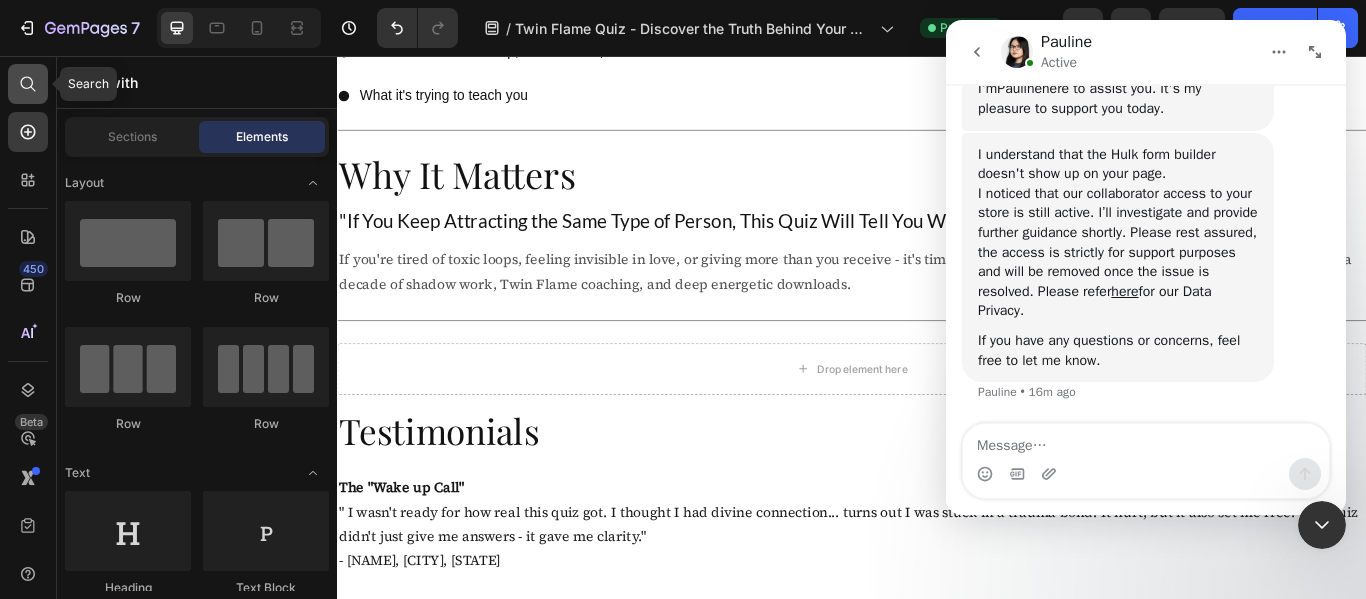 click 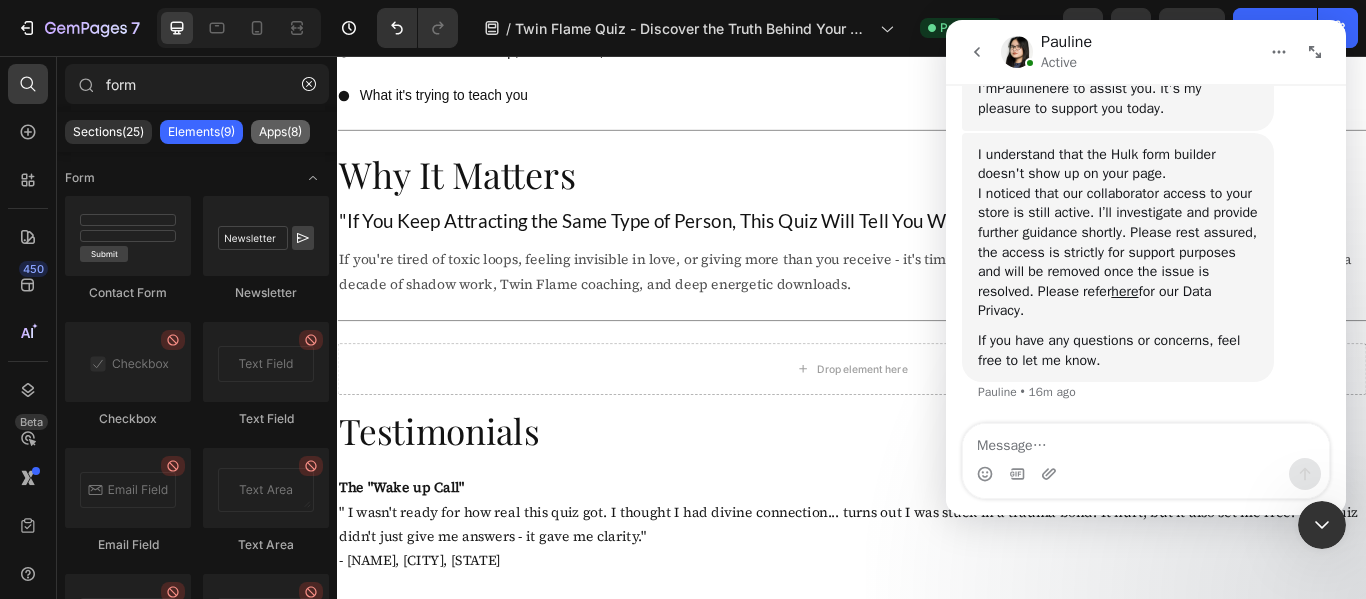 click on "Apps(8)" at bounding box center [280, 132] 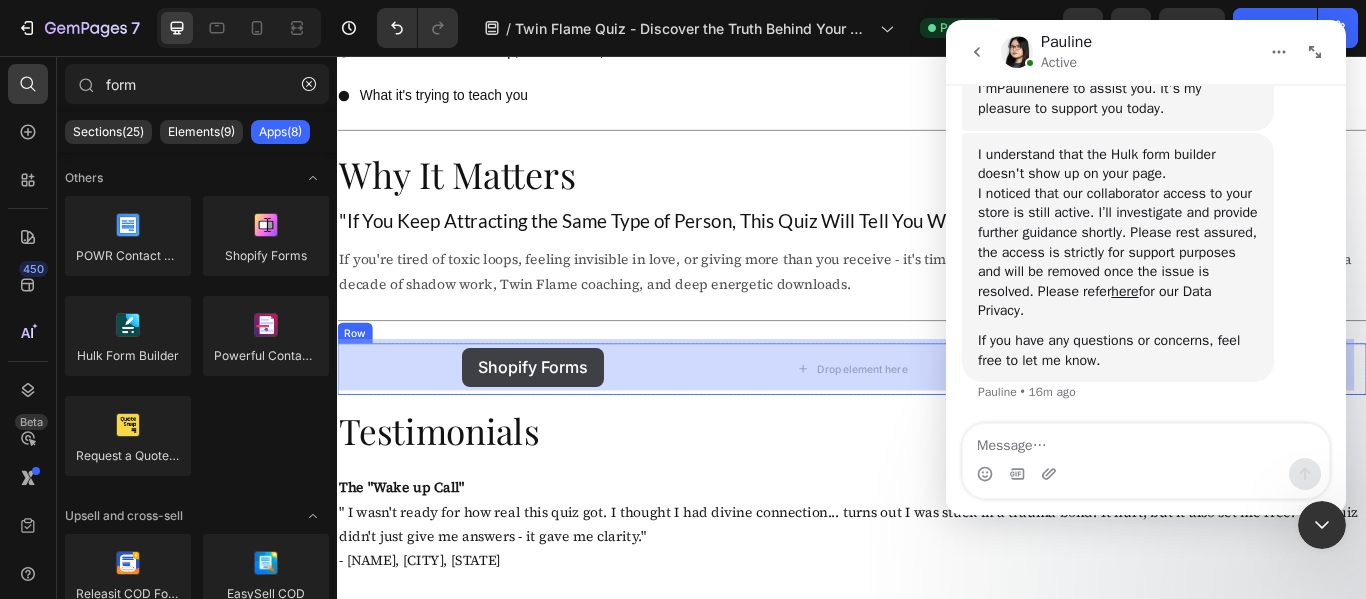 drag, startPoint x: 603, startPoint y: 309, endPoint x: 483, endPoint y: 397, distance: 148.80861 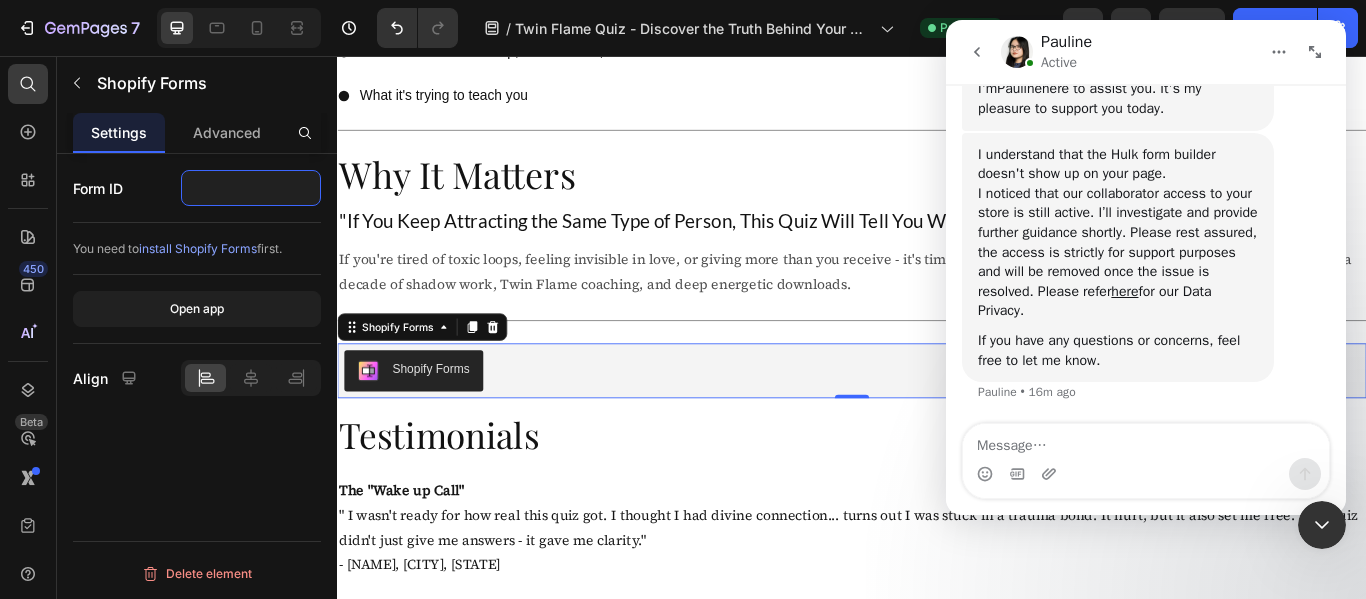 click 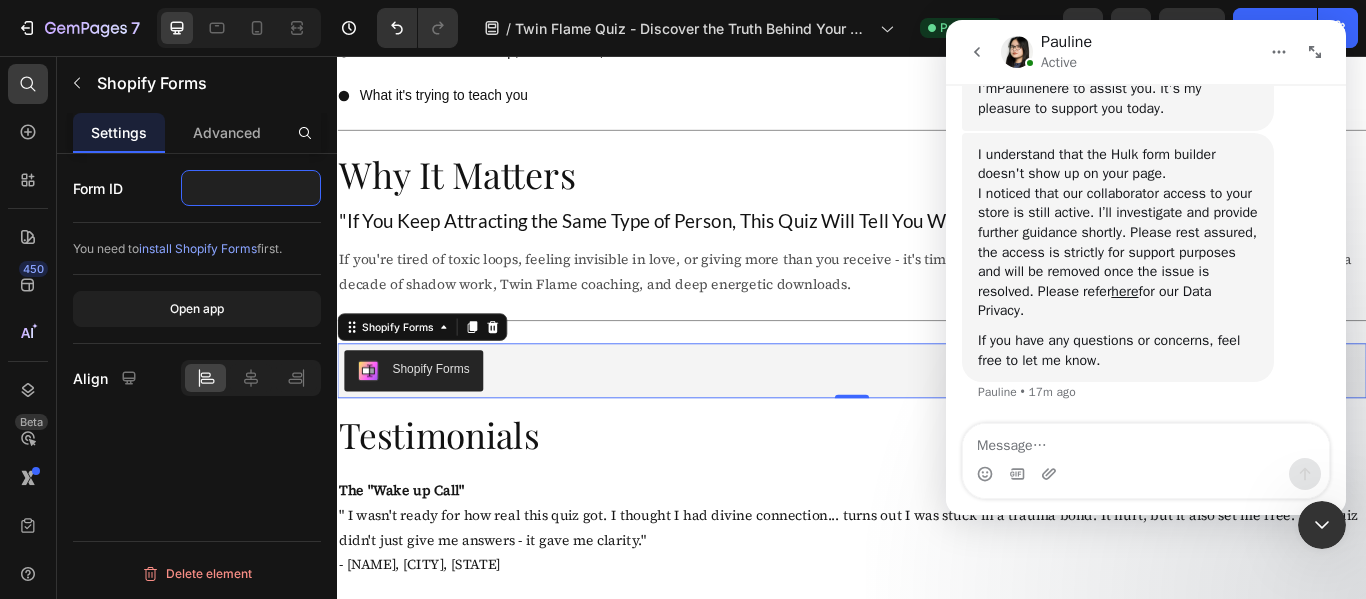 click 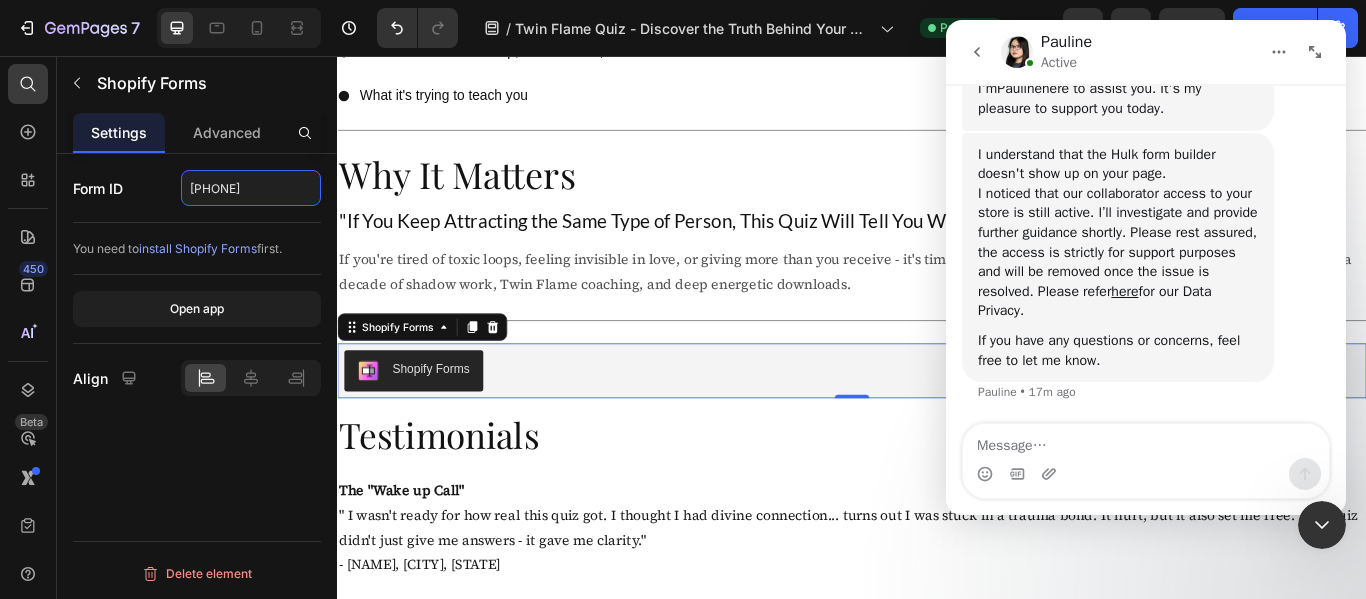 type on "[PHONE]" 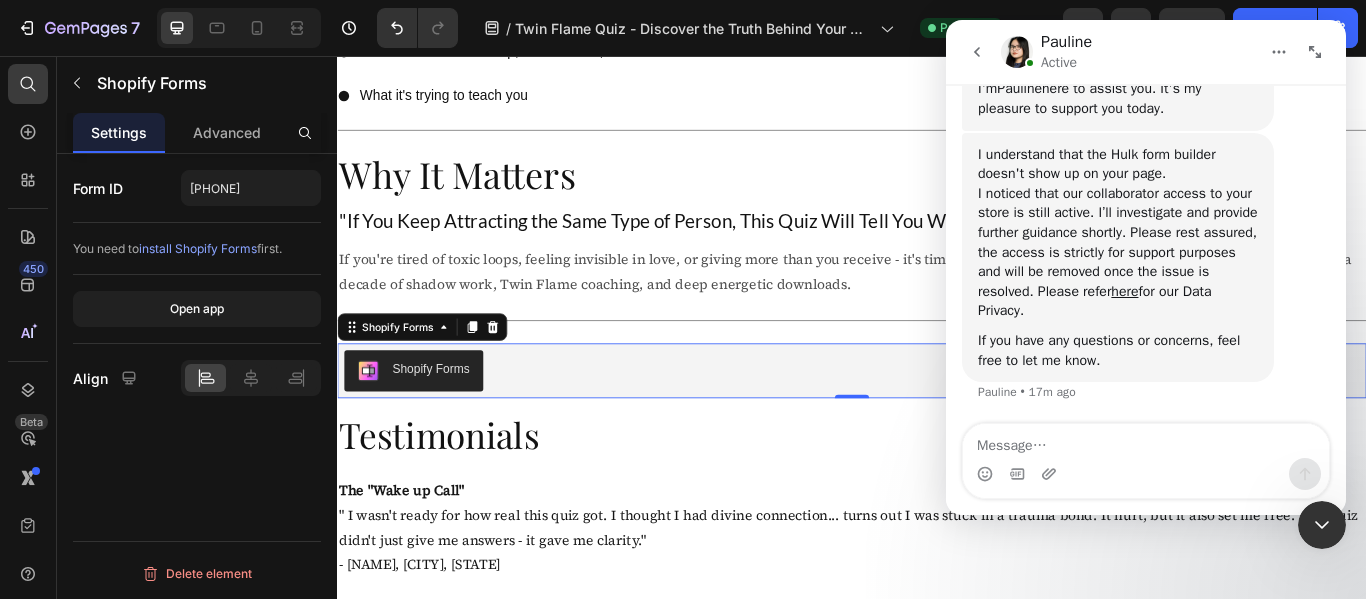 click 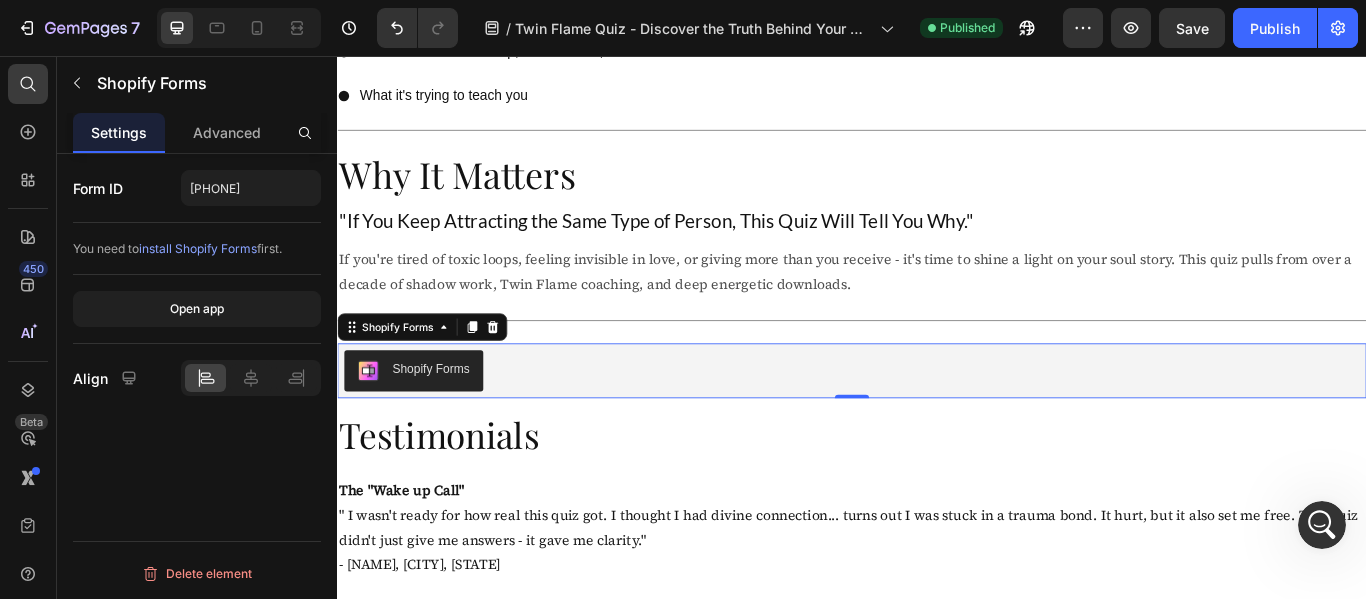 scroll, scrollTop: 0, scrollLeft: 0, axis: both 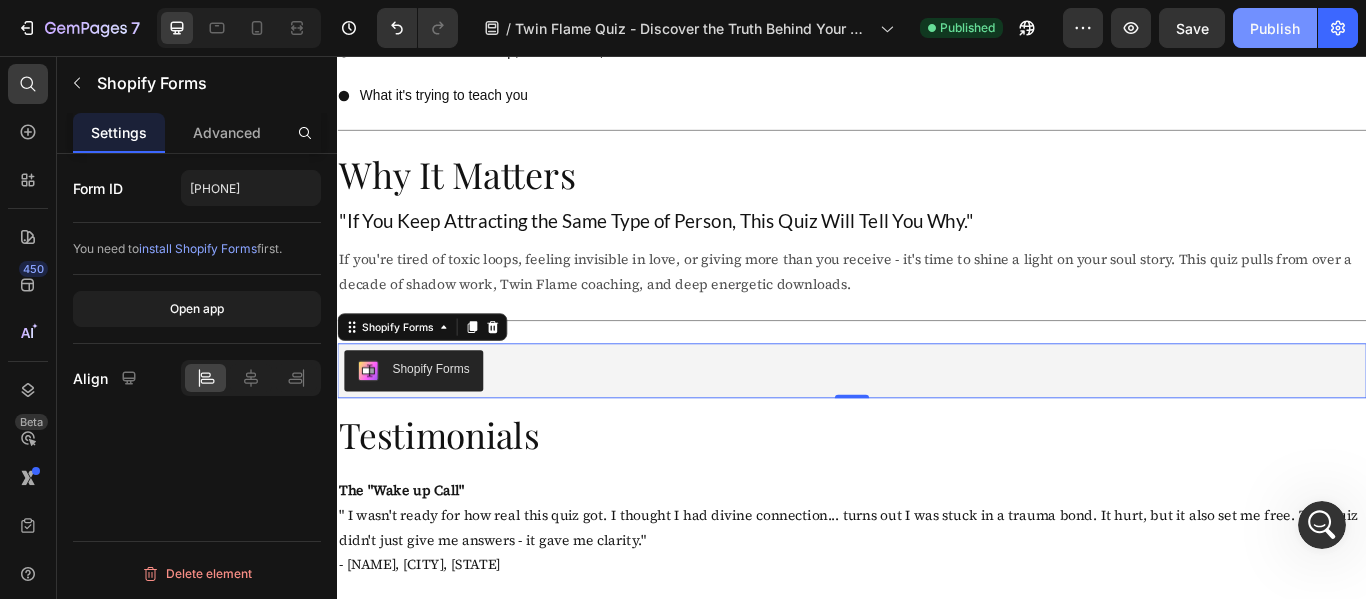 click on "Publish" at bounding box center [1275, 28] 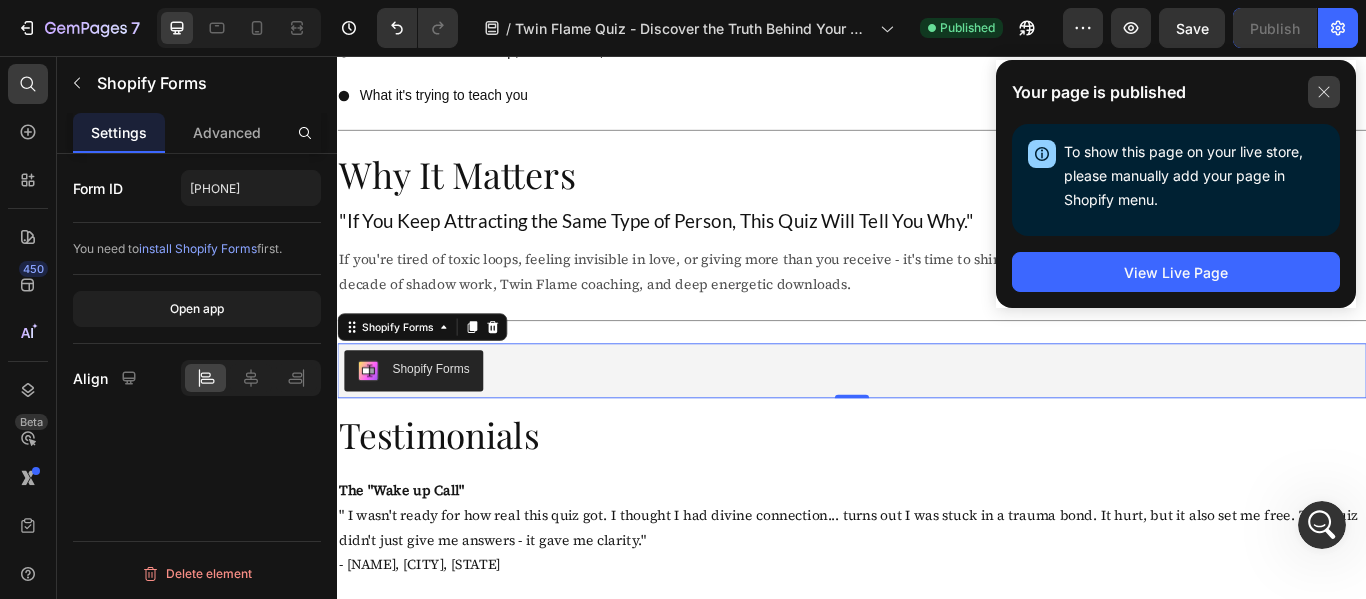 click 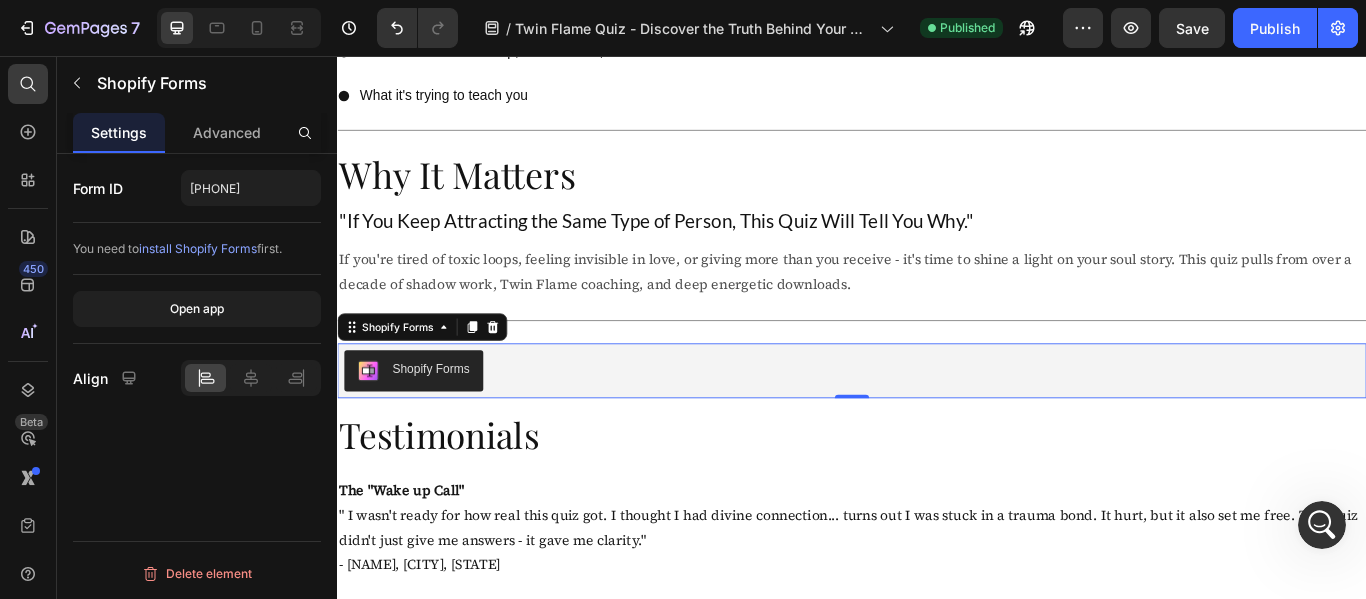 click 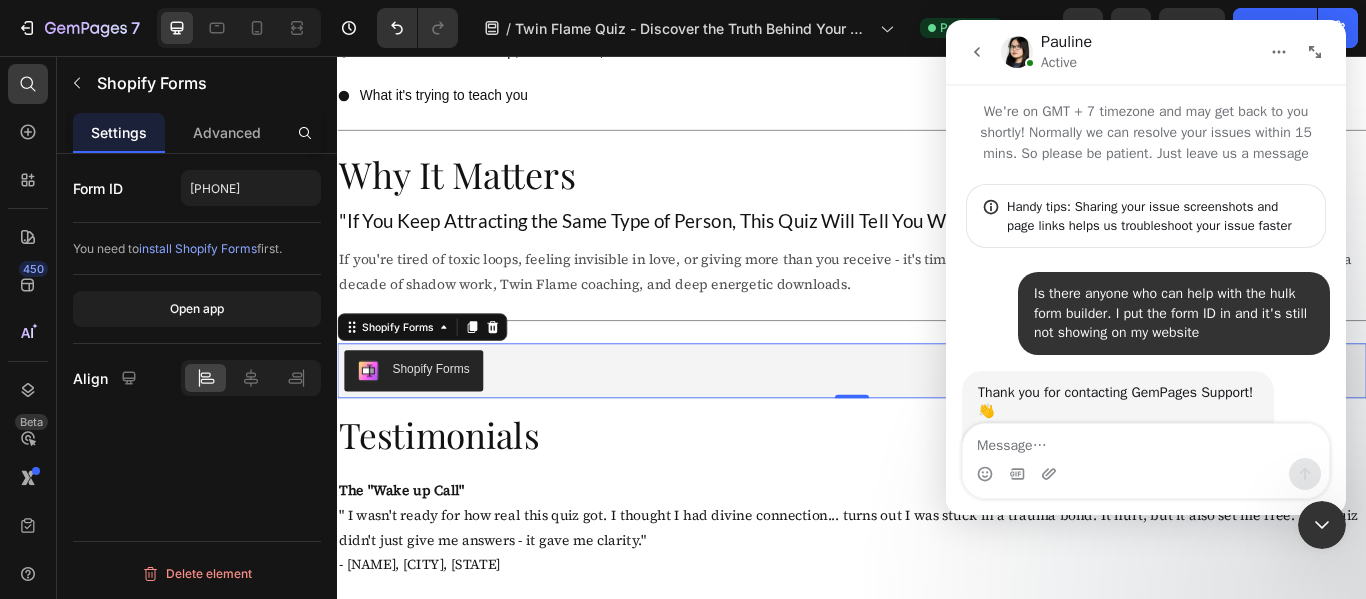 scroll, scrollTop: 802, scrollLeft: 0, axis: vertical 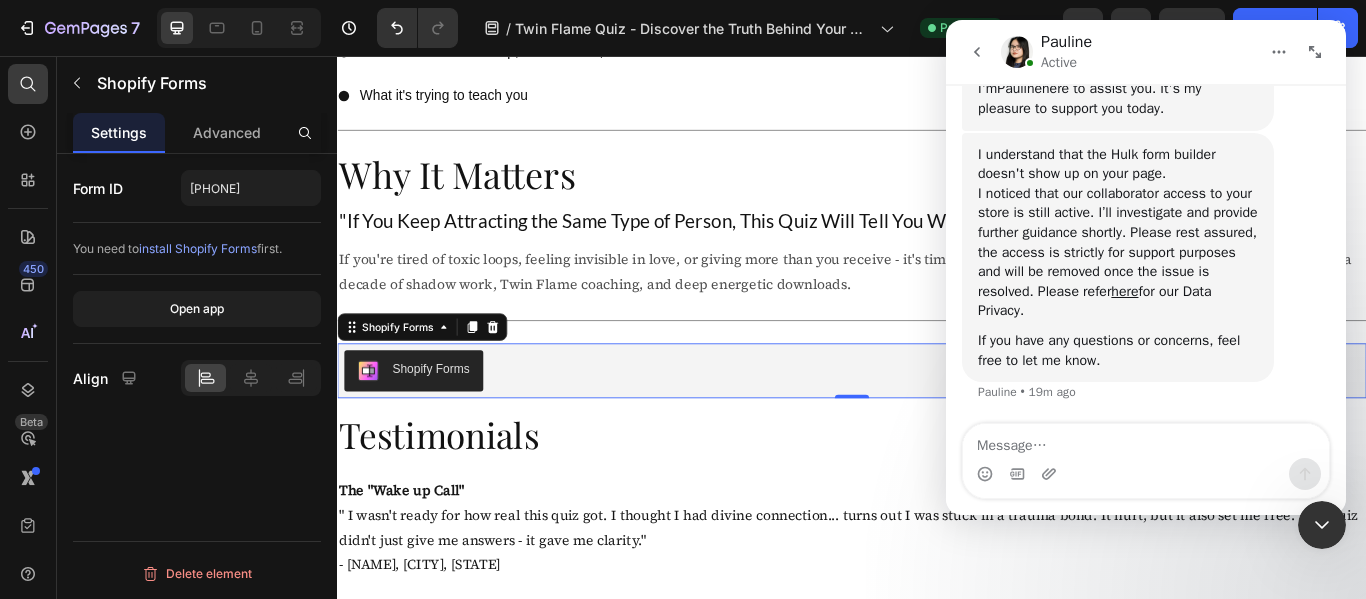 click at bounding box center [1146, 441] 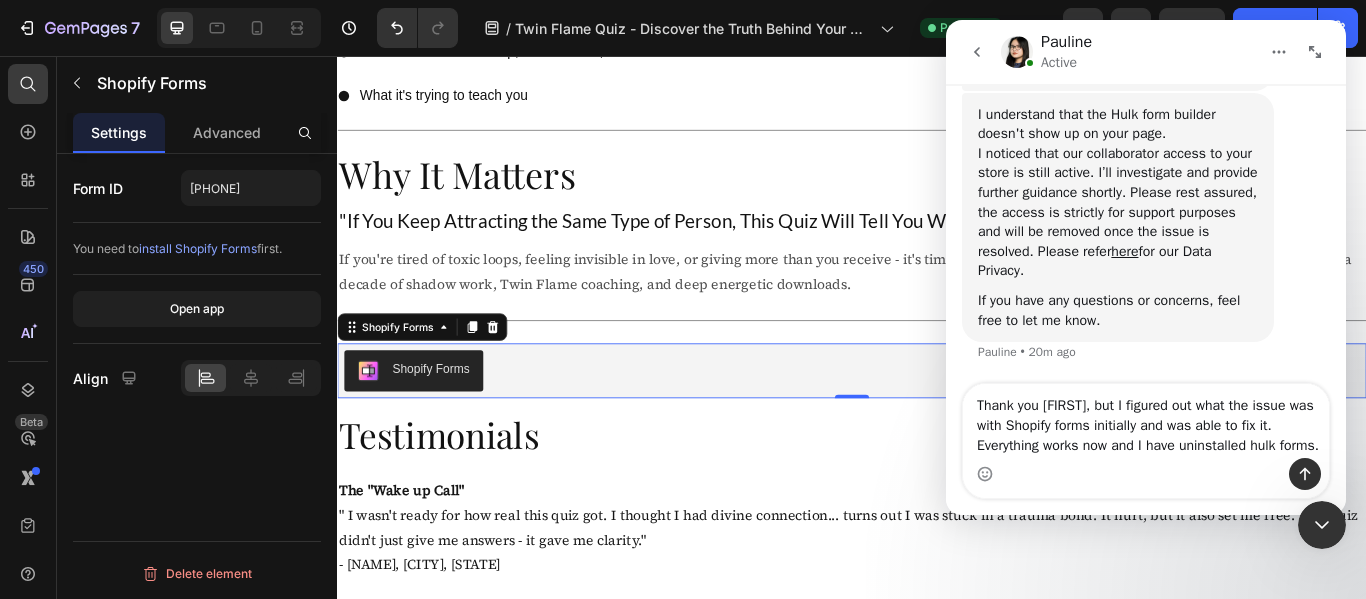 scroll, scrollTop: 862, scrollLeft: 0, axis: vertical 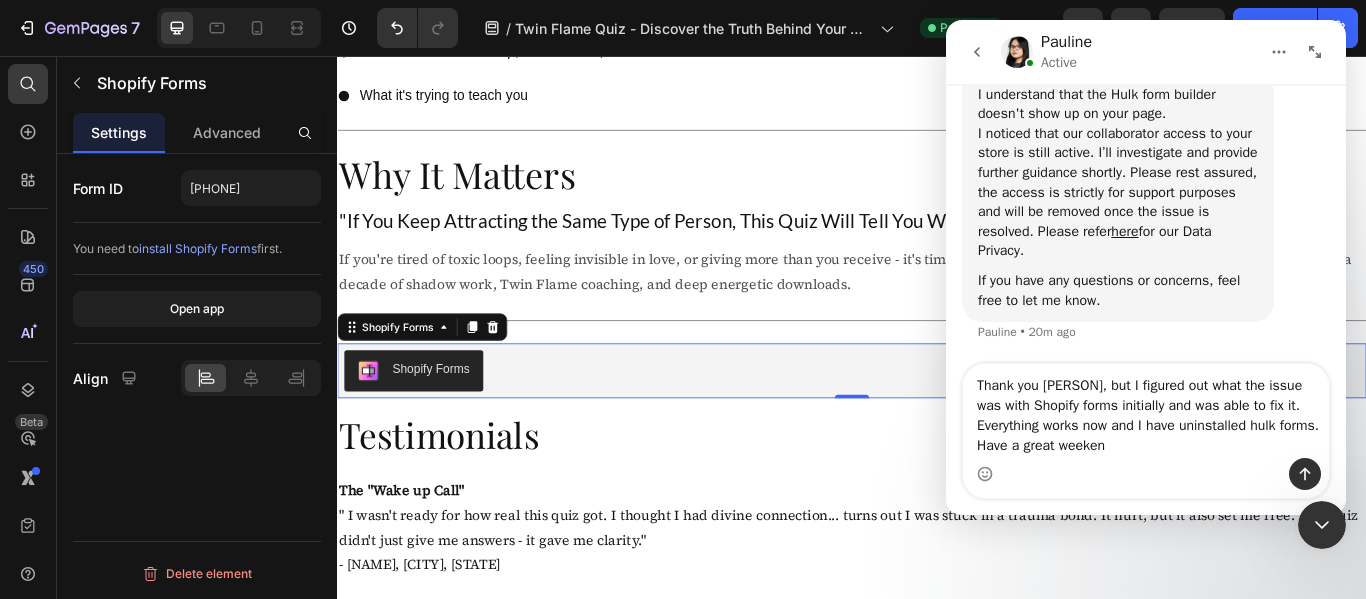 type on "Thank you [FIRST], but I figured out what the issue was with Shopify forms initially and was able to fix it. Everything works now and I have uninstalled hulk forms. Have a great weekend" 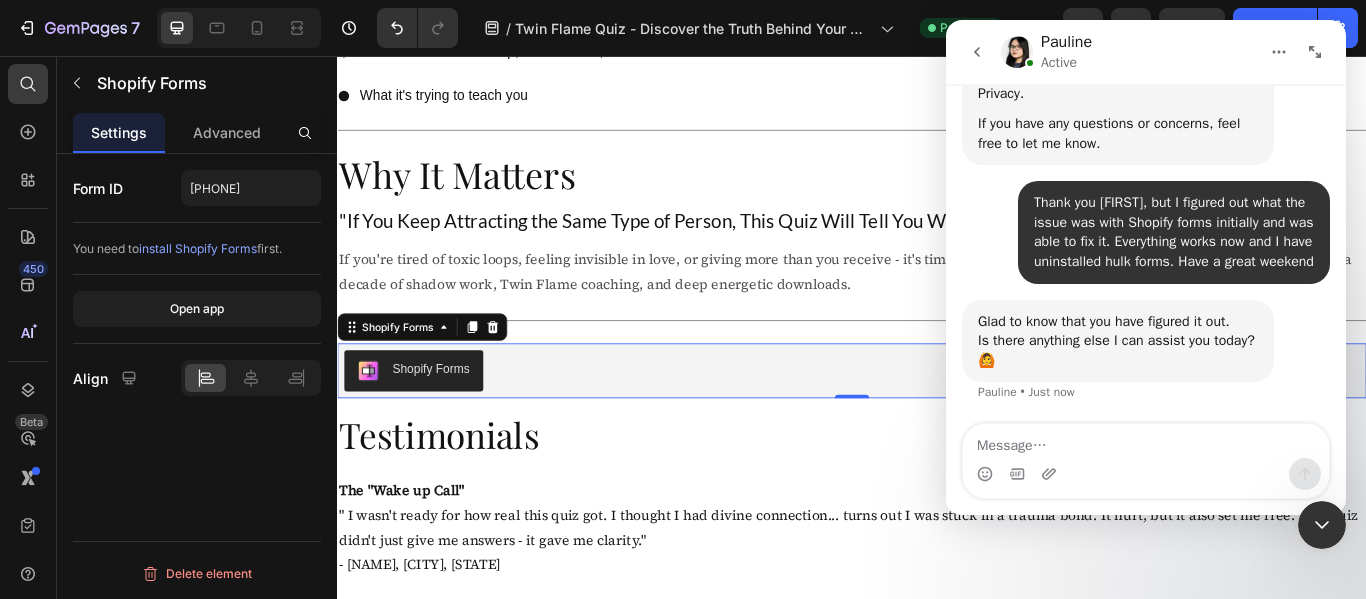 scroll, scrollTop: 1039, scrollLeft: 0, axis: vertical 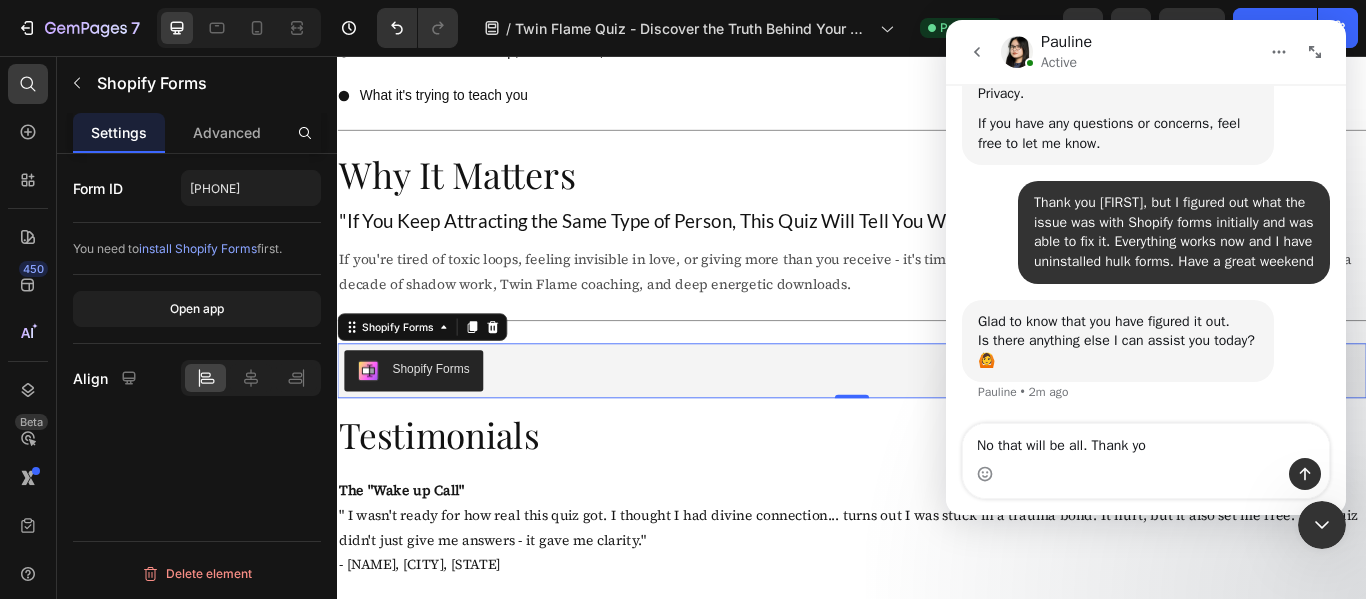 type on "No that will be all. Thank you" 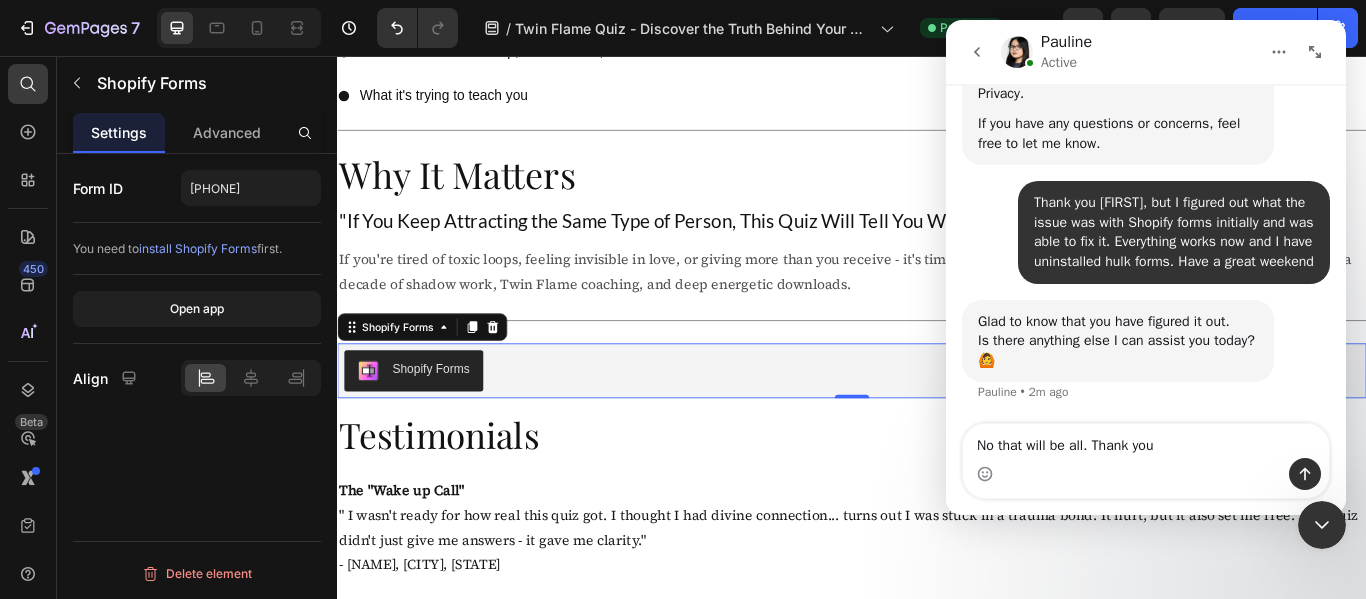 type 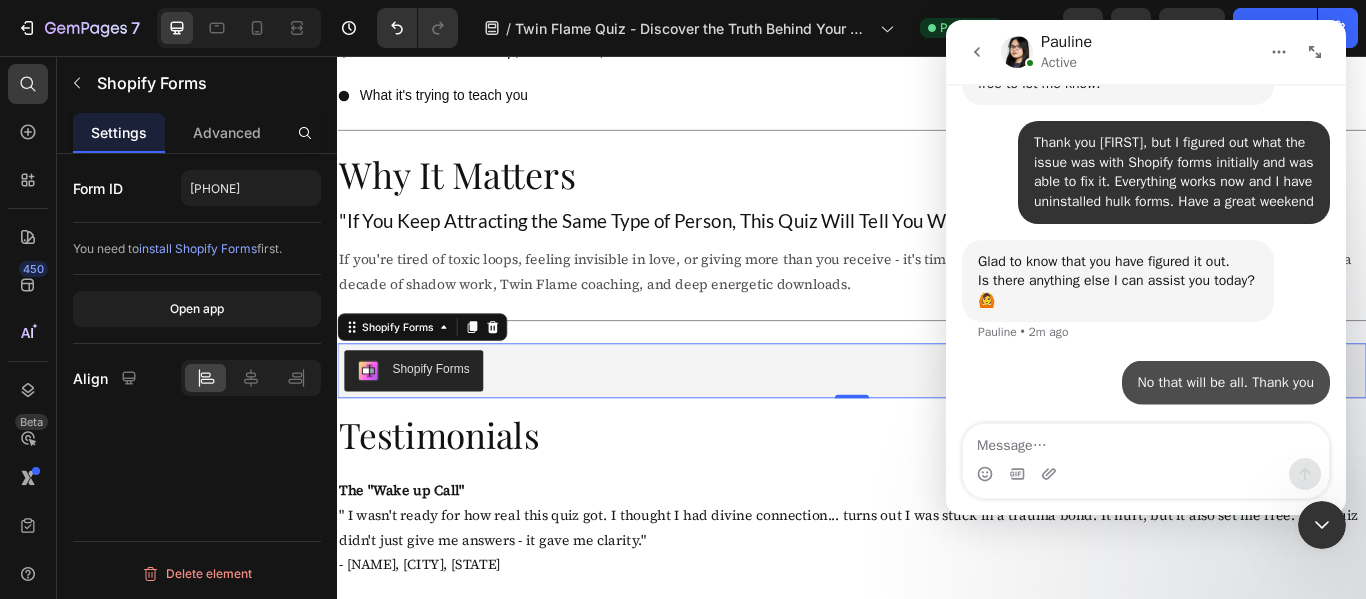 scroll, scrollTop: 1098, scrollLeft: 0, axis: vertical 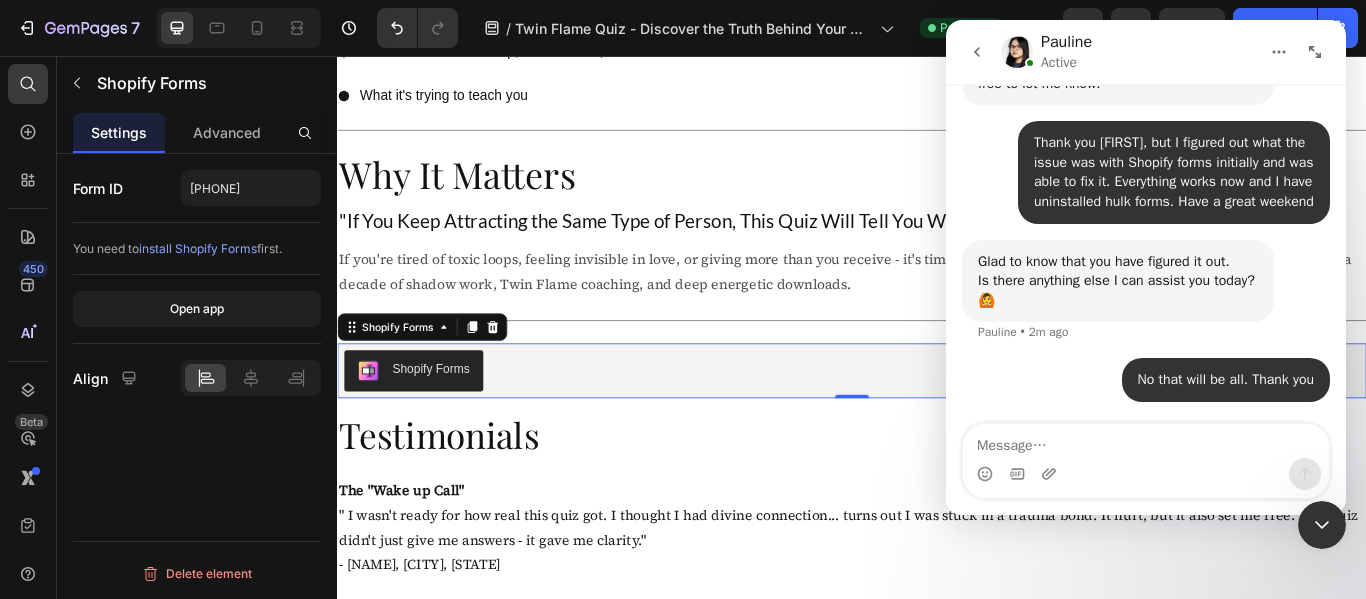 click 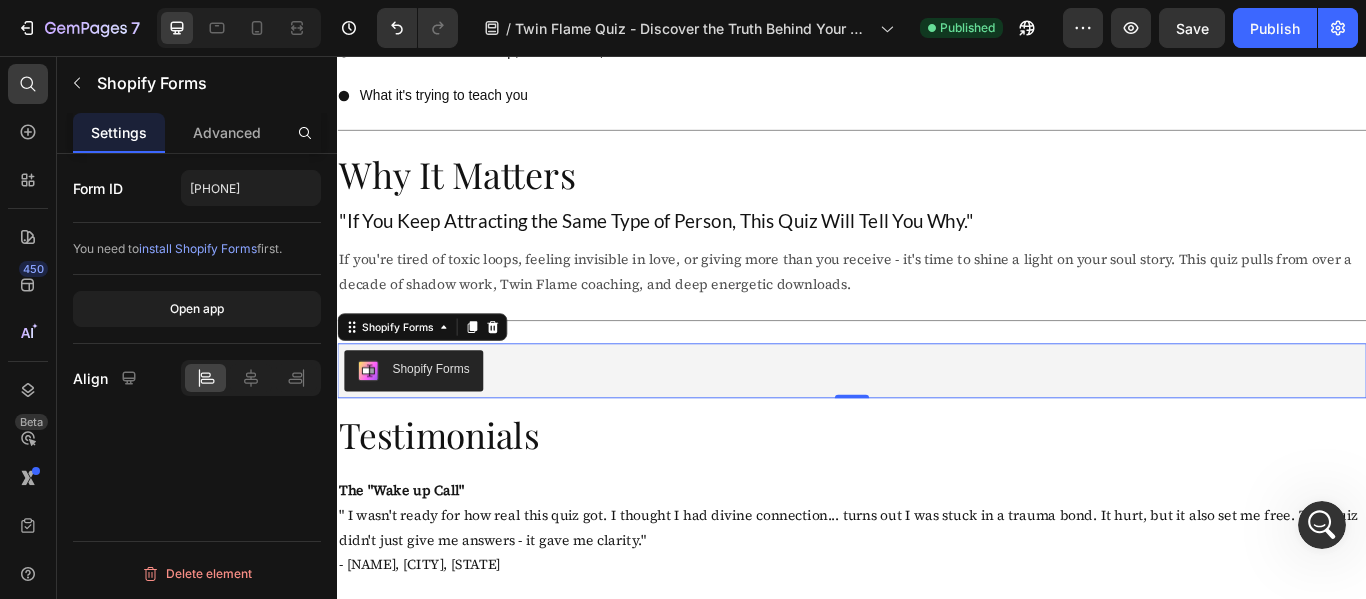 scroll, scrollTop: 1175, scrollLeft: 0, axis: vertical 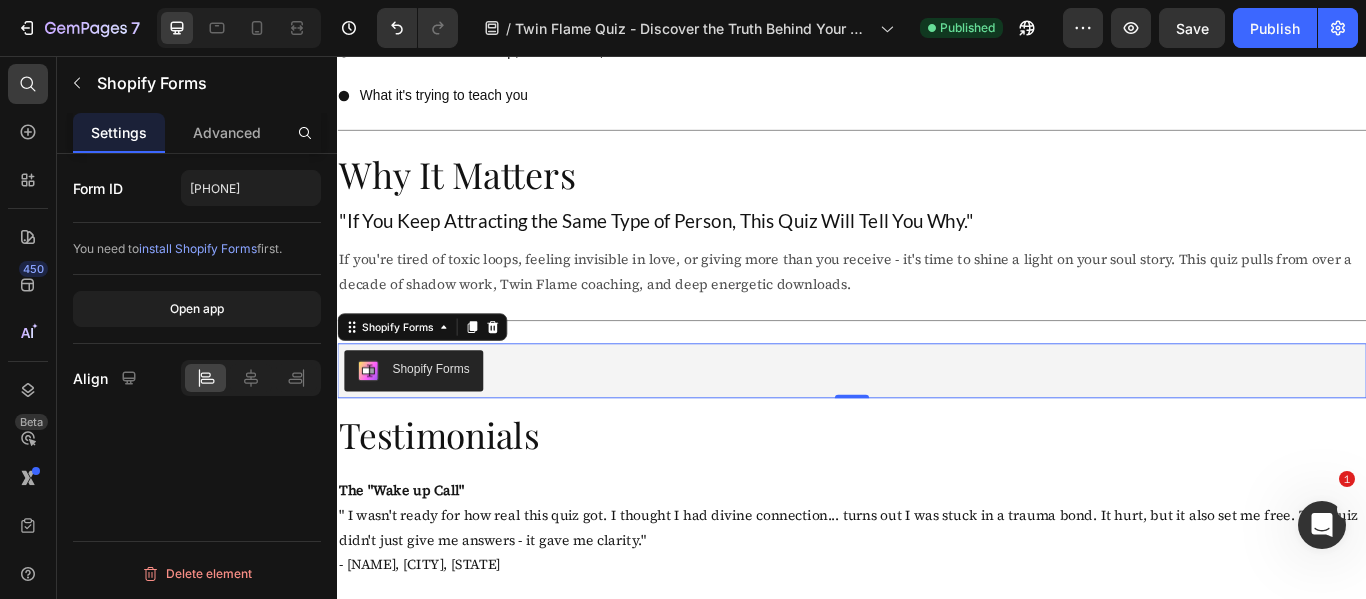 click 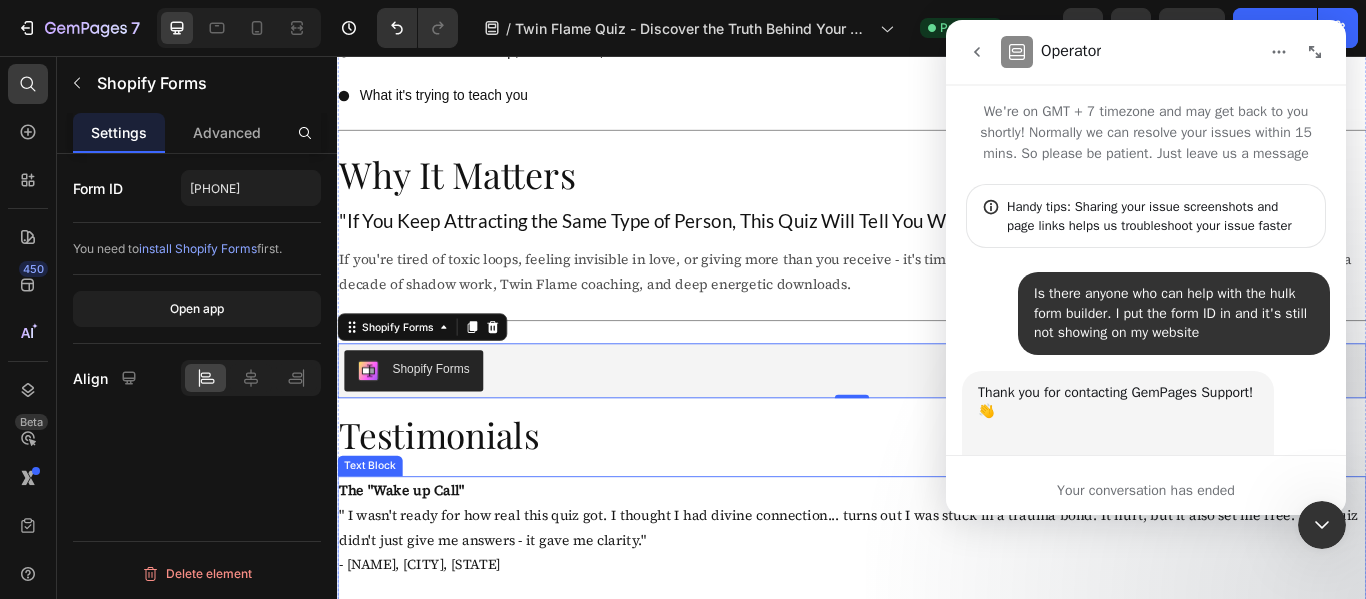 scroll, scrollTop: 3, scrollLeft: 0, axis: vertical 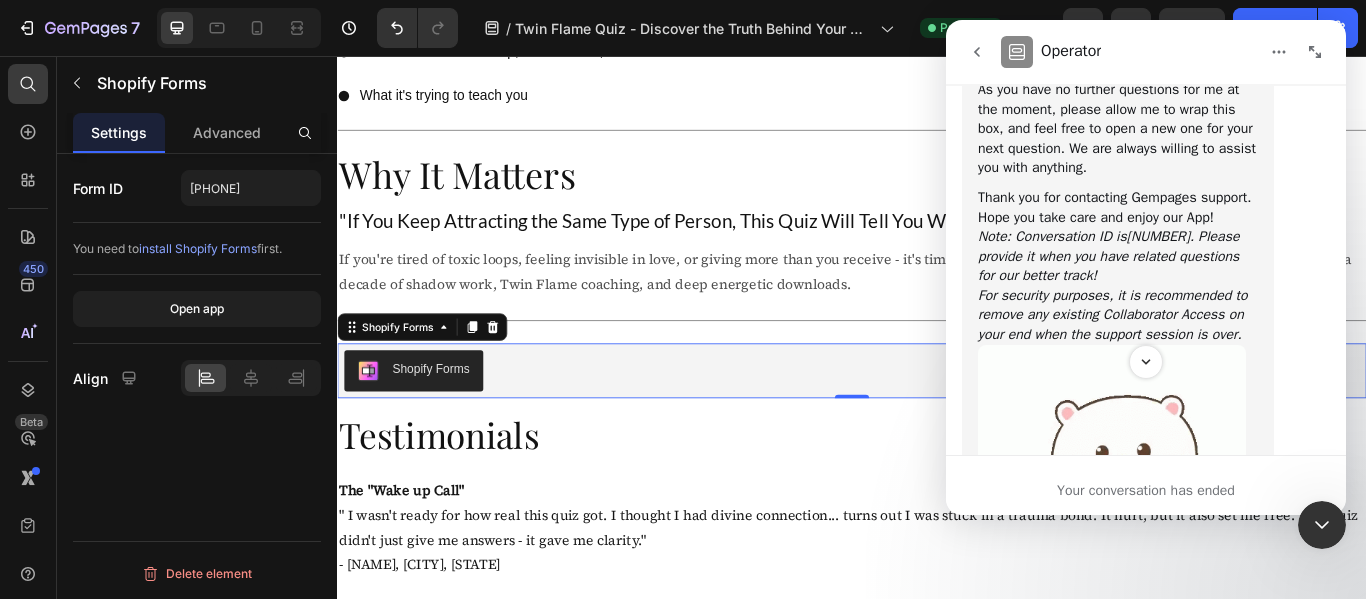 click 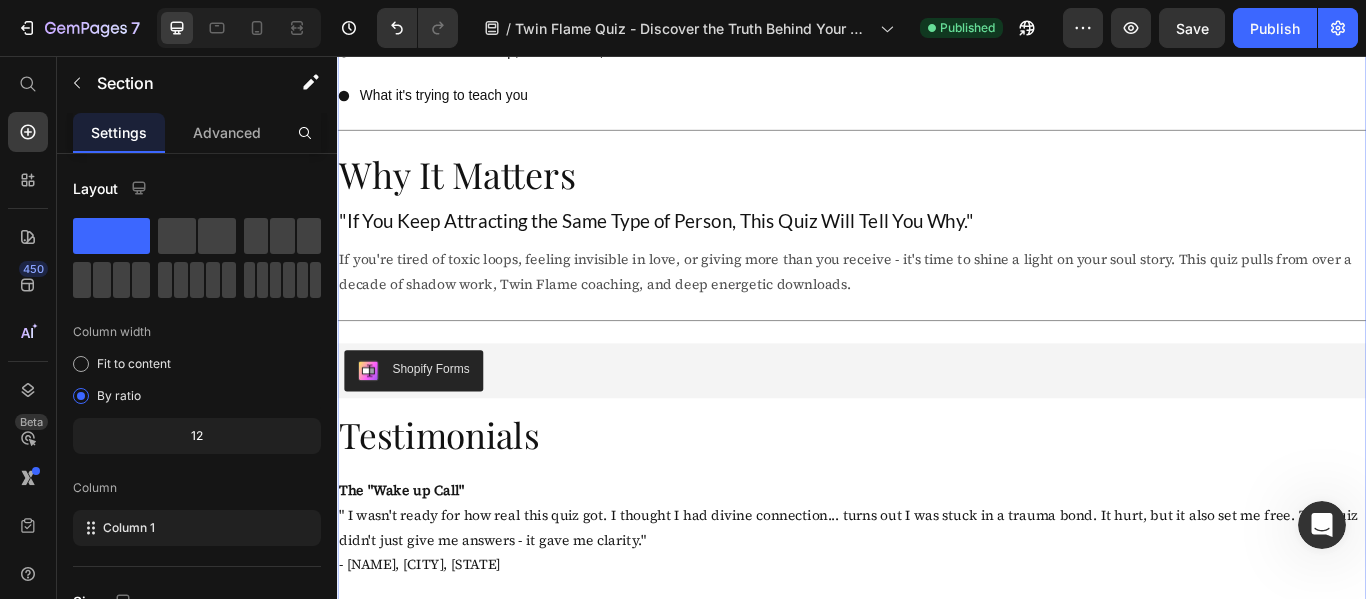 click on "What This Quiz  Actually  Does Text Block Row Skip the sugar-coated surface level psuedo spiritual fairy tale non-sense. This isn't a "Will he text me back?" quiz. This is a deep-dive into your energetic blueprint to reveal: Text Block
What kind of soul connection you're truly in
Whether it's a karmic trap, trauma bond, or divine
What it's trying to teach you Item List                Title Line Why It Matters Heading "If You Keep Attracting the Same Type of Person, This Quiz Will Tell You Why." Heading If you're tired of toxic loops, feeling invisible in love, or giving more than you receive - it's time to shine a light on your soul story. This quiz pulls from over a decade of shadow work, Twin Flame coaching, and deep energetic downloads.  Text Block                Title Line Shopify Forms Shopify Forms Row Testimonials Heading The "Wake up Call" - Tanisha R., [CITY], [STATE]   I Thought I knew... - Jasmine L., [CITY], [STATE]   The "Real Twin Confirmed" is real" at bounding box center (937, 698) 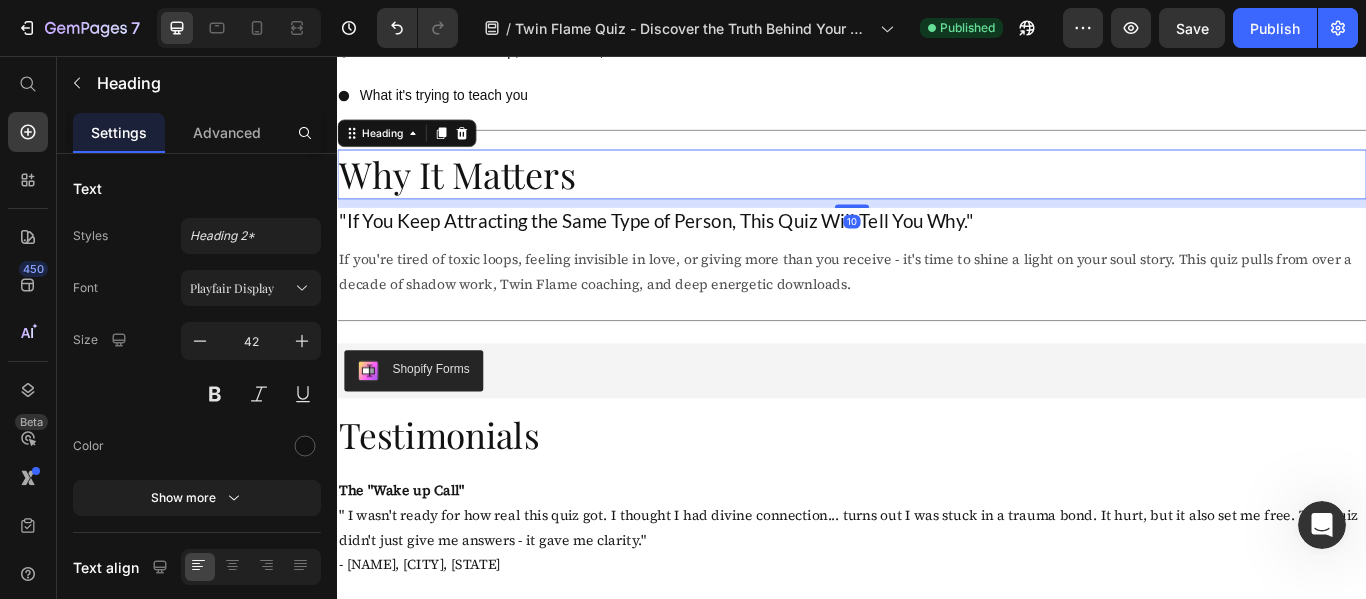 click on "10" at bounding box center (937, 228) 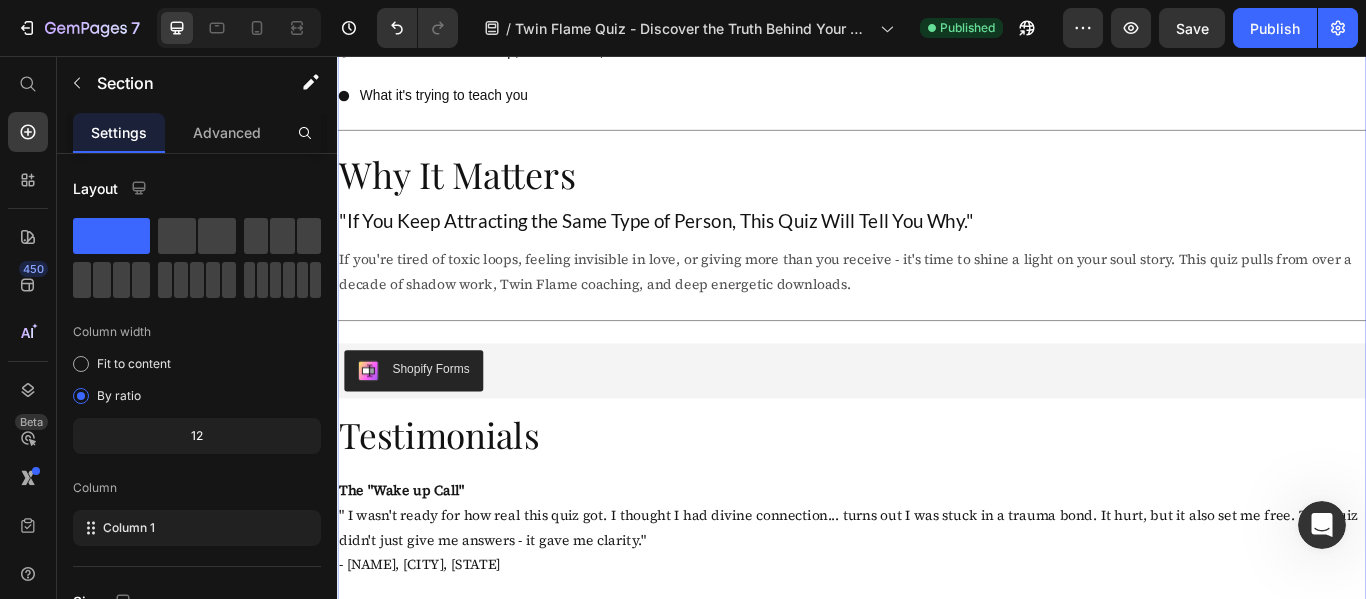 click on "What This Quiz  Actually  Does Text Block Row Skip the sugar-coated surface level psuedo spiritual fairy tale non-sense. This isn't a "Will he text me back?" quiz. This is a deep-dive into your energetic blueprint to reveal: Text Block
What kind of soul connection you're truly in
Whether it's a karmic trap, trauma bond, or divine
What it's trying to teach you Item List                Title Line Why It Matters Heading "If You Keep Attracting the Same Type of Person, This Quiz Will Tell You Why." Heading If you're tired of toxic loops, feeling invisible in love, or giving more than you receive - it's time to shine a light on your soul story. This quiz pulls from over a decade of shadow work, Twin Flame coaching, and deep energetic downloads.  Text Block                Title Line Shopify Forms Shopify Forms Row Testimonials Heading The "Wake up Call" - Tanisha R., [CITY], [STATE]   I Thought I knew... - Jasmine L., [CITY], [STATE]   The "Real Twin Confirmed" is real" at bounding box center [937, 698] 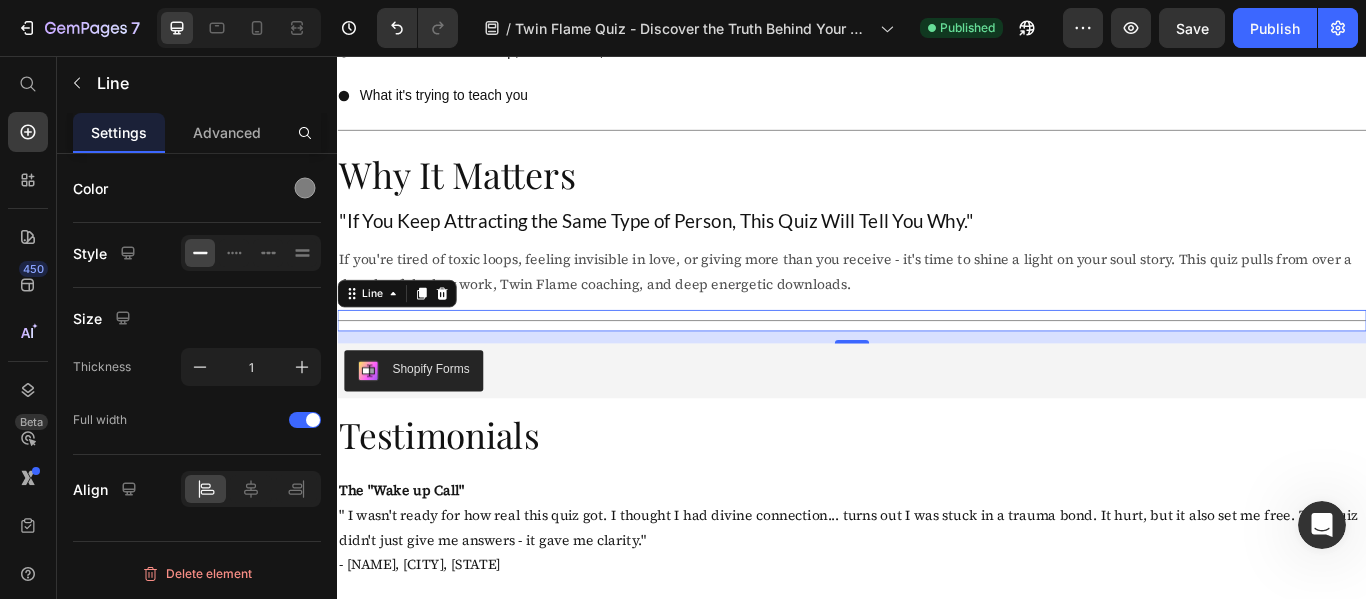 click on "14" at bounding box center (937, 384) 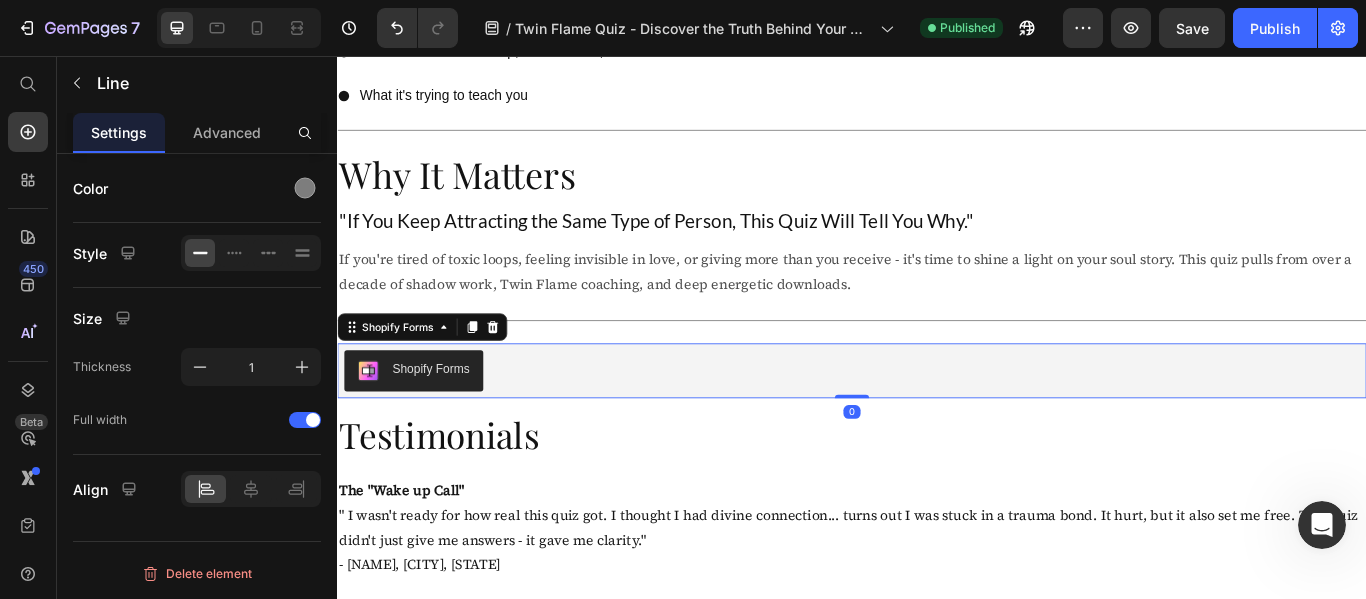 click on "Shopify Forms" at bounding box center [937, 423] 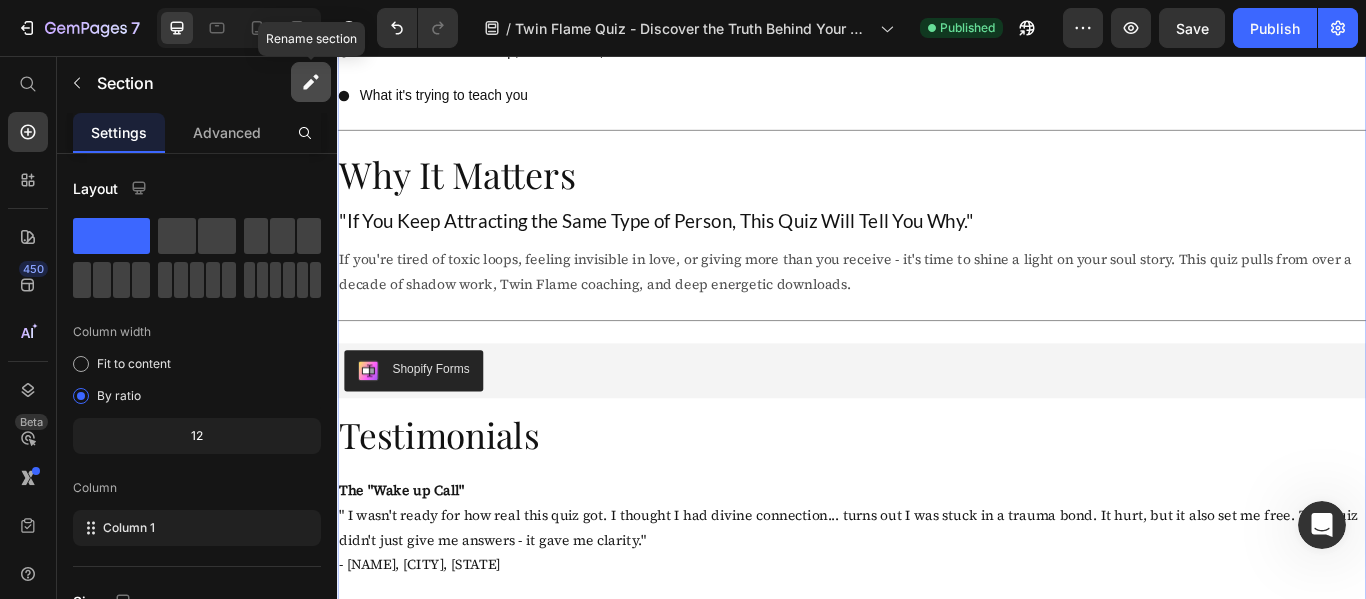 click 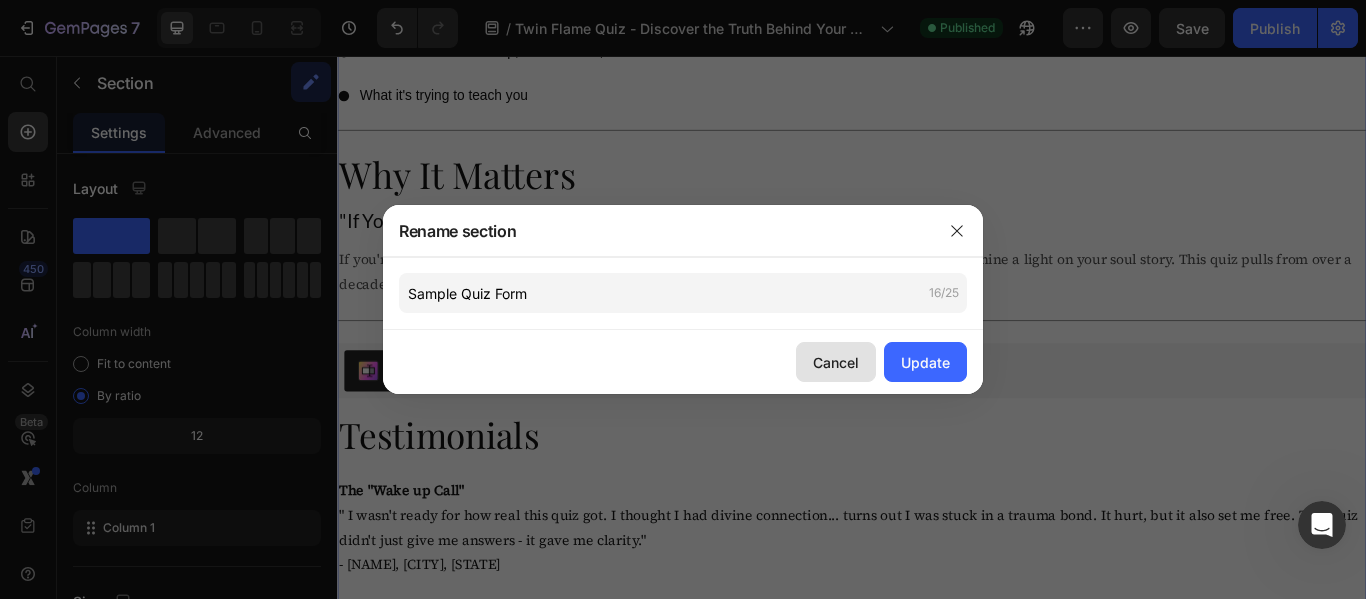 click on "Cancel" at bounding box center [836, 362] 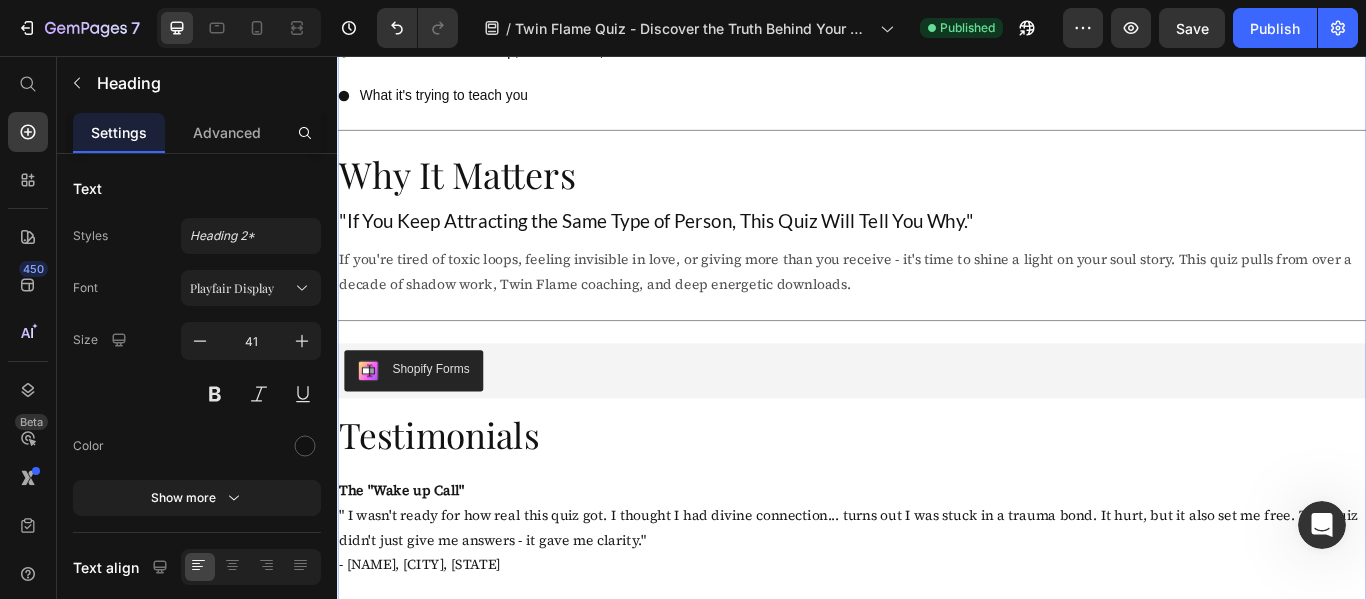 click on "What This Quiz  Actually  Does Text Block Row Skip the sugar-coated surface level psuedo spiritual fairy tale non-sense. This isn't a "Will he text me back?" quiz. This is a deep-dive into your energetic blueprint to reveal: Text Block
What kind of soul connection you're truly in
Whether it's a karmic trap, trauma bond, or divine
What it's trying to teach you Item List                Title Line Why It Matters Heading "If You Keep Attracting the Same Type of Person, This Quiz Will Tell You Why." Heading If you're tired of toxic loops, feeling invisible in love, or giving more than you receive - it's time to shine a light on your soul story. This quiz pulls from over a decade of shadow work, Twin Flame coaching, and deep energetic downloads.  Text Block                Title Line Shopify Forms Shopify Forms Row Testimonials Heading The "Wake up Call" - Tanisha R., [CITY], [STATE]   I Thought I knew... - Jasmine L., [CITY], [STATE]   The "Real Twin Confirmed" is real" at bounding box center [937, 698] 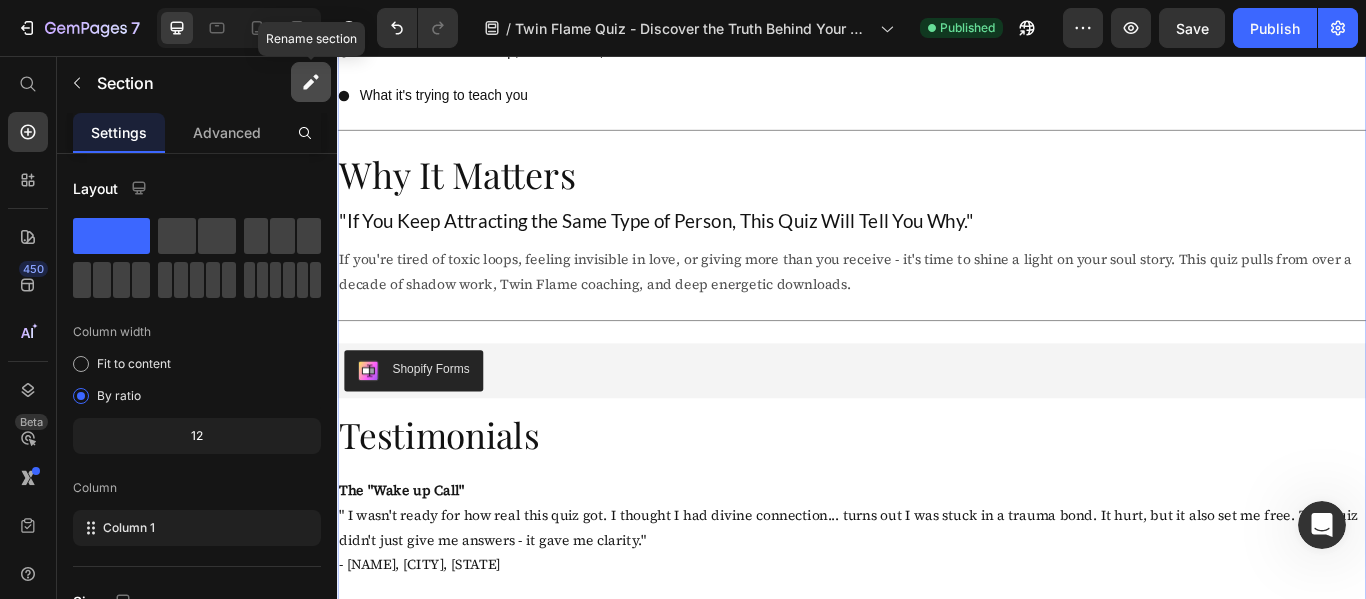 click 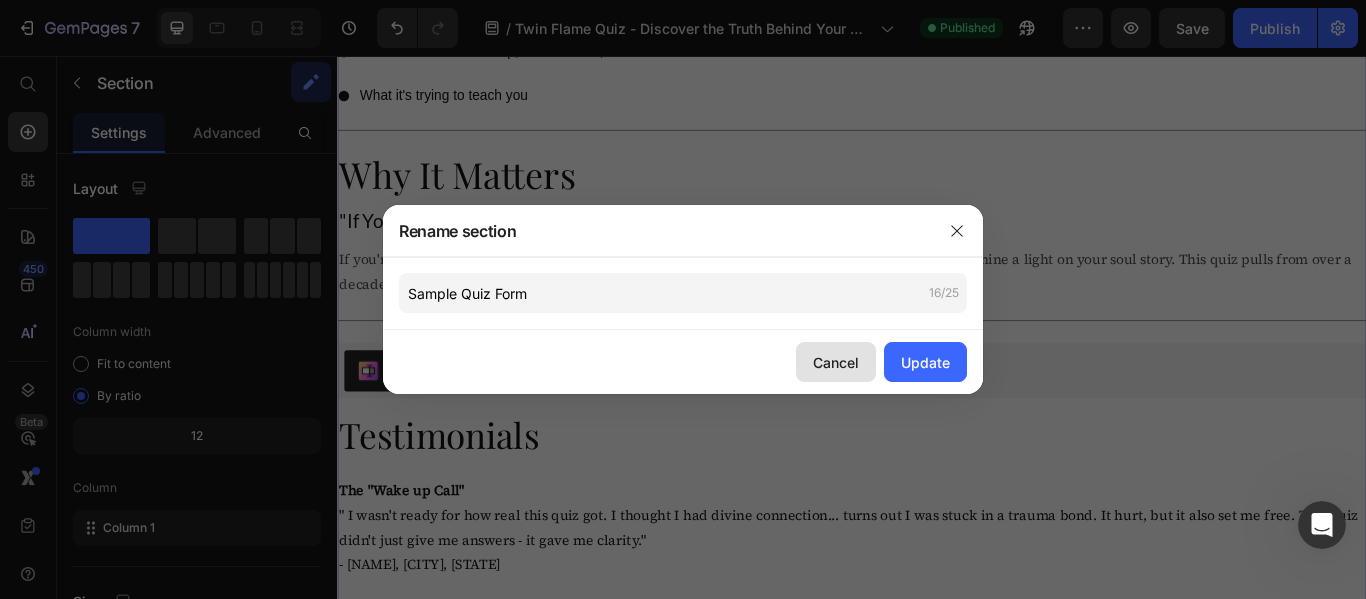 click on "Cancel" at bounding box center [836, 362] 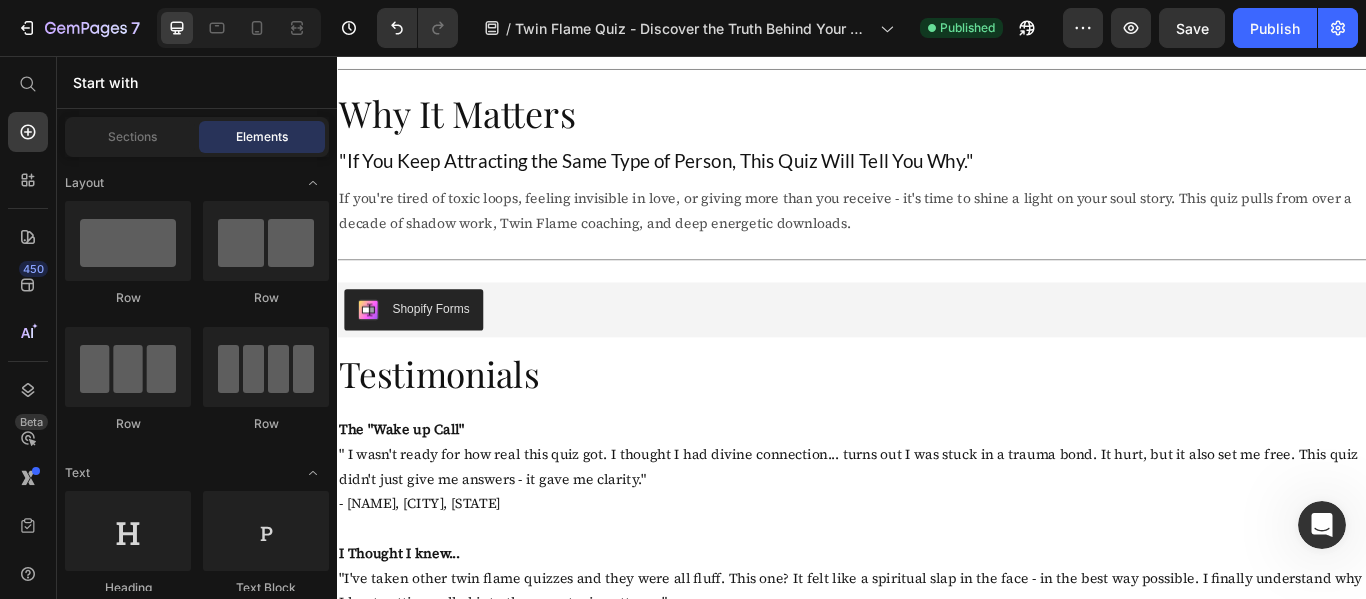 scroll, scrollTop: 886, scrollLeft: 0, axis: vertical 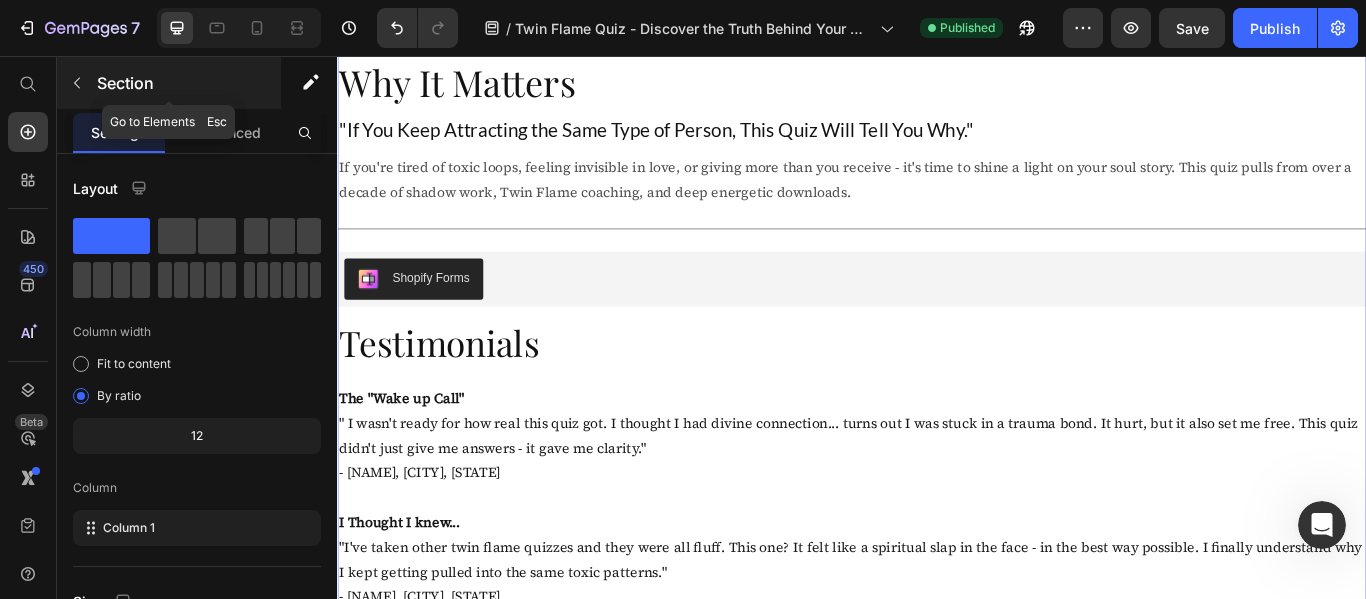click 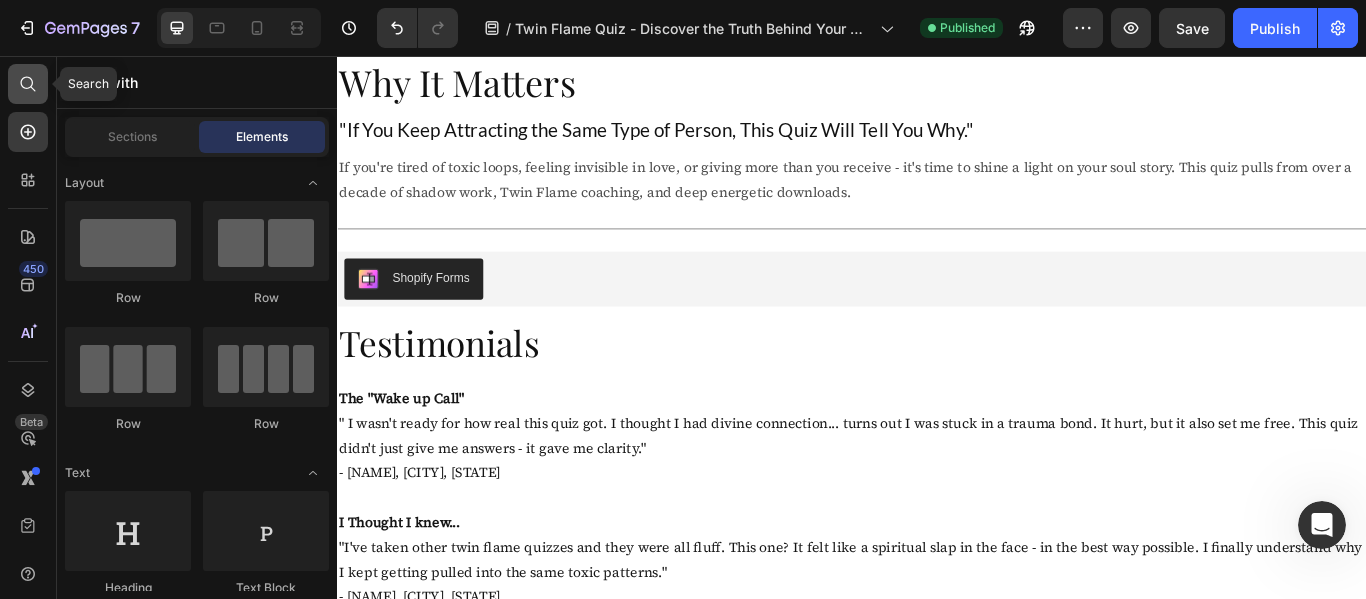 click 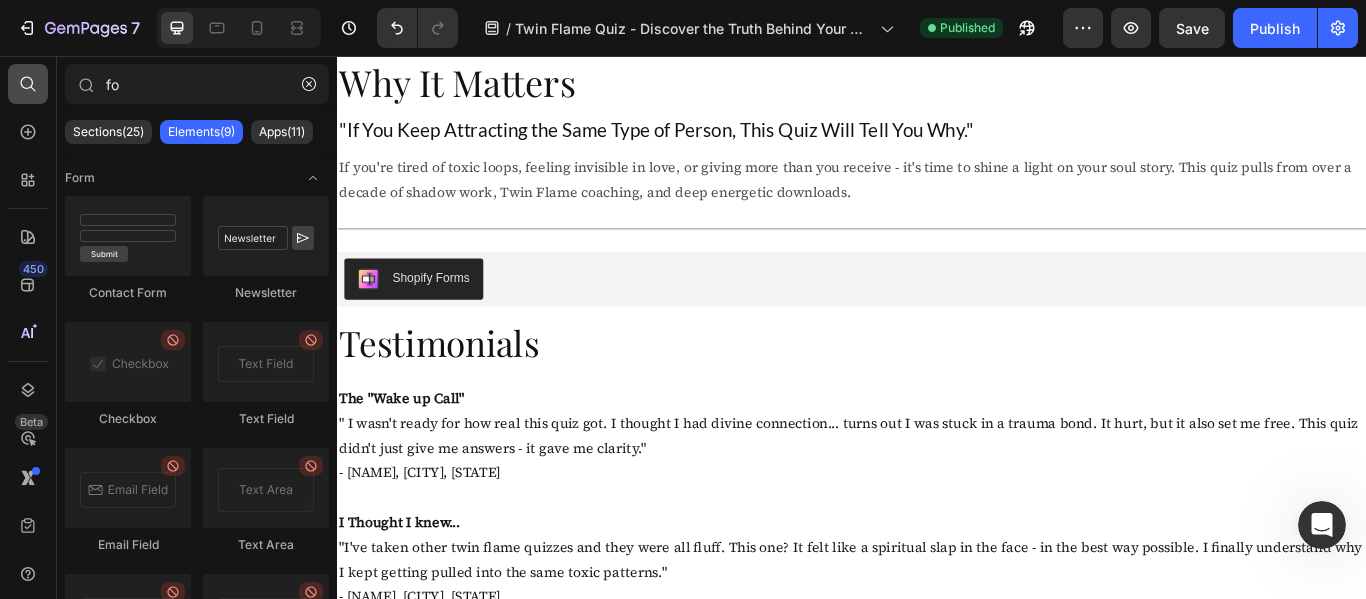 type on "f" 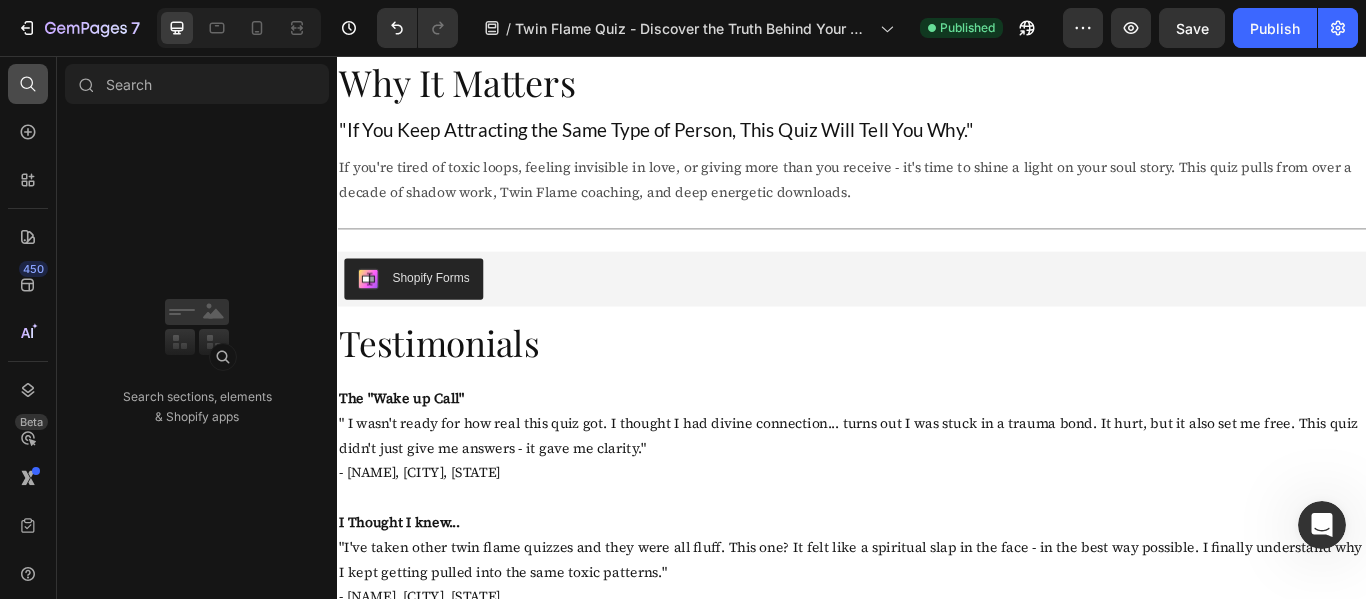 type on ";" 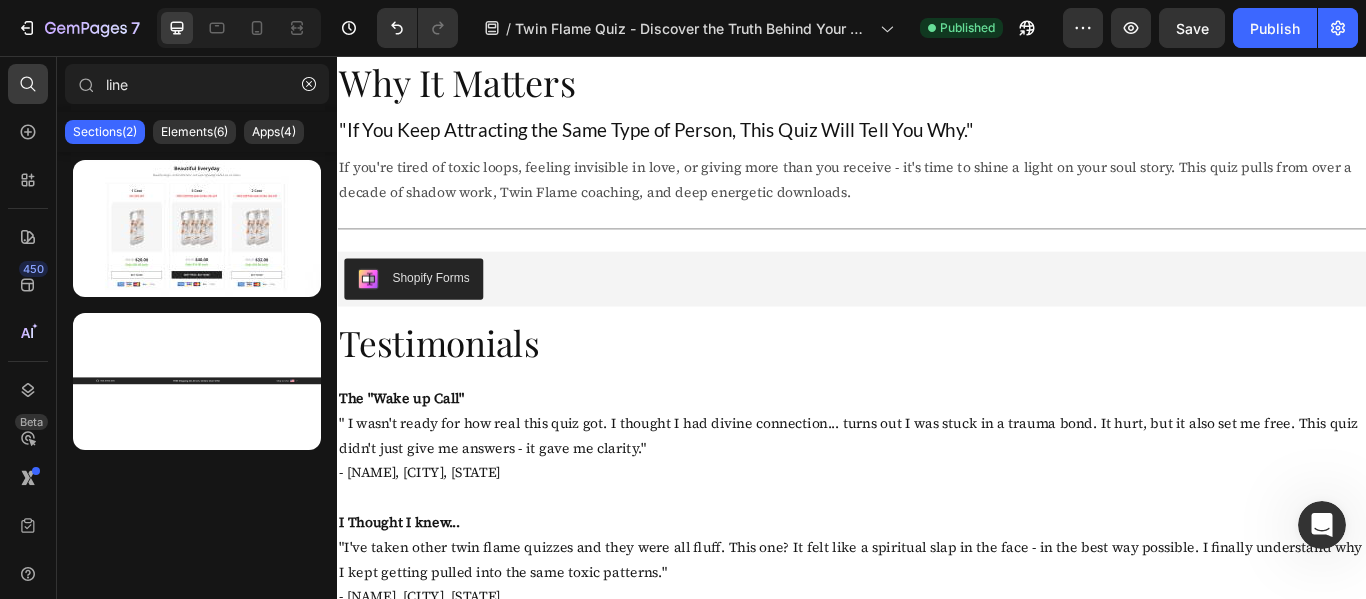 type on "line" 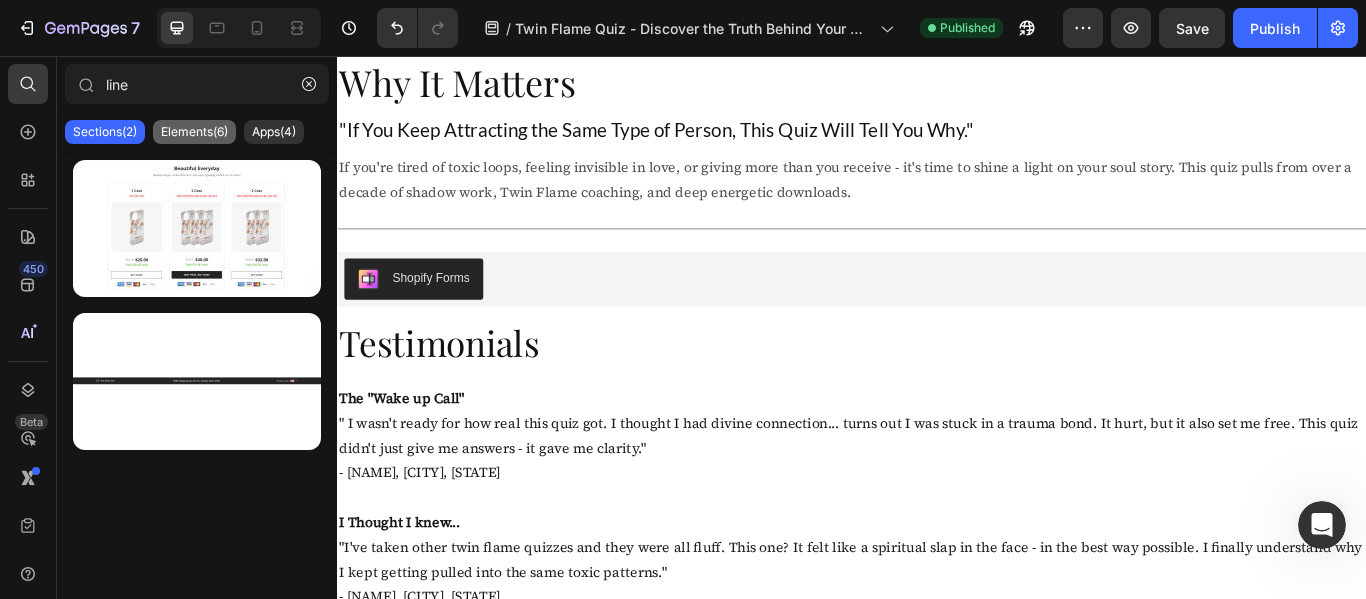 click on "Elements(6)" at bounding box center (194, 132) 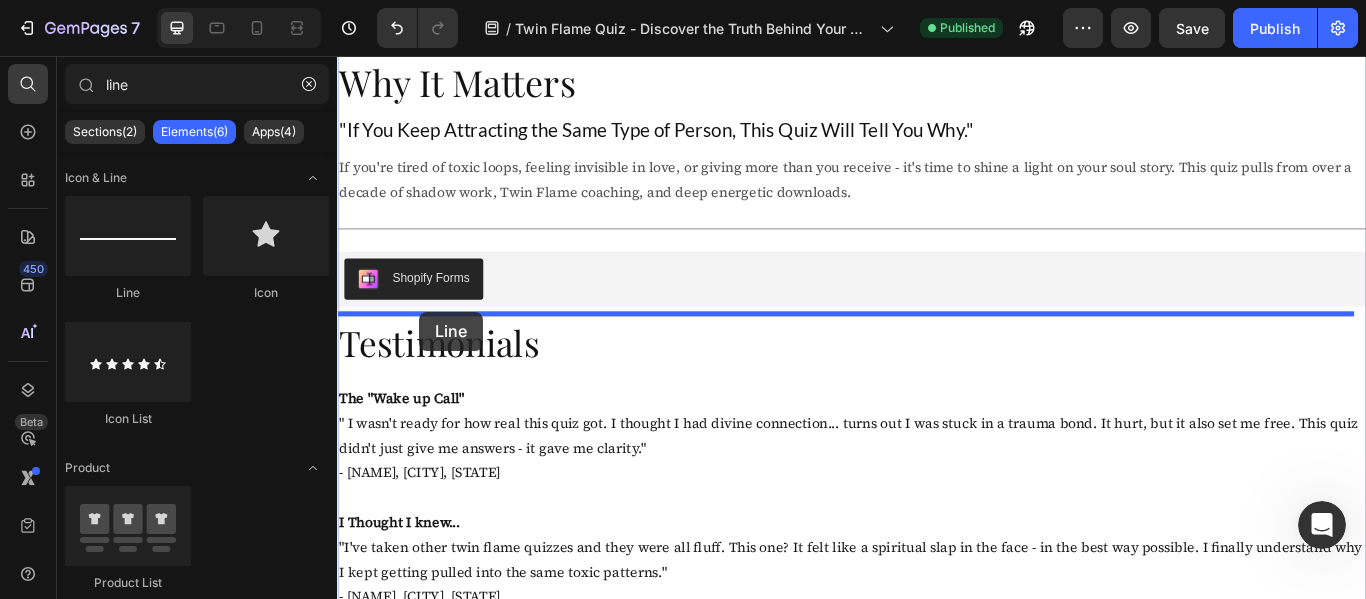 drag, startPoint x: 485, startPoint y: 311, endPoint x: 433, endPoint y: 354, distance: 67.47592 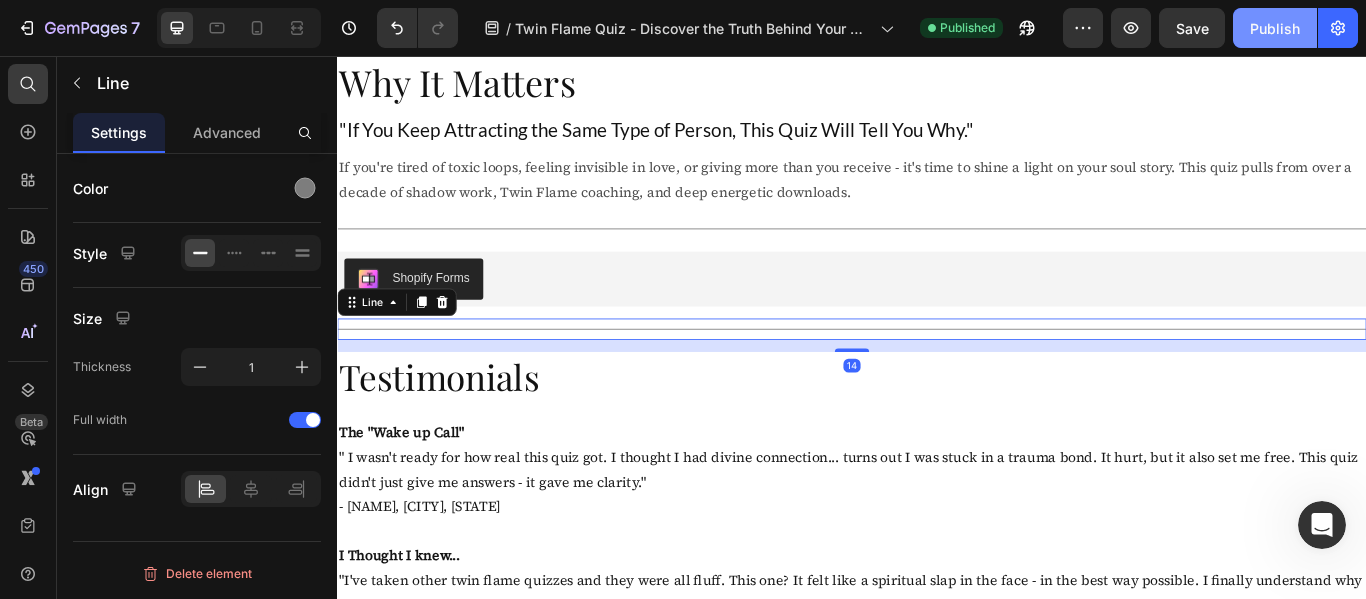 click on "Publish" at bounding box center (1275, 28) 